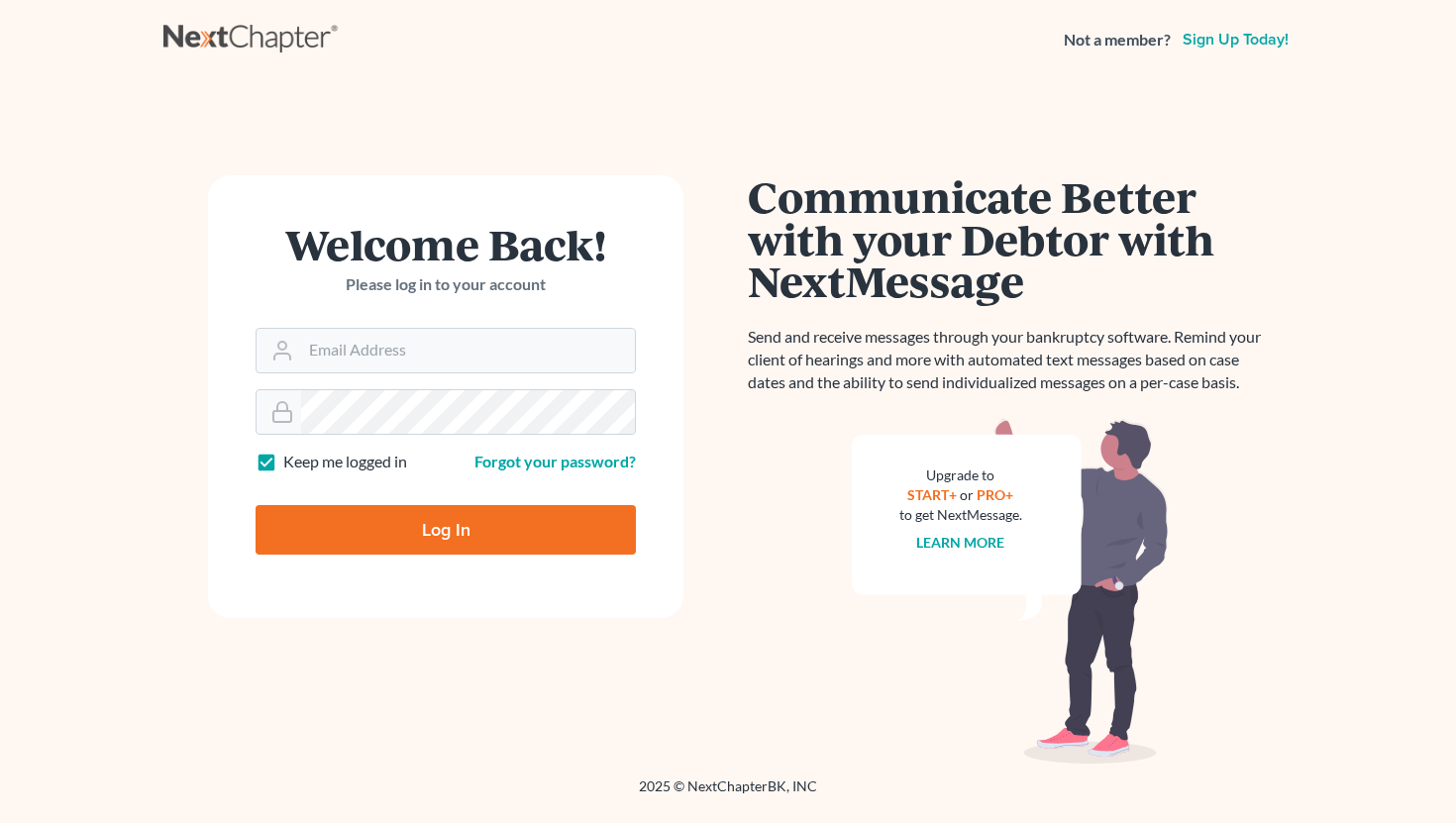 scroll, scrollTop: 0, scrollLeft: 0, axis: both 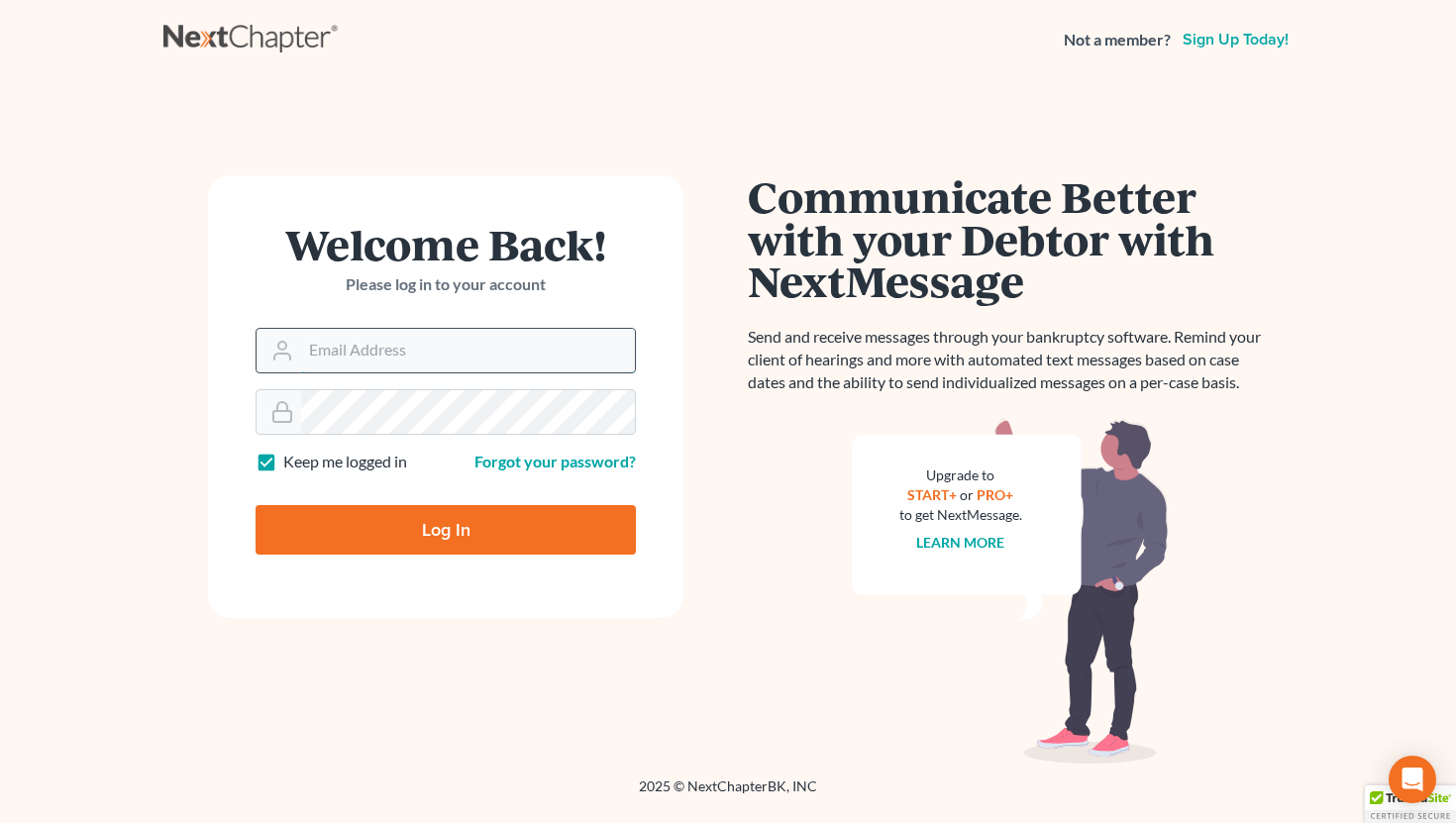 click on "Email Address" at bounding box center [468, 351] 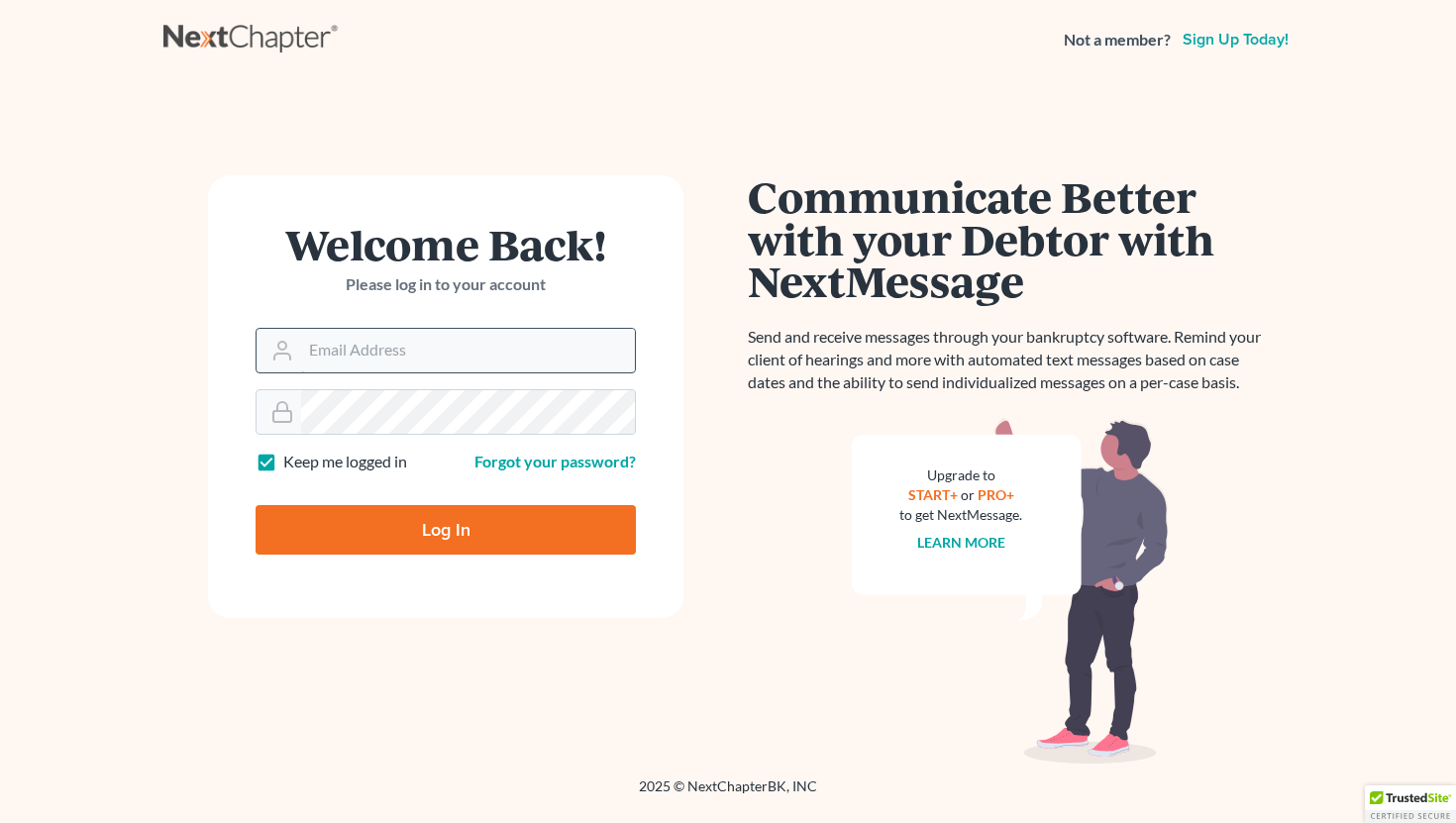 type on "dakota@semradlawok.com" 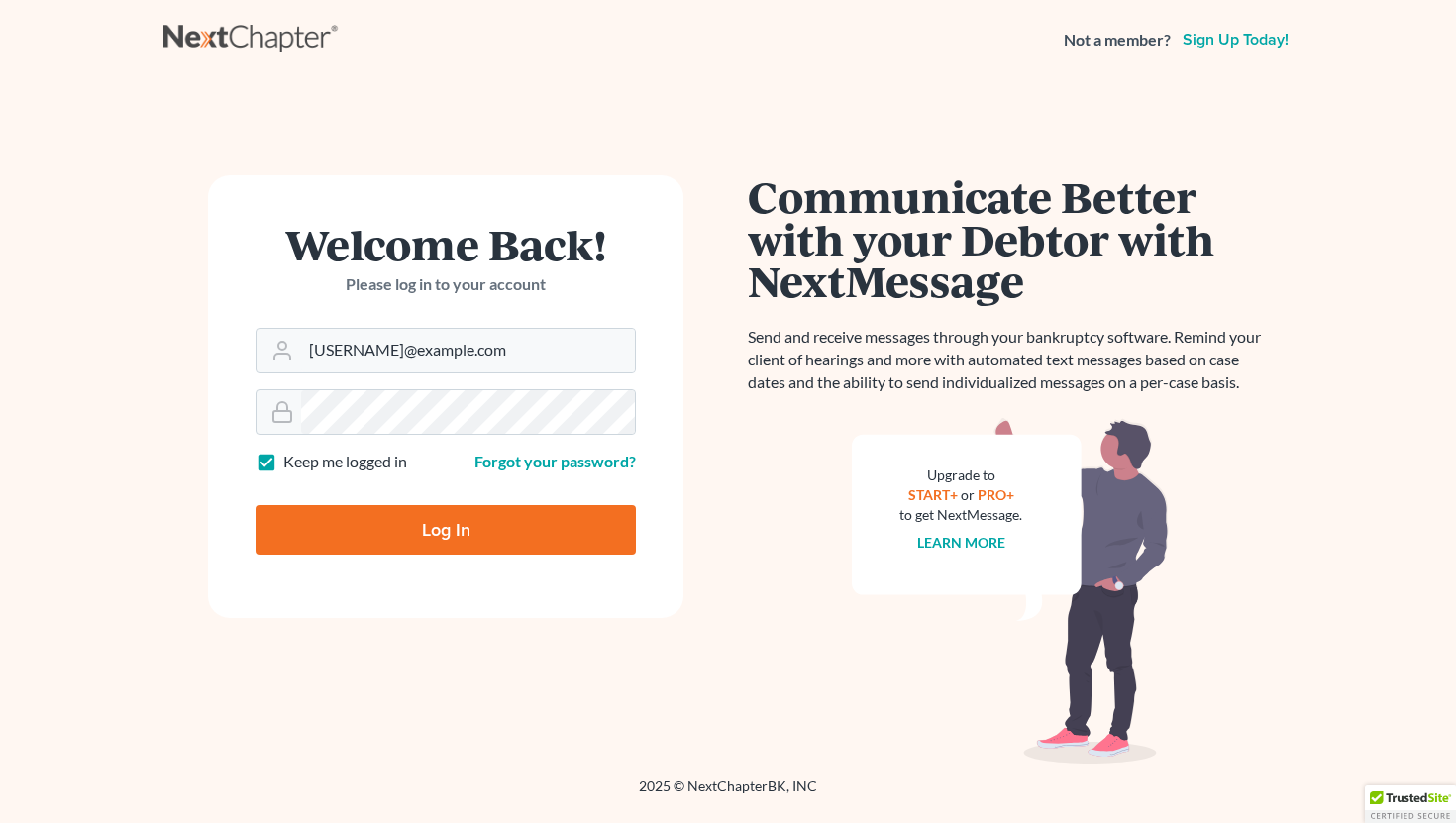 click on "Log In" at bounding box center (446, 530) 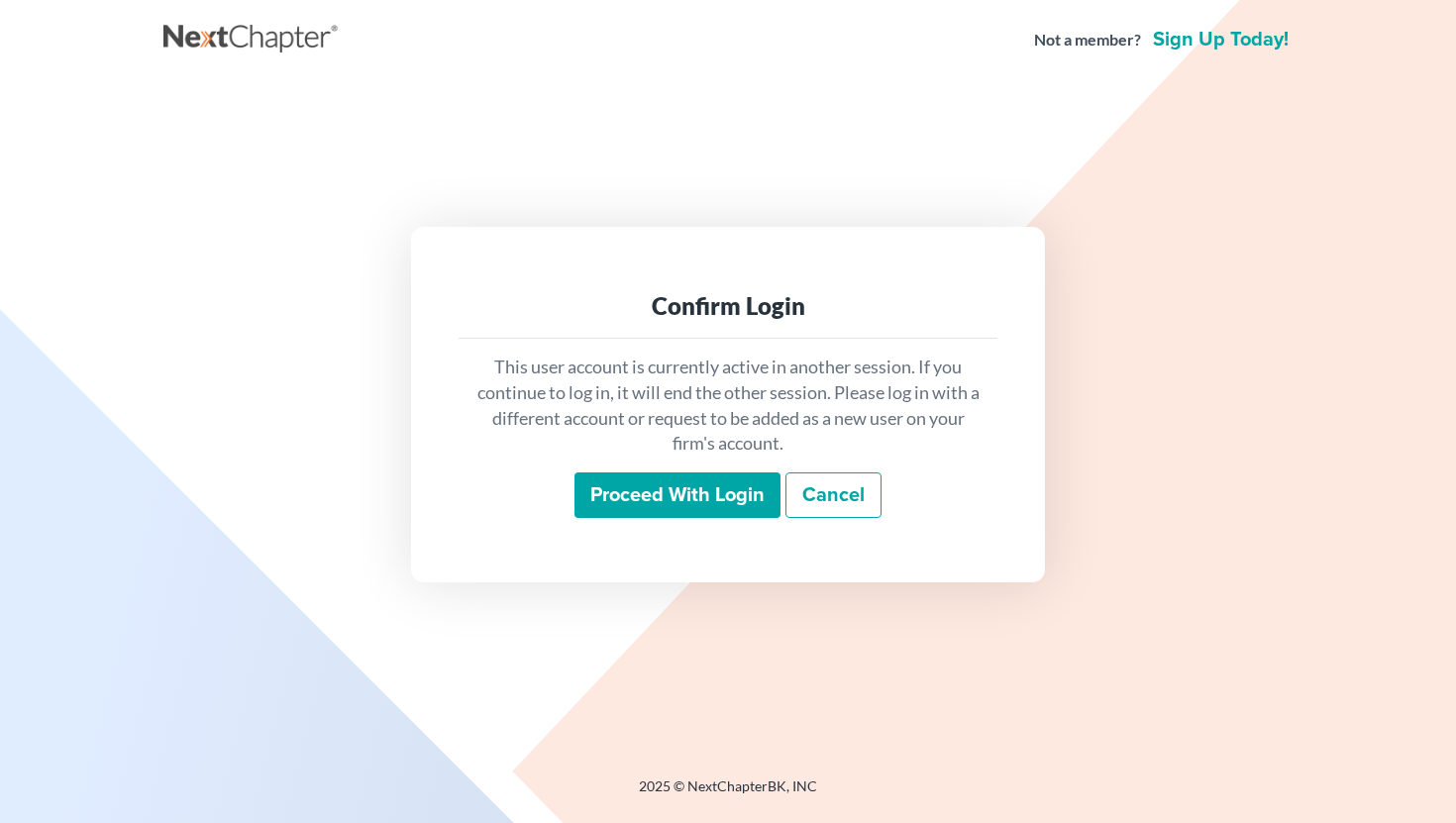 scroll, scrollTop: 0, scrollLeft: 0, axis: both 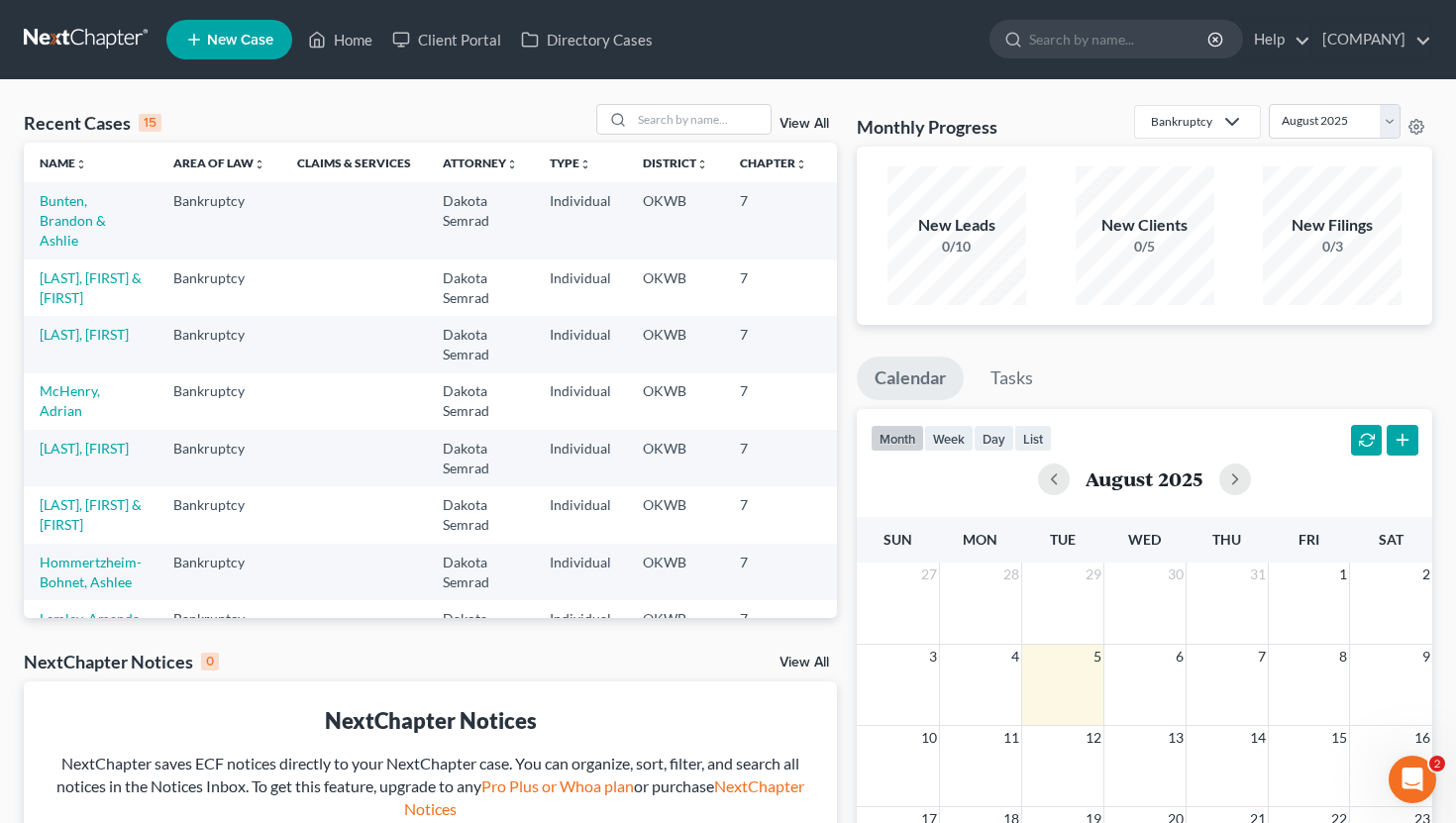 click on "McHenry, Adrian" at bounding box center [90, 401] 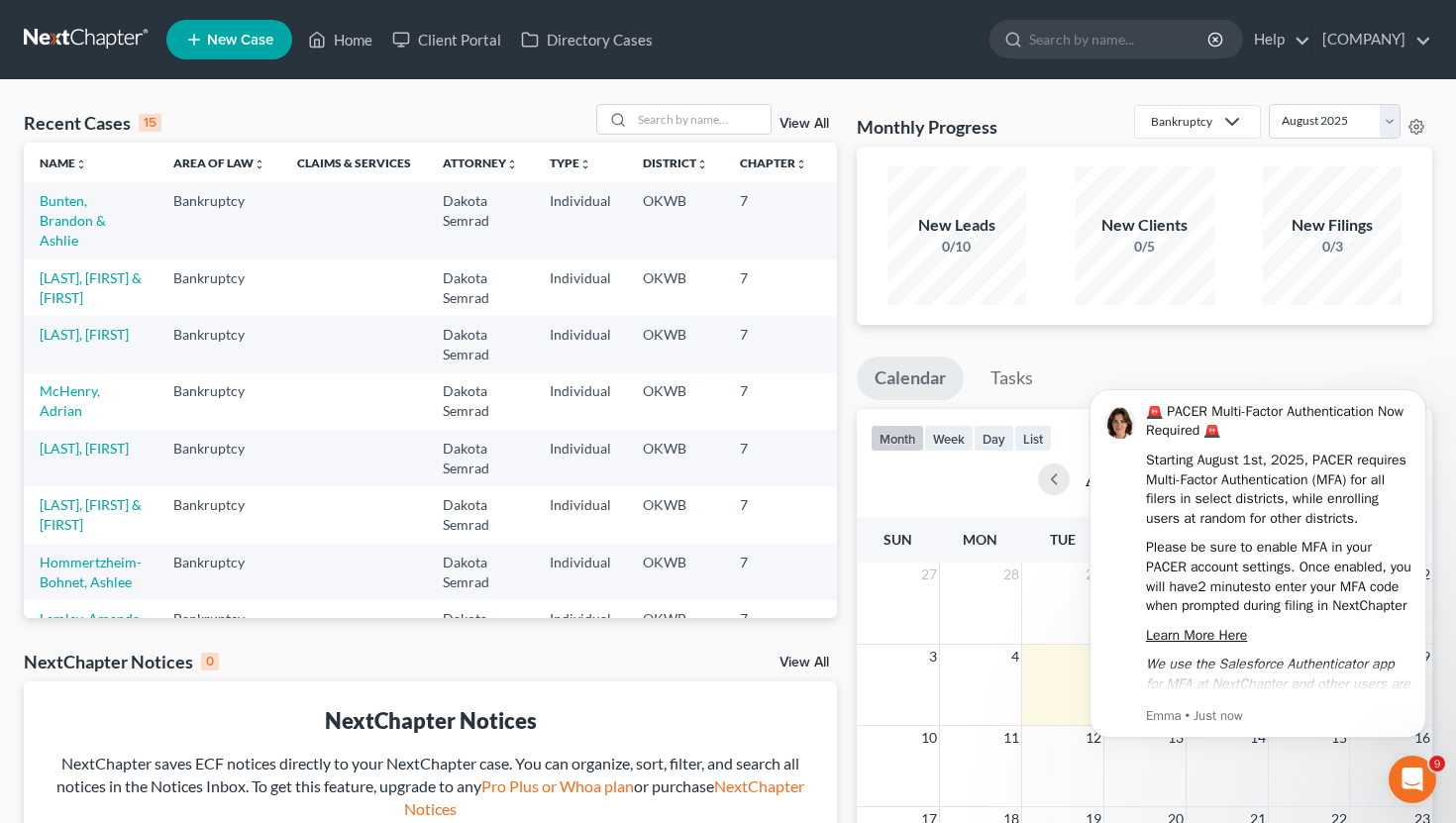 scroll, scrollTop: 0, scrollLeft: 0, axis: both 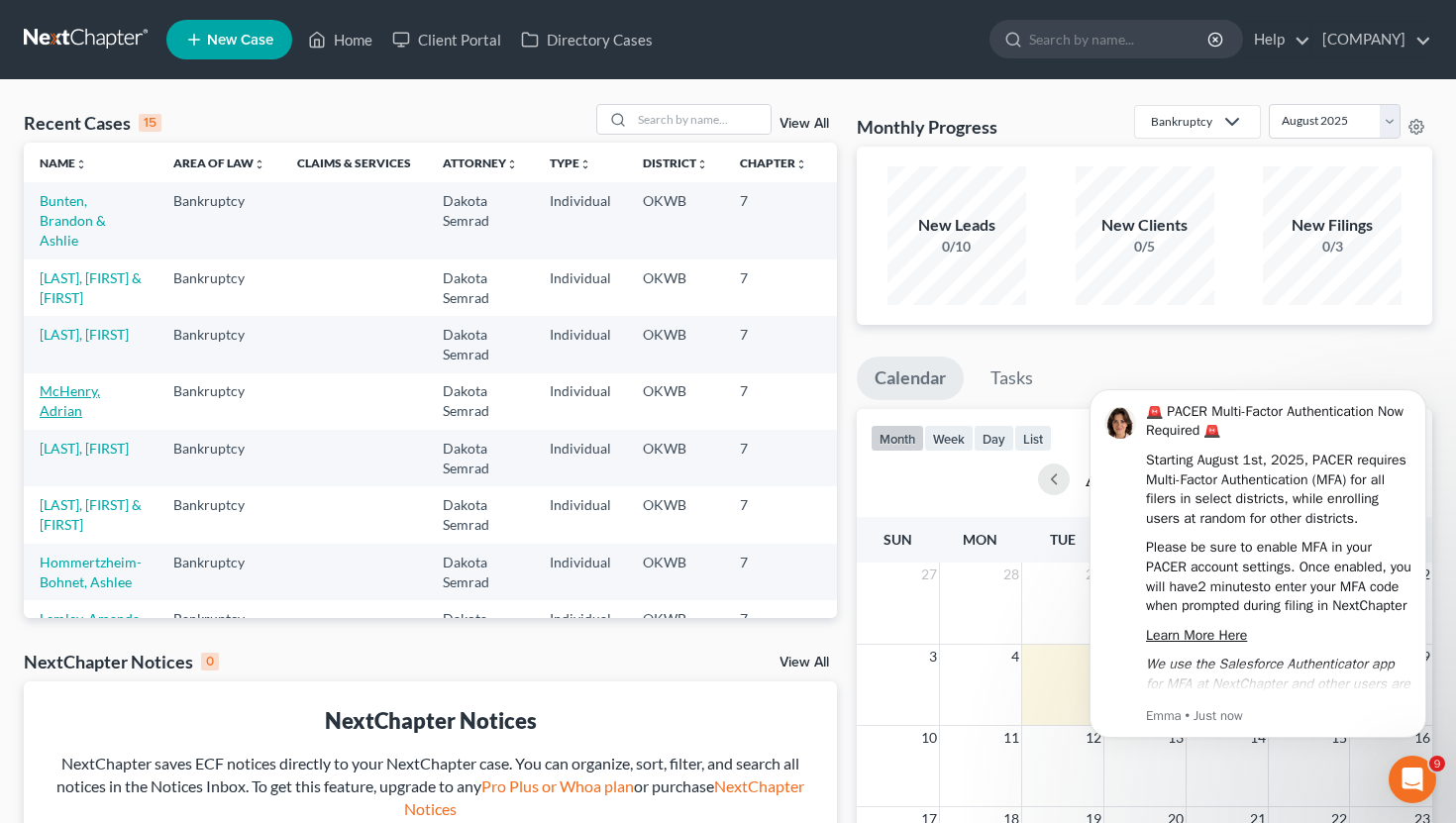 click on "McHenry, Adrian" at bounding box center [69, 400] 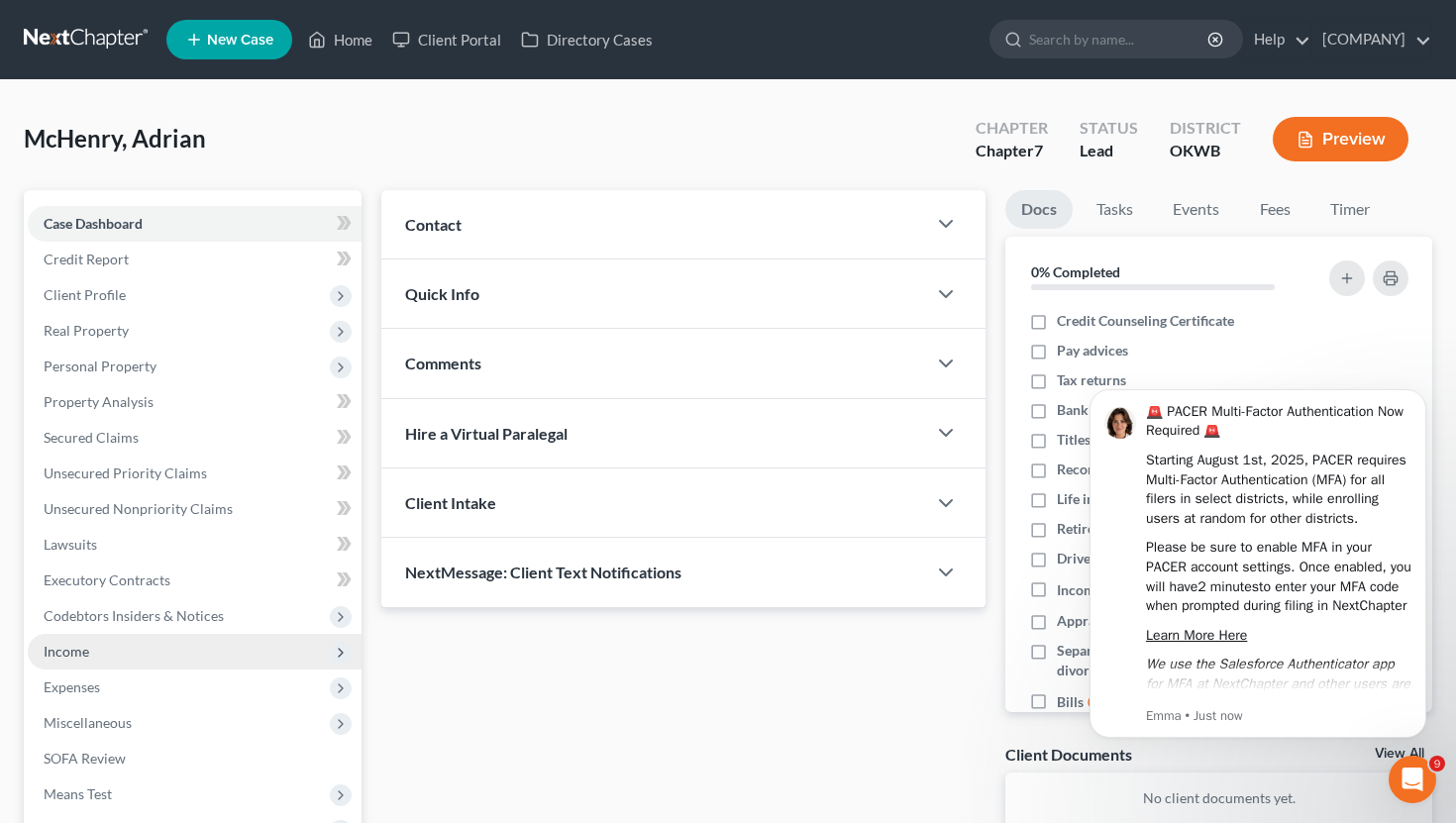 click on "Income" at bounding box center [194, 652] 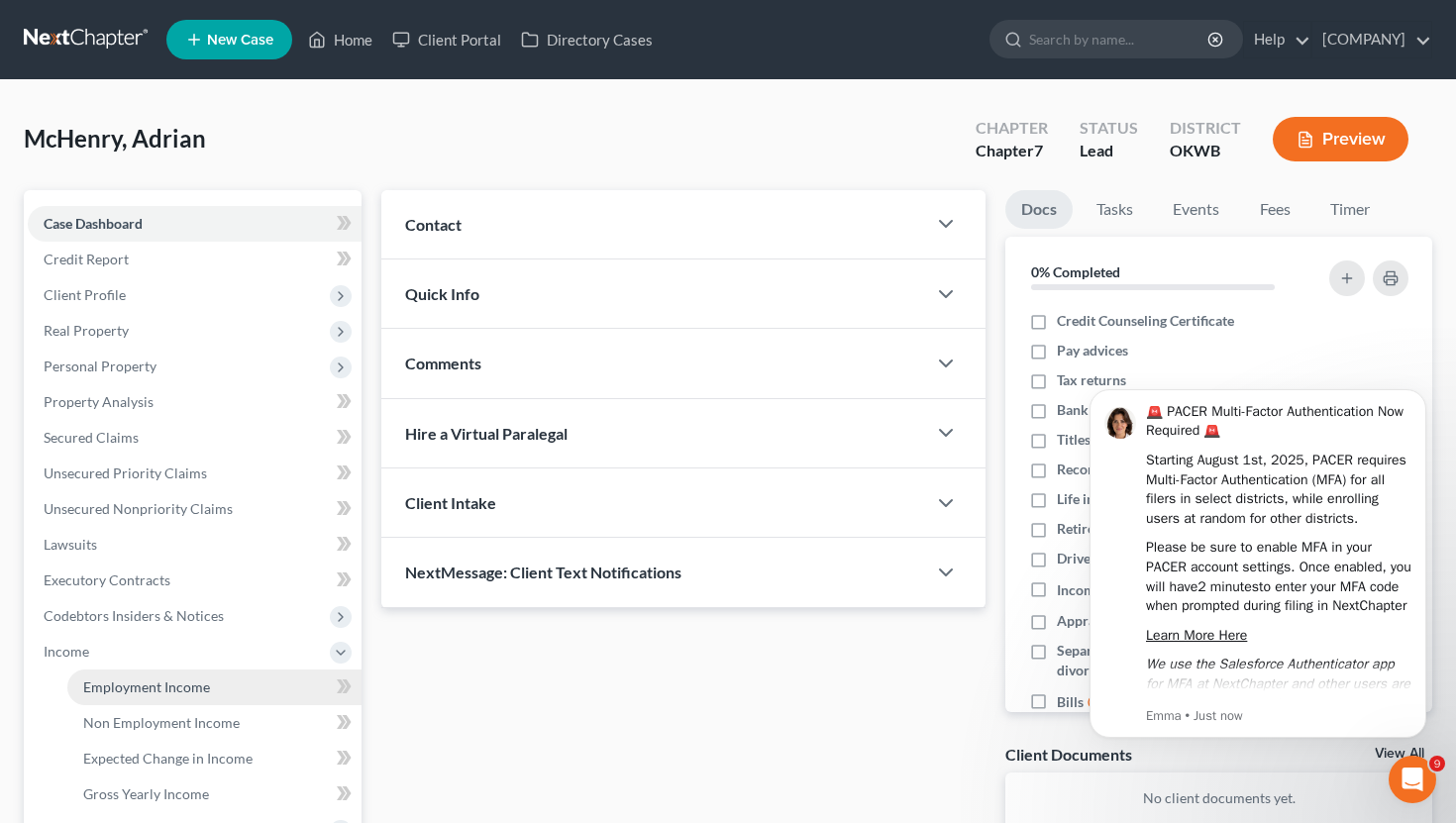 click on "Employment Income" at bounding box center [214, 687] 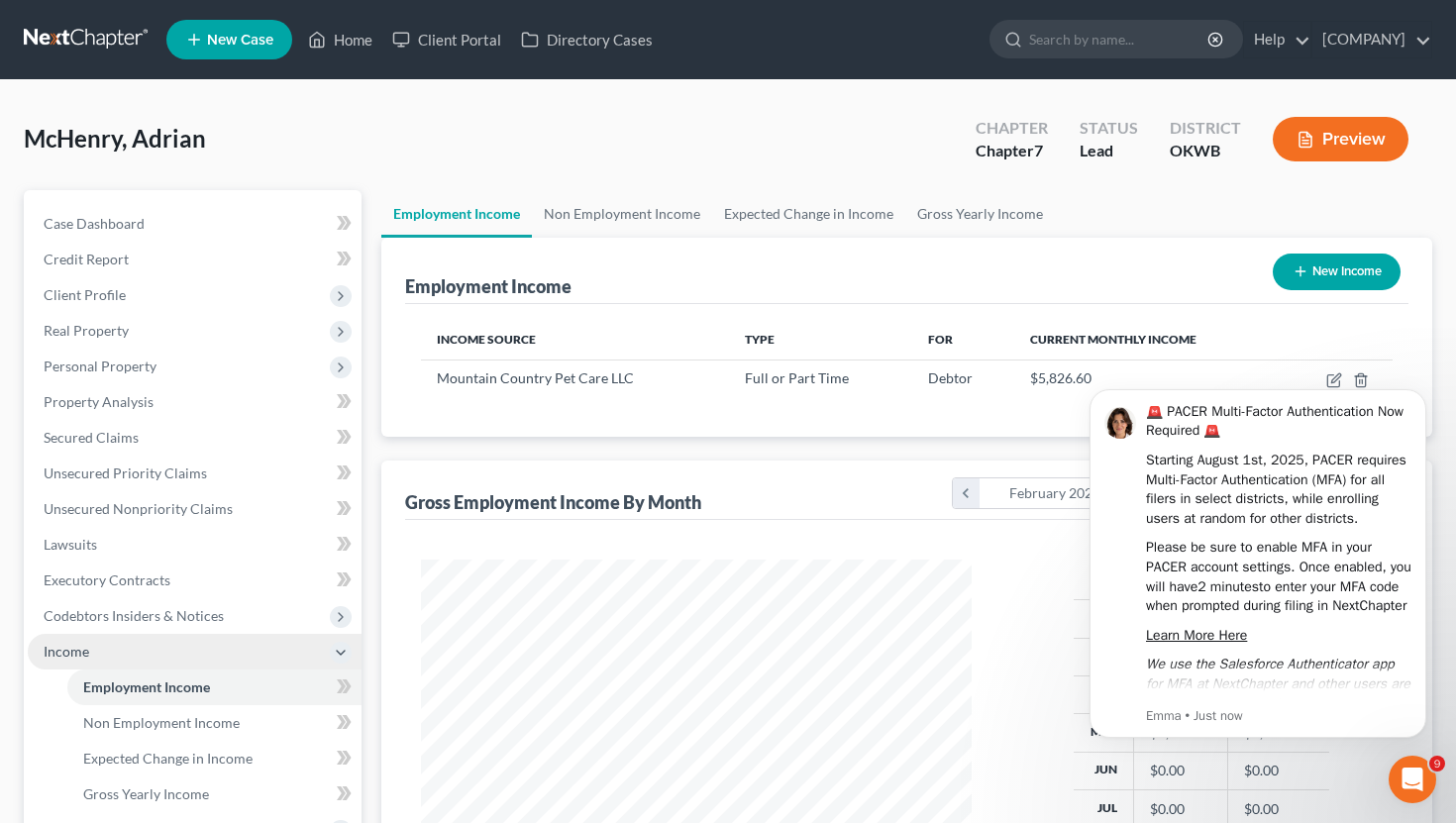scroll, scrollTop: 990018, scrollLeft: 989886, axis: both 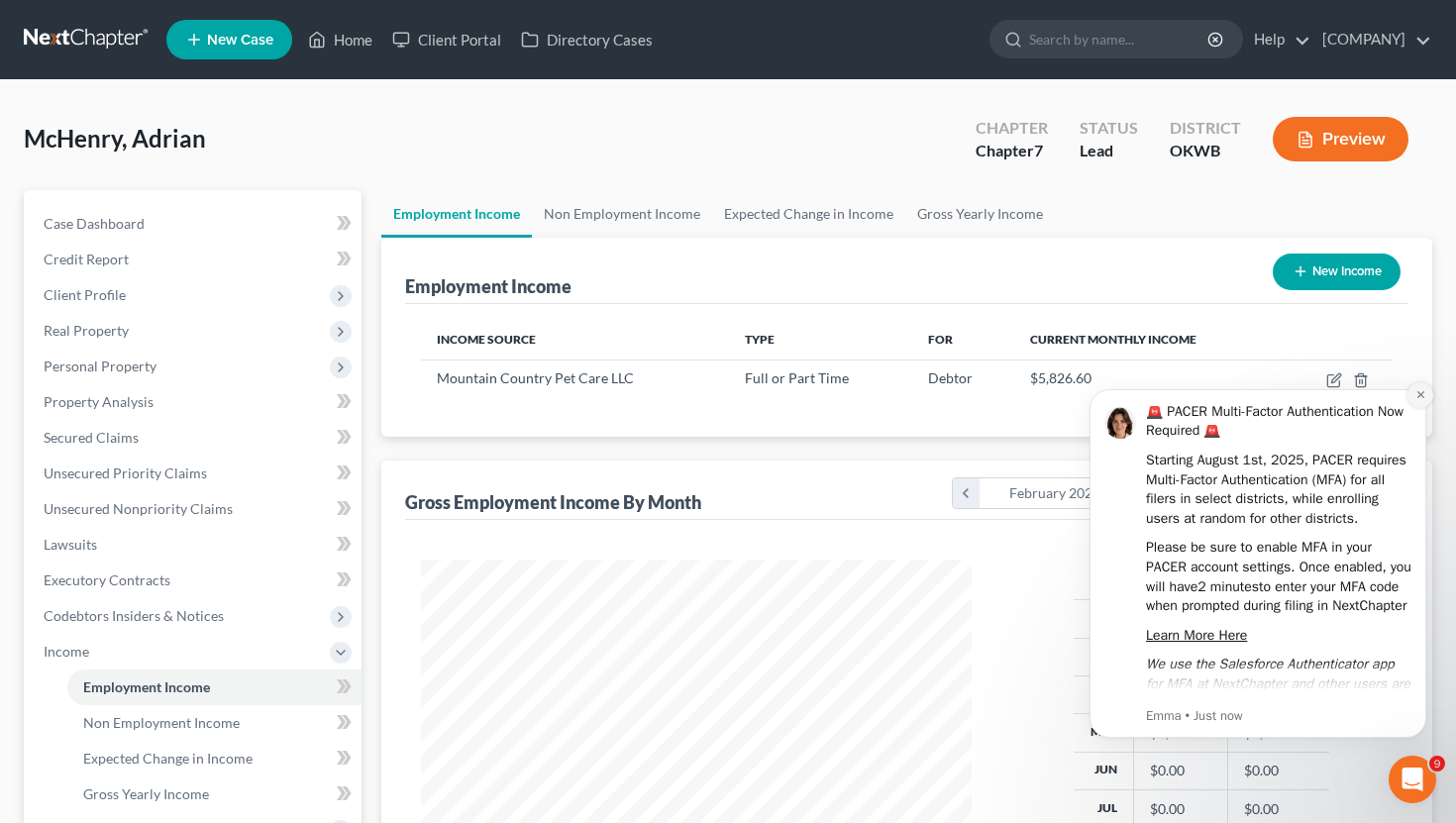 click at bounding box center [1420, 395] 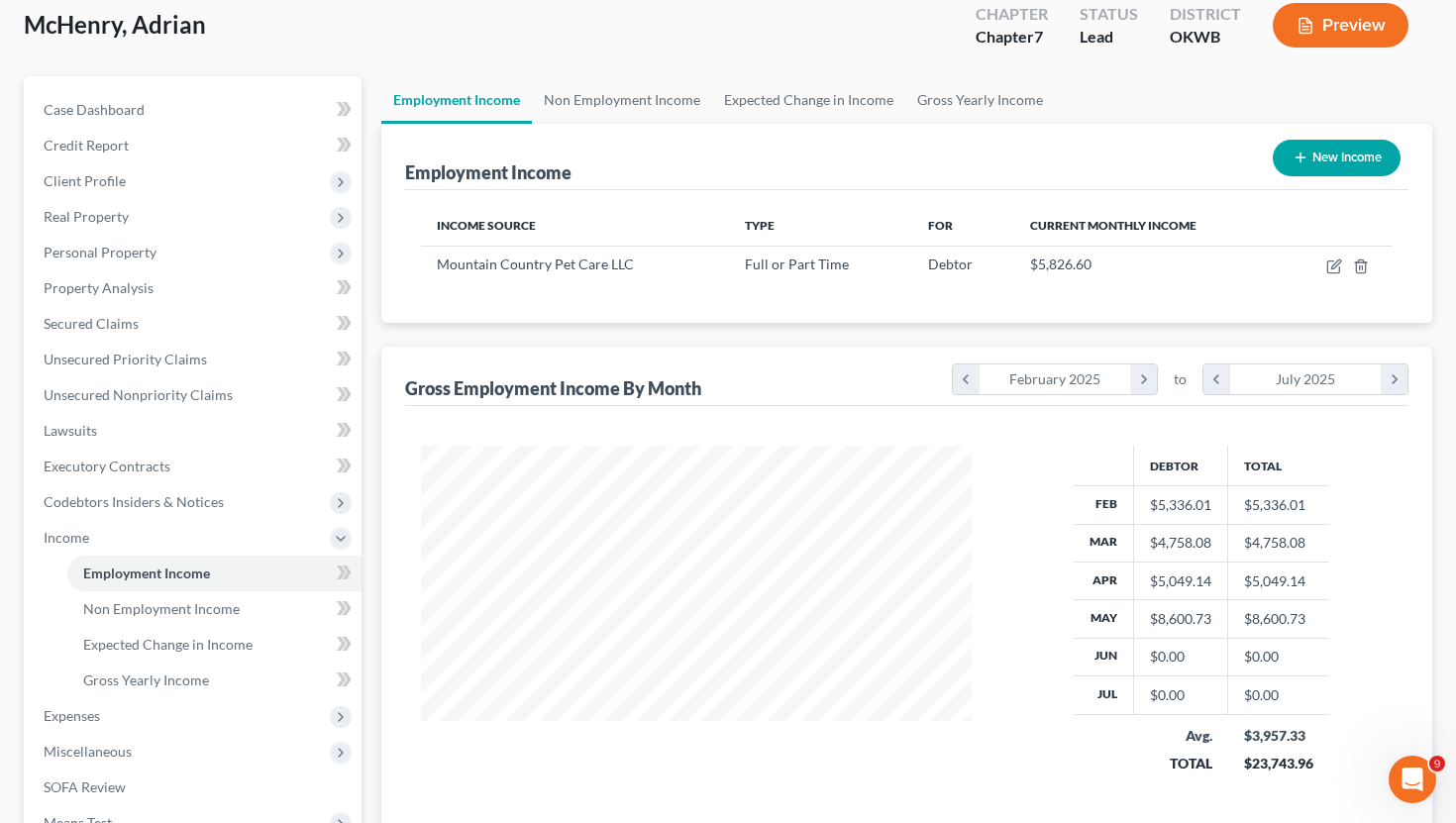 scroll, scrollTop: 370, scrollLeft: 0, axis: vertical 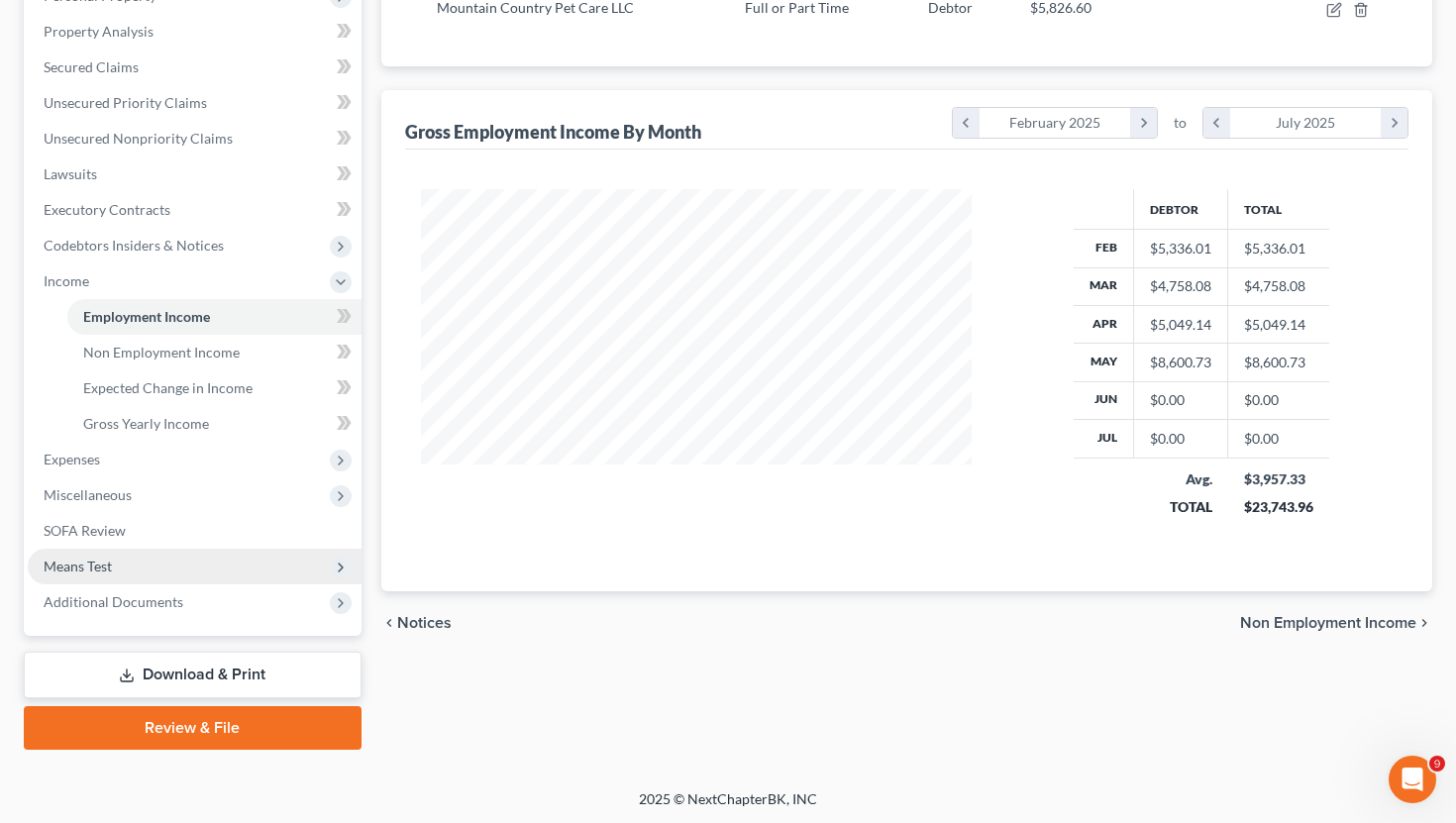 click on "Means Test" at bounding box center (194, 566) 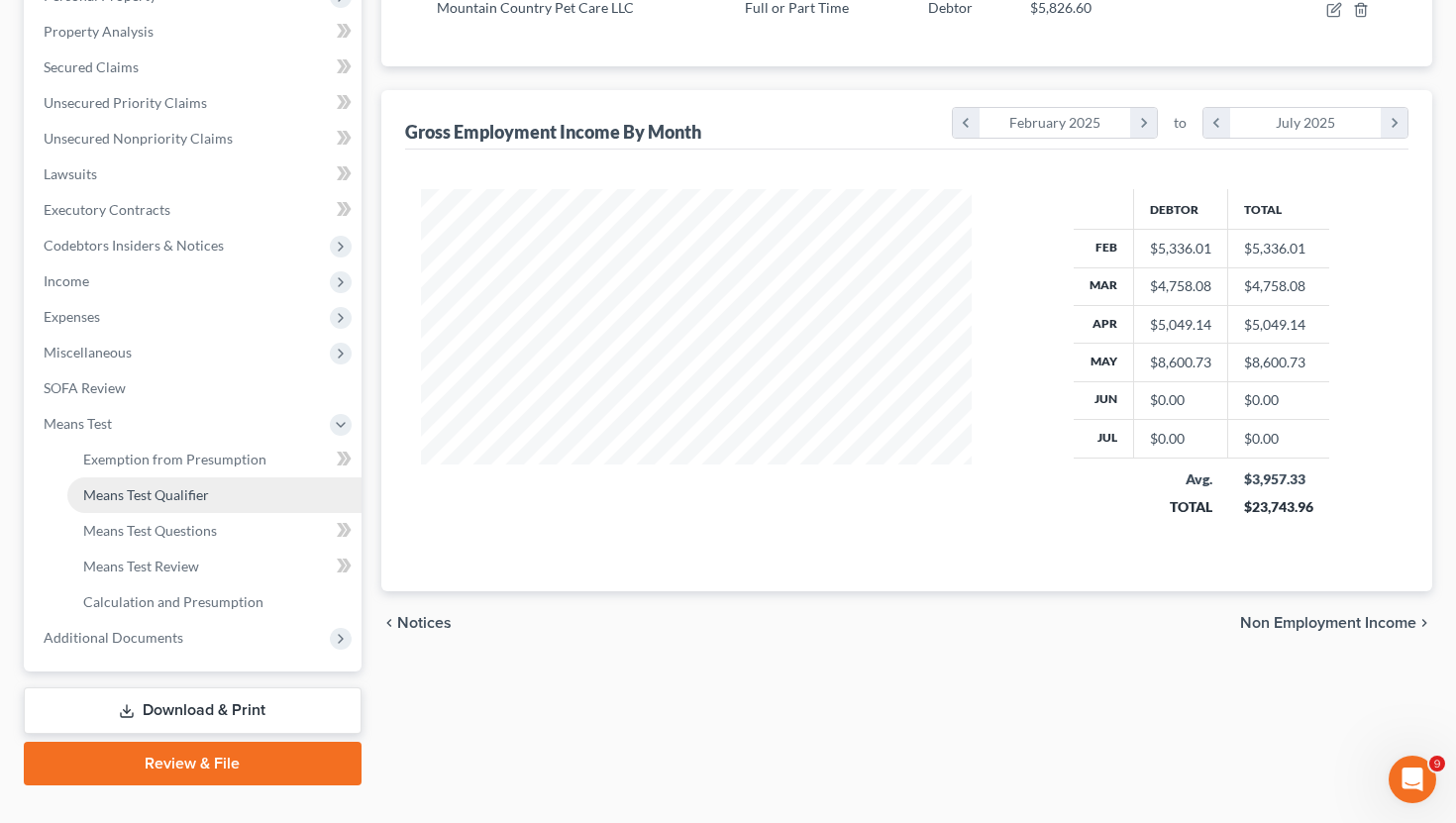click on "Means Test Qualifier" at bounding box center [146, 494] 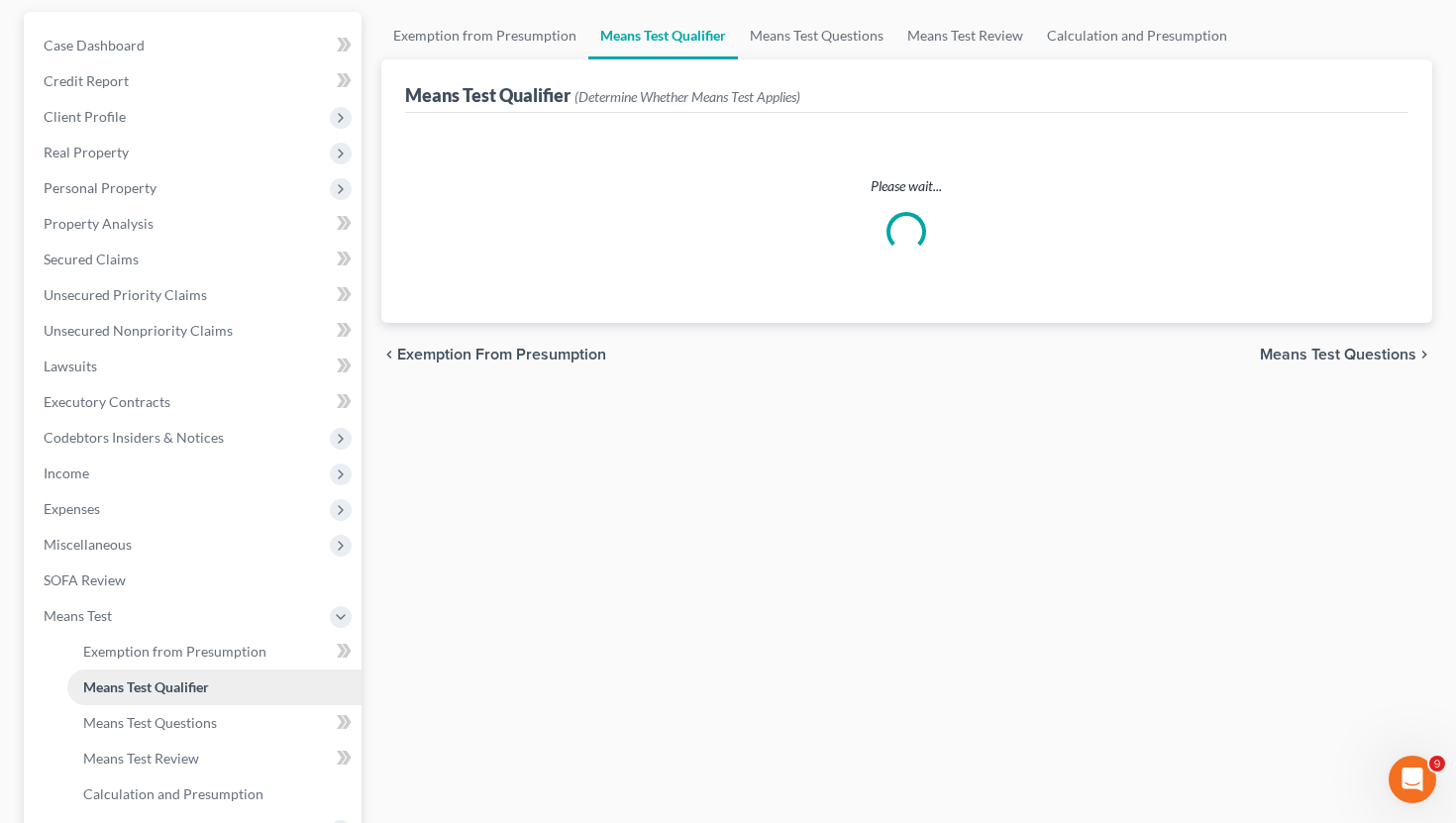 scroll, scrollTop: 0, scrollLeft: 0, axis: both 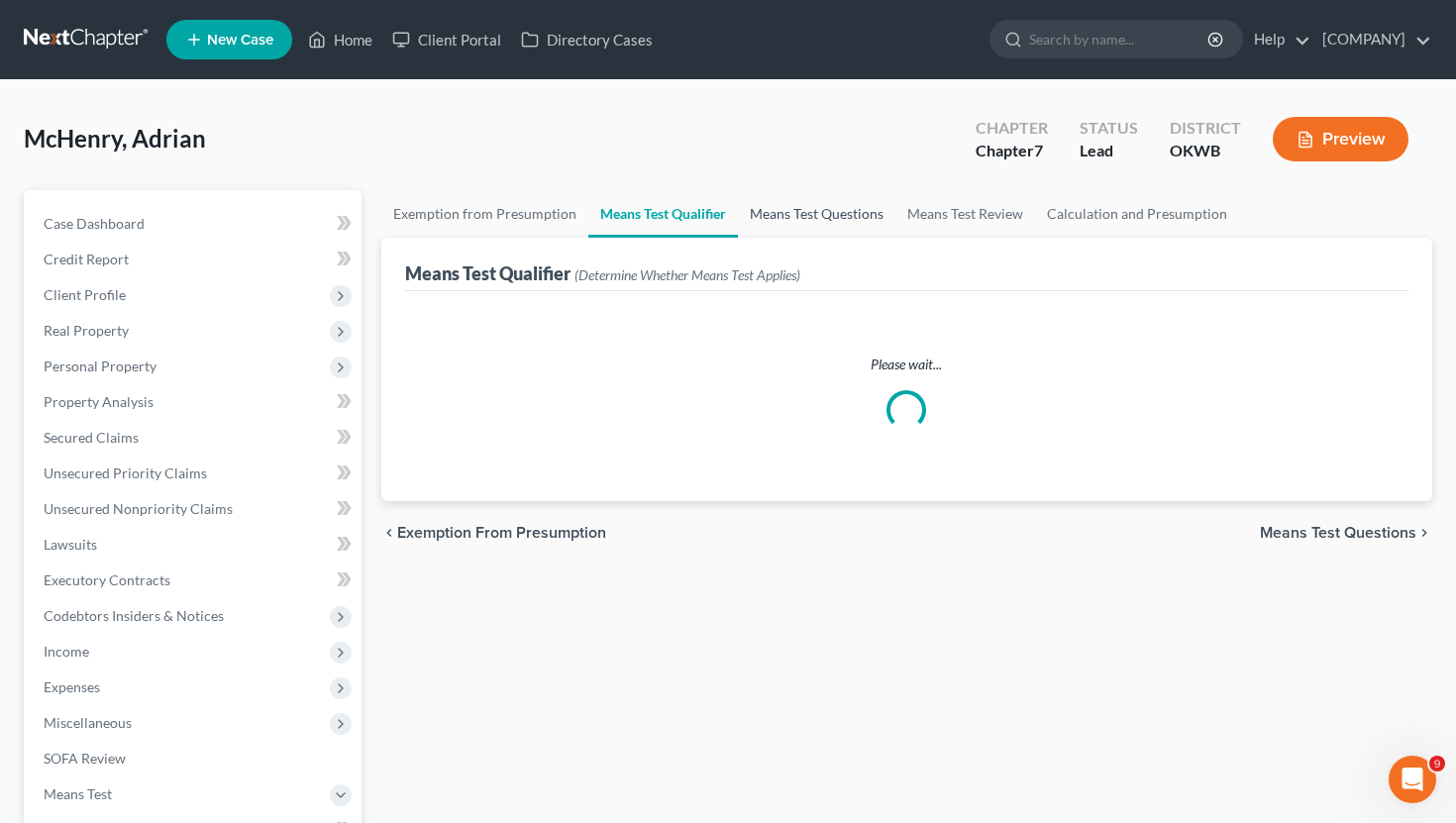 click on "Means Test Questions" at bounding box center [816, 214] 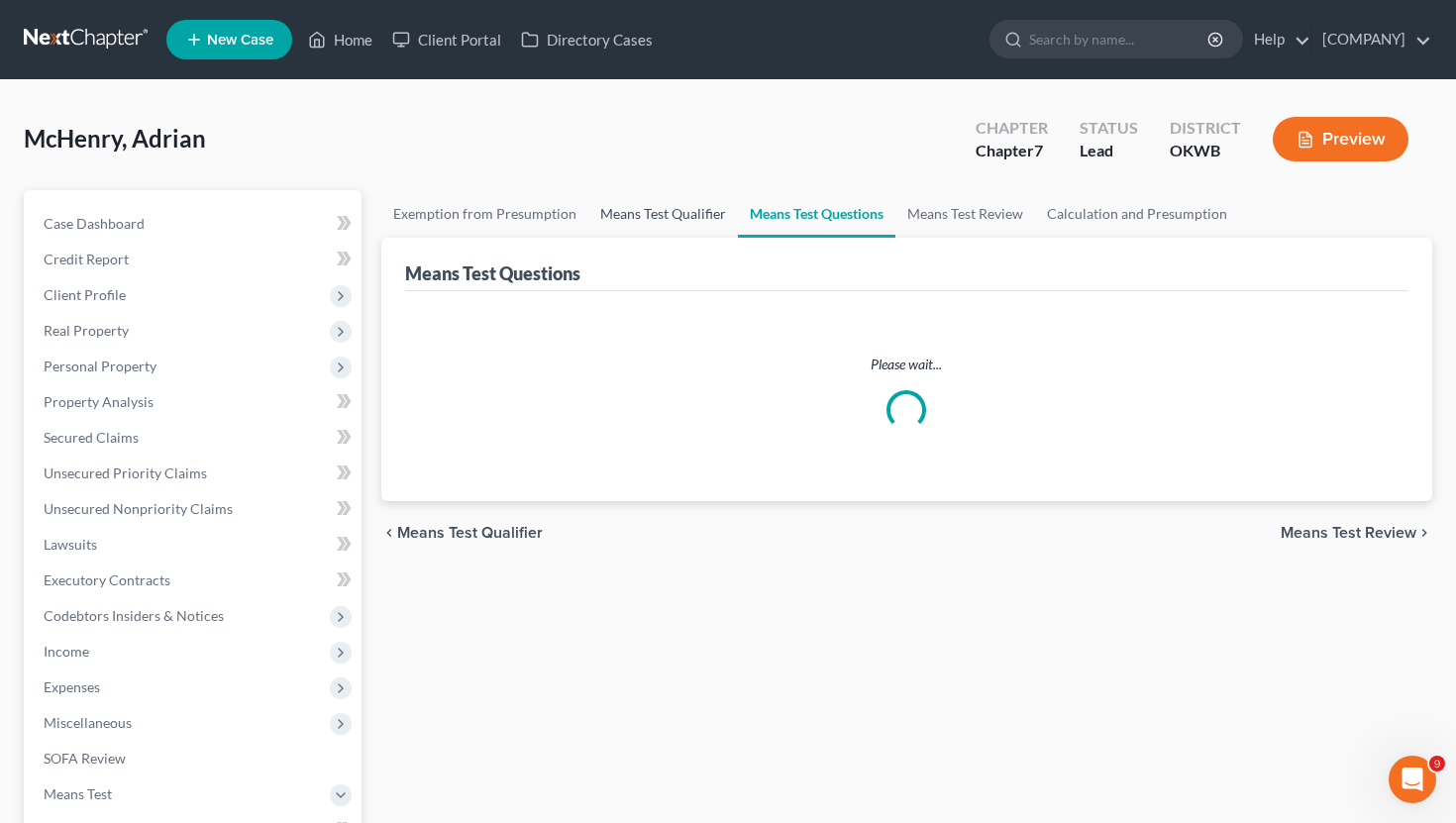 click on "Means Test Qualifier" at bounding box center (663, 214) 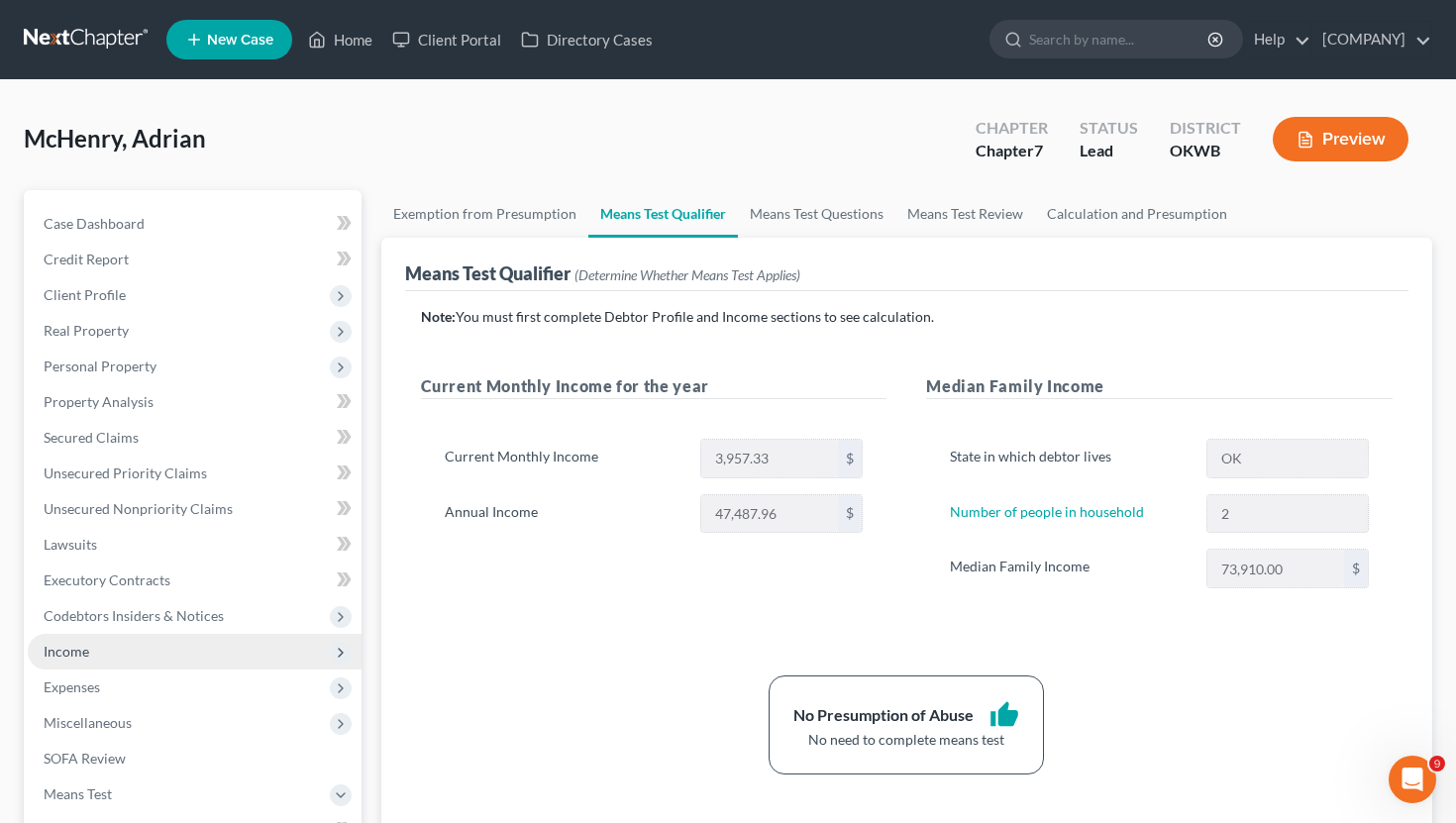 click on "Income" at bounding box center [194, 652] 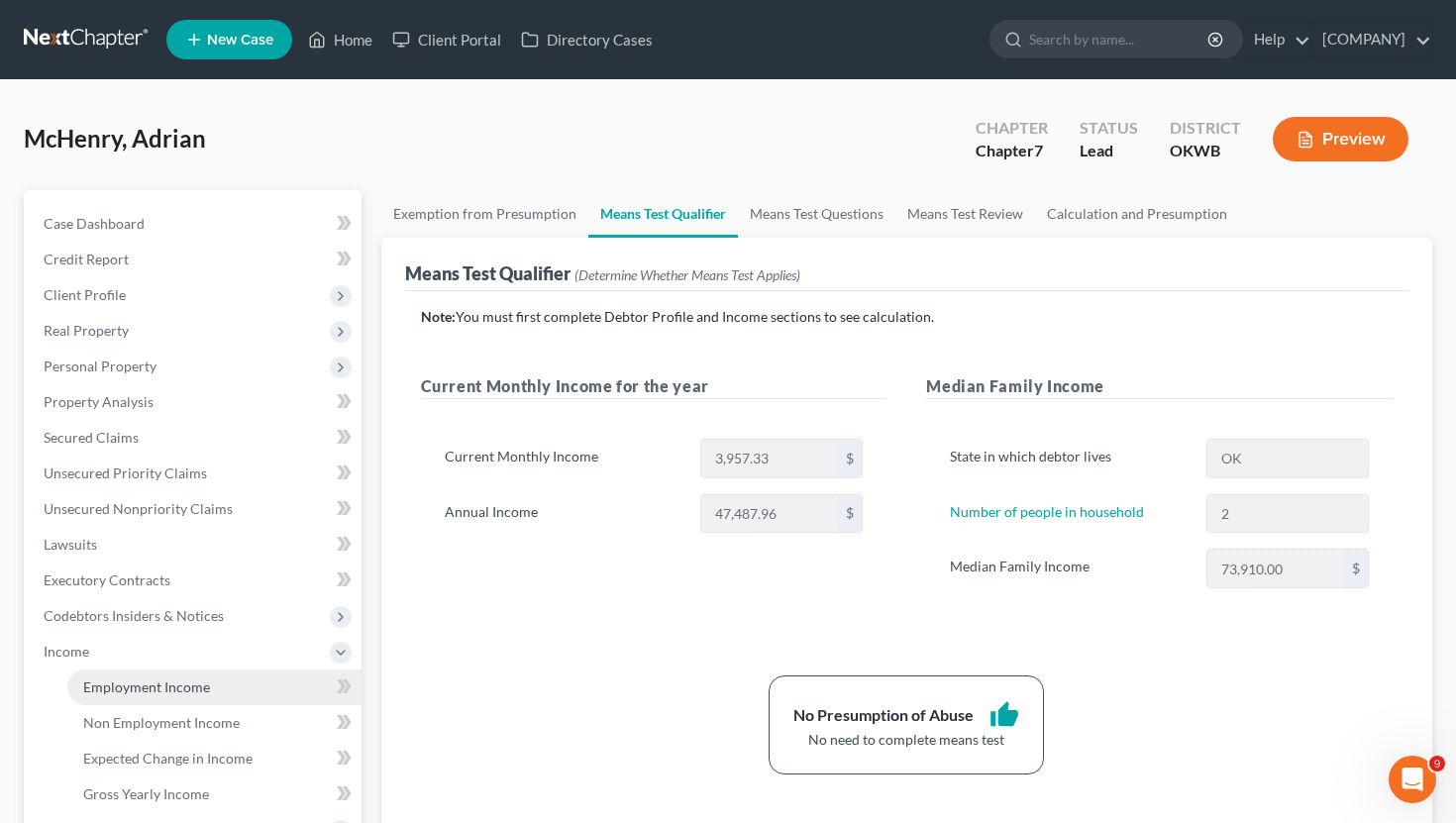 click on "Employment Income" at bounding box center (214, 687) 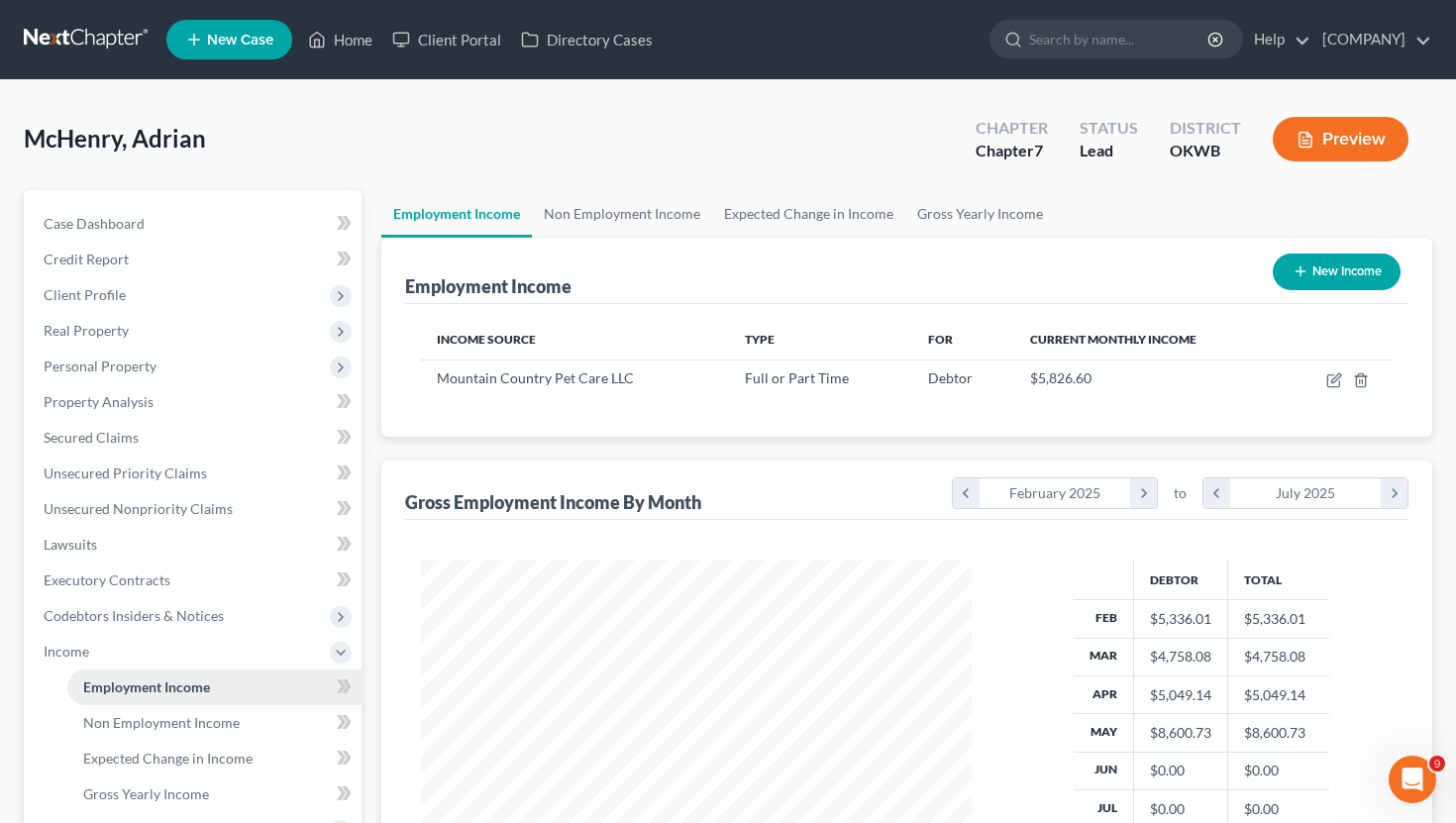 scroll, scrollTop: 990018, scrollLeft: 989886, axis: both 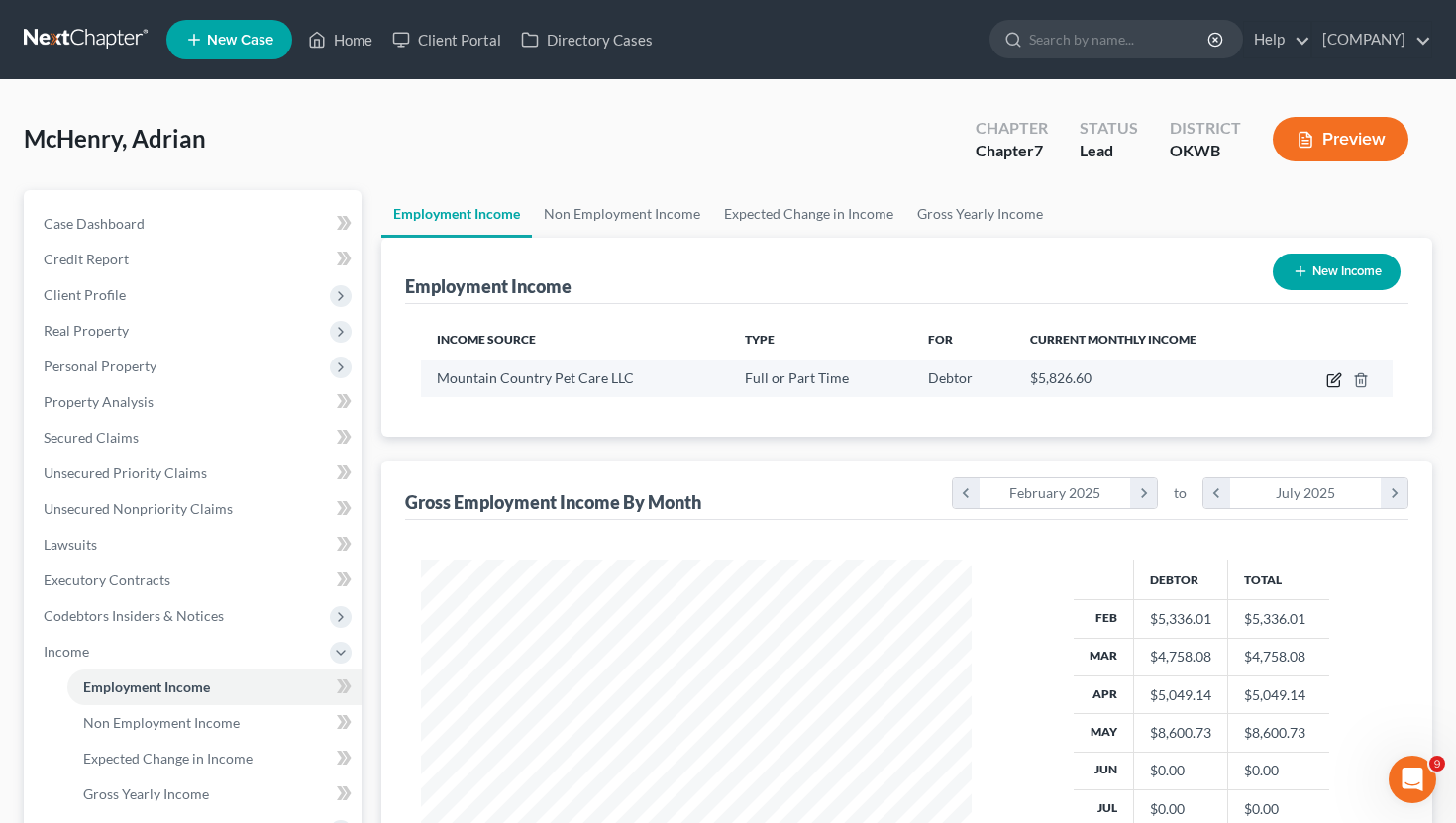 click 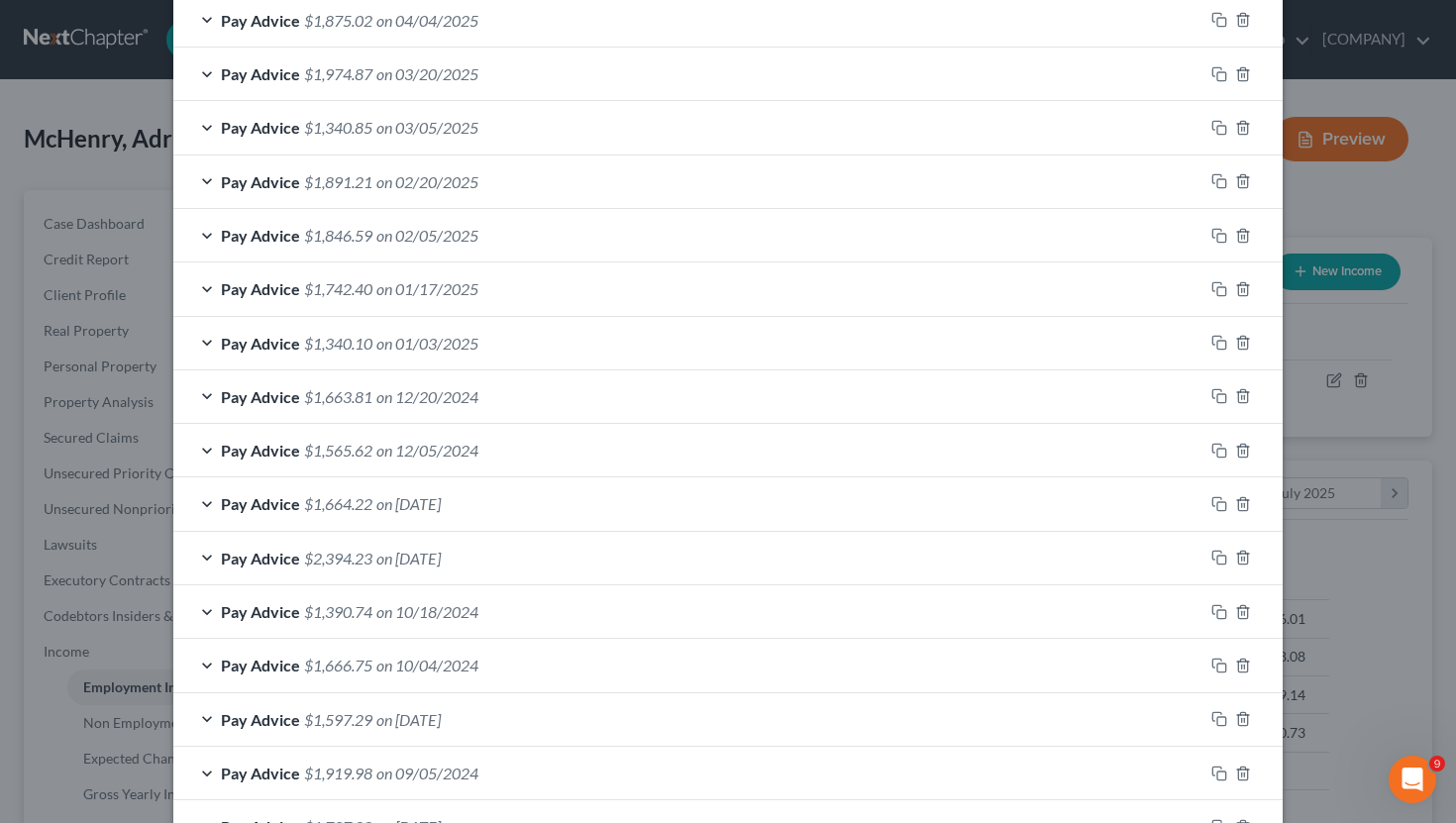 scroll, scrollTop: 1088, scrollLeft: 0, axis: vertical 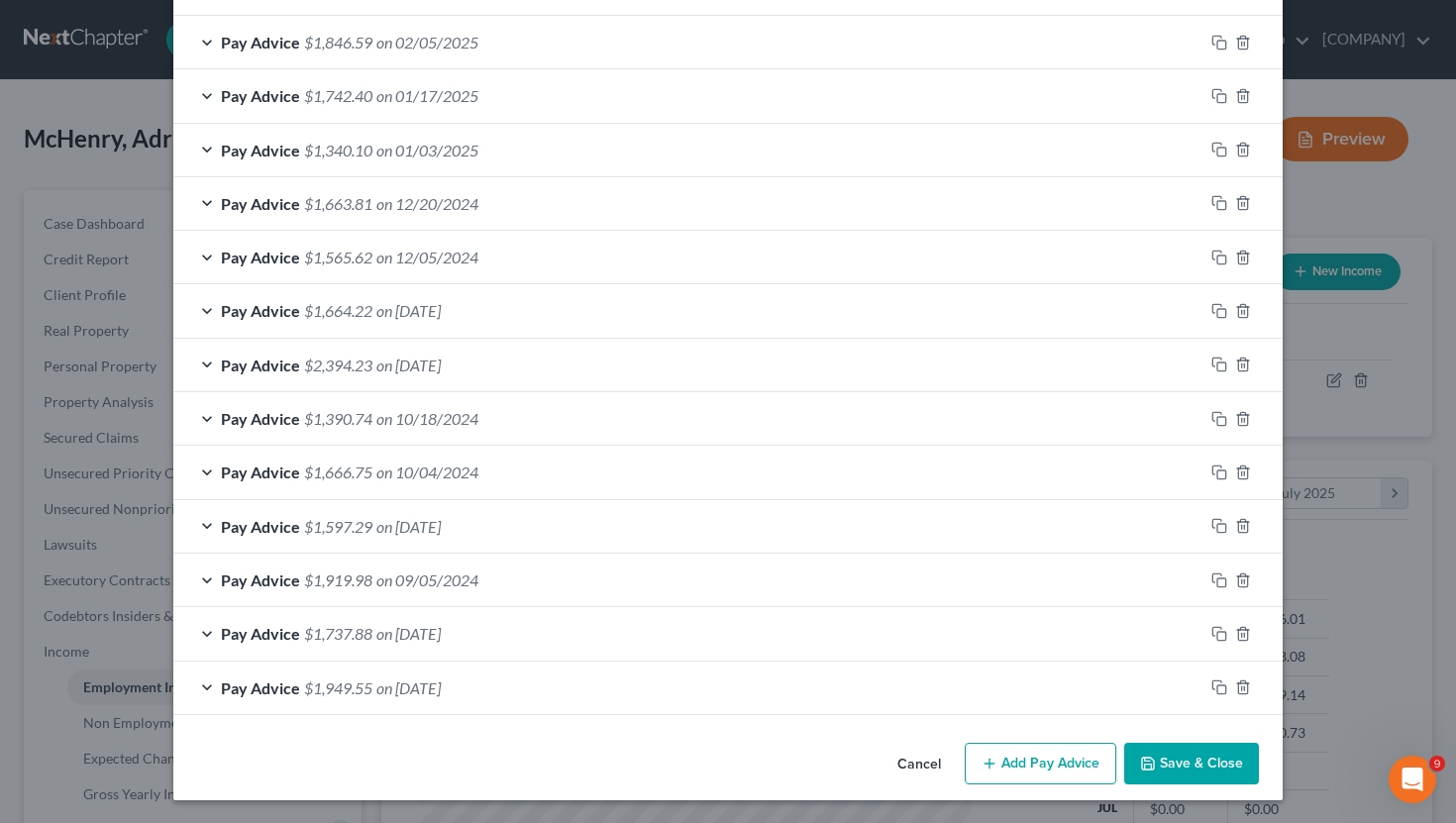 click on "Add Pay Advice" at bounding box center [1040, 764] 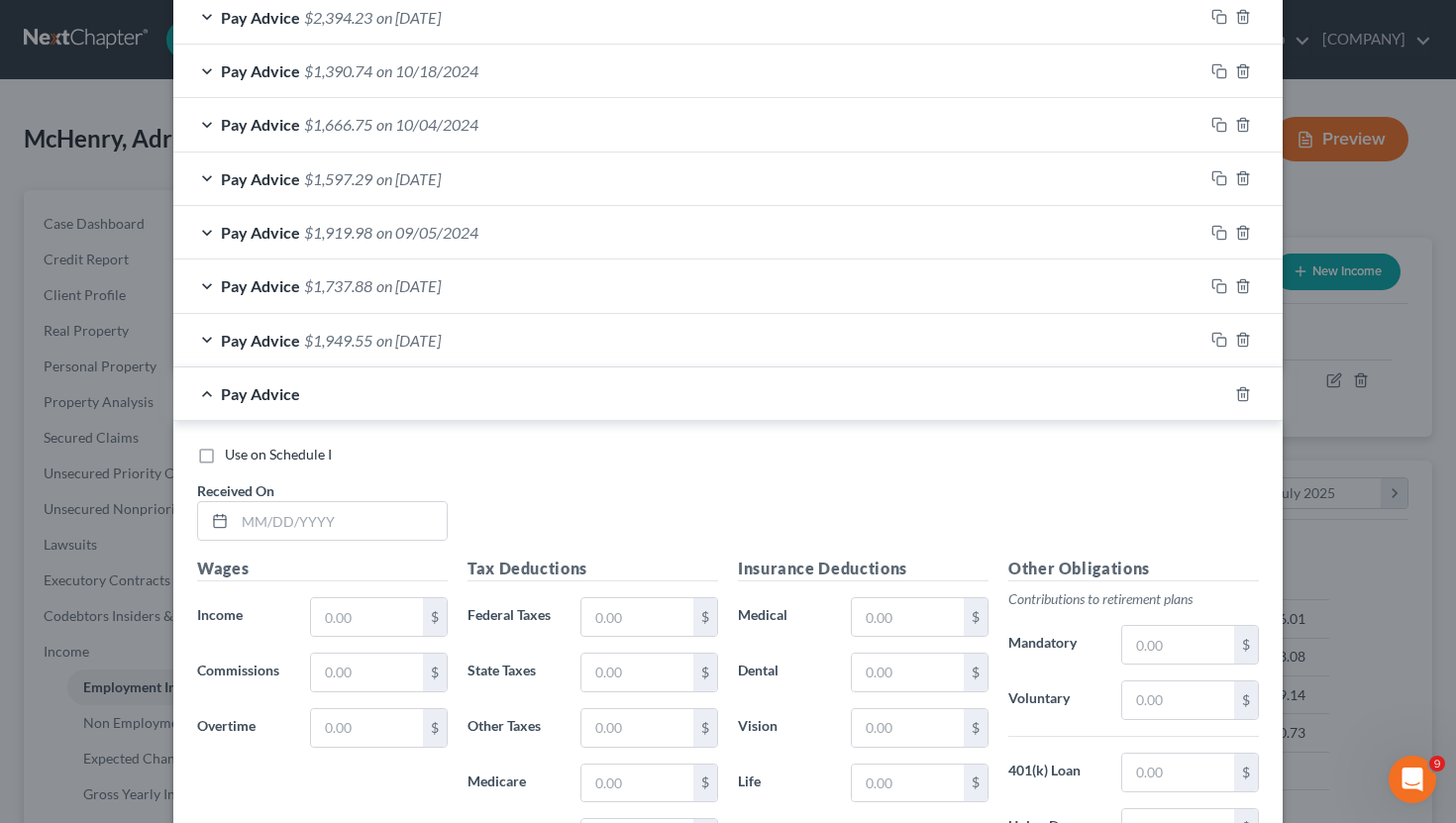 scroll, scrollTop: 1626, scrollLeft: 0, axis: vertical 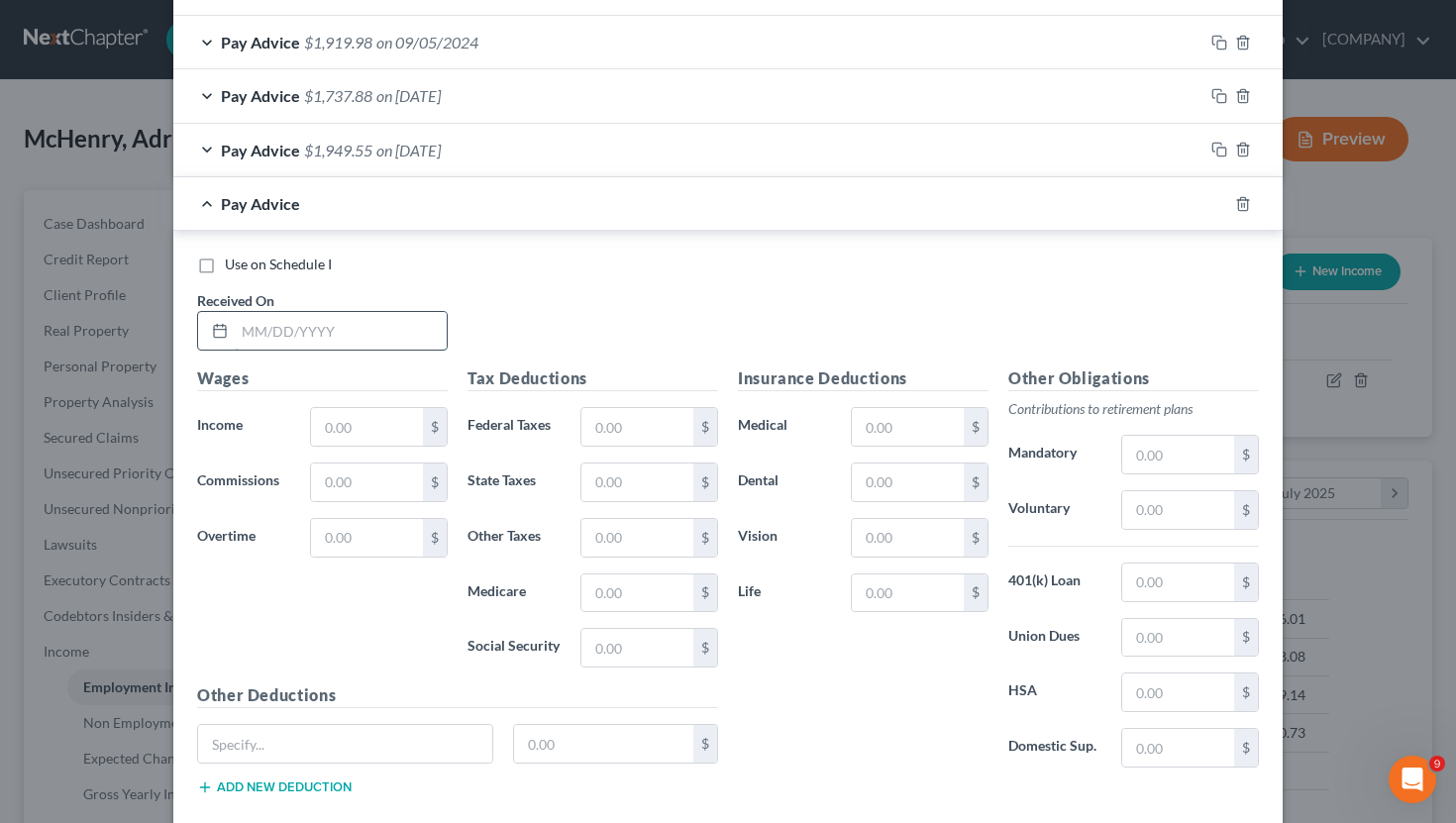 click at bounding box center [341, 331] 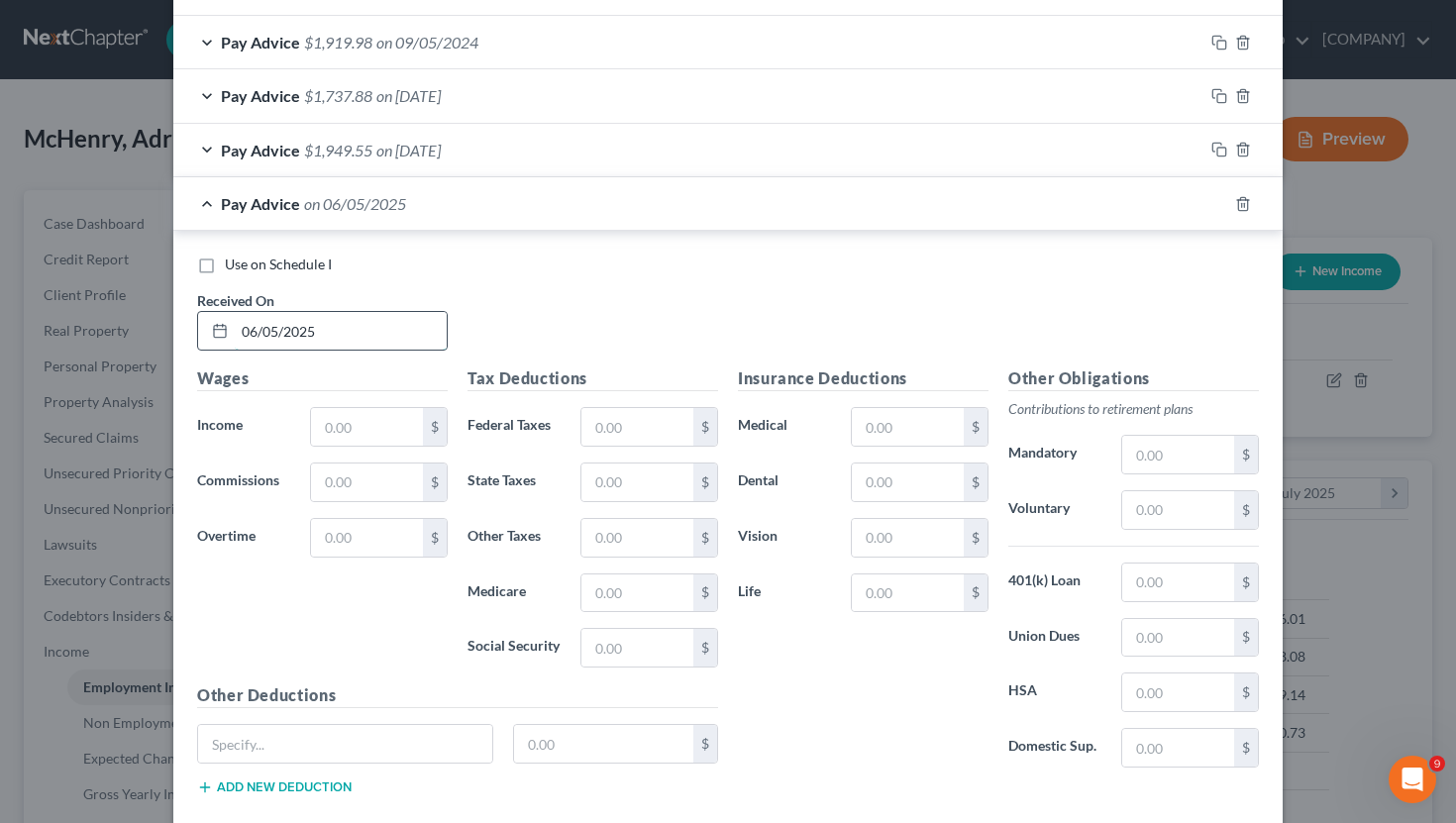 type on "06/05/2025" 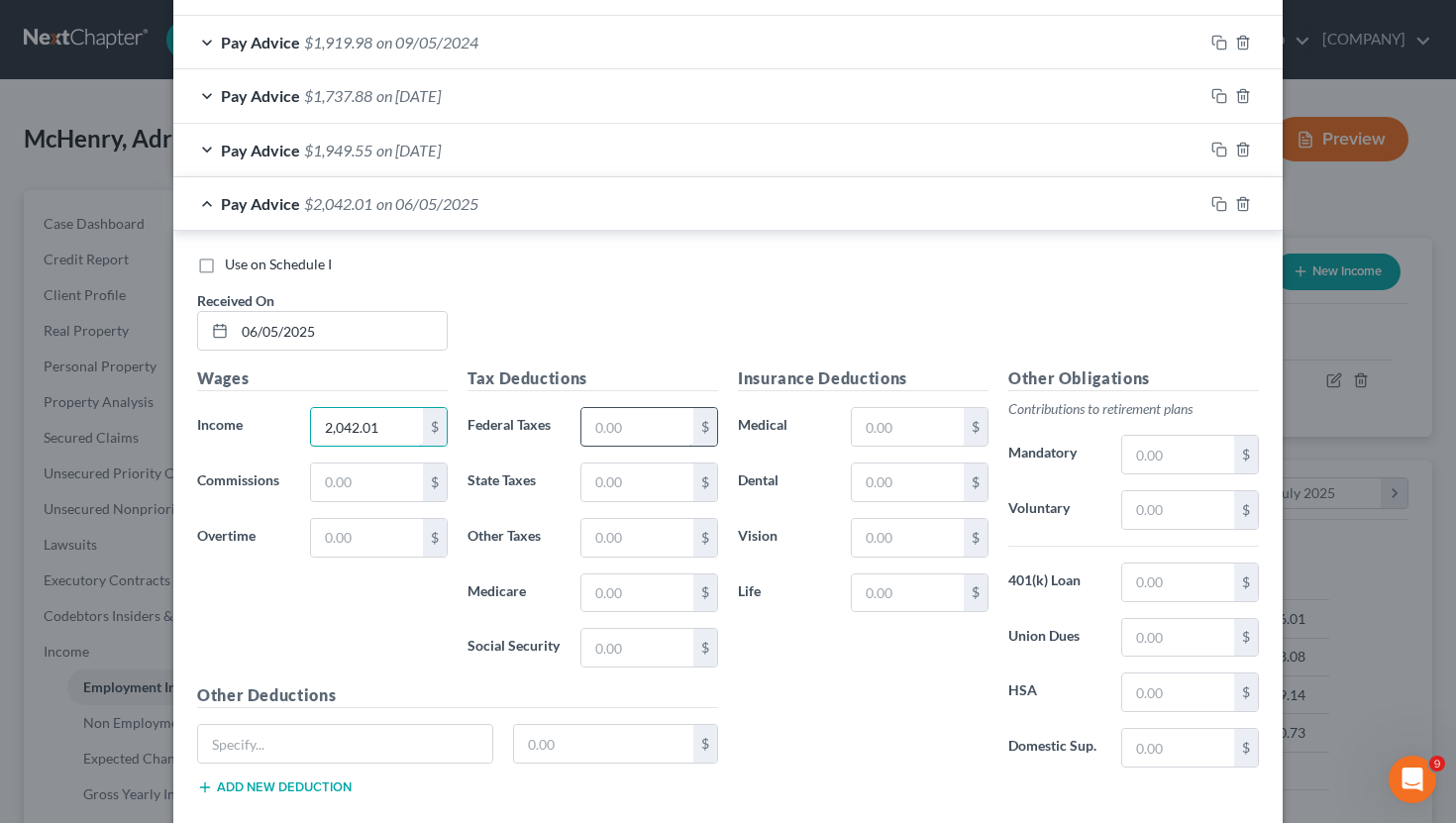 type on "2,042.01" 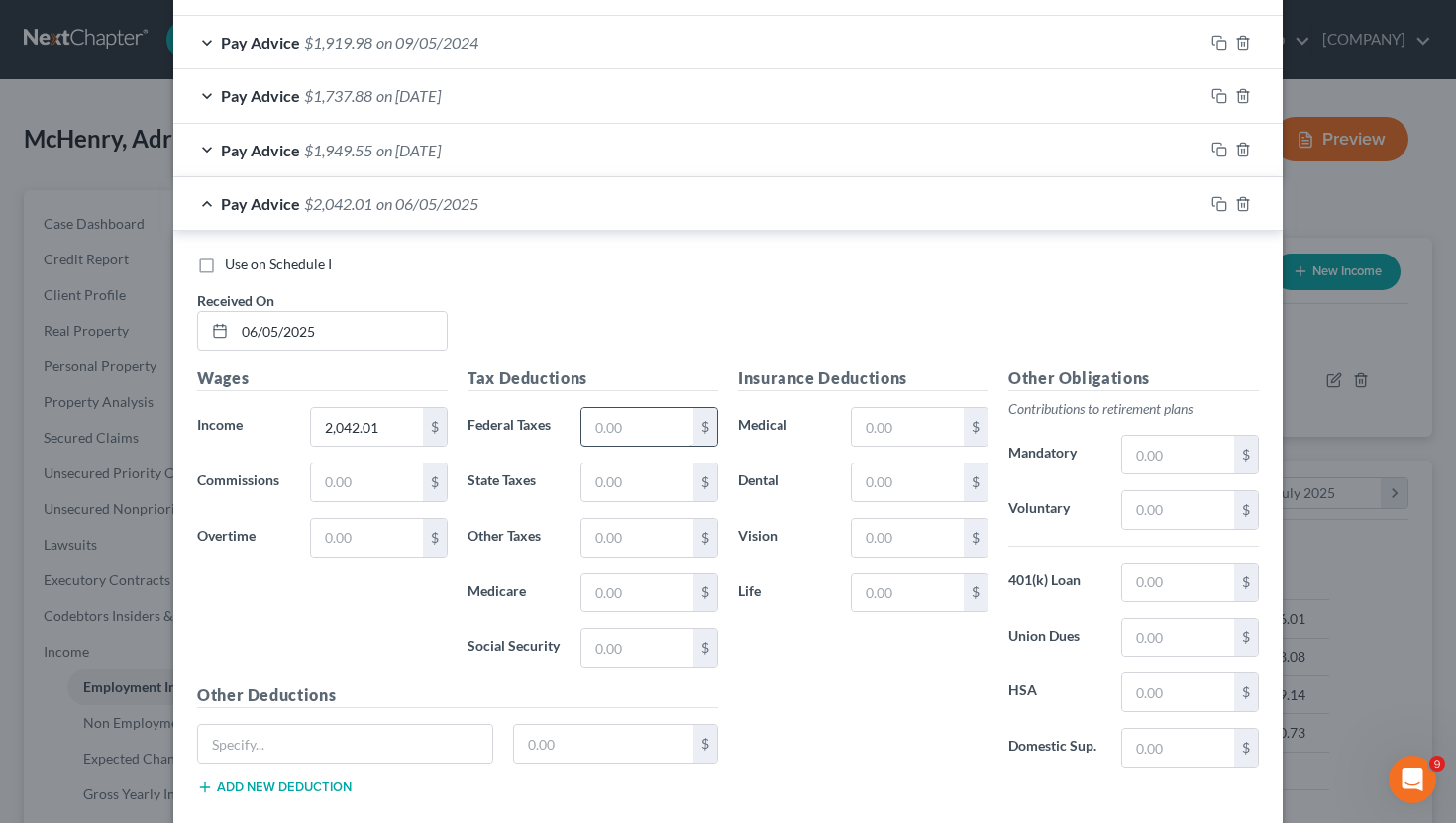 click at bounding box center (637, 427) 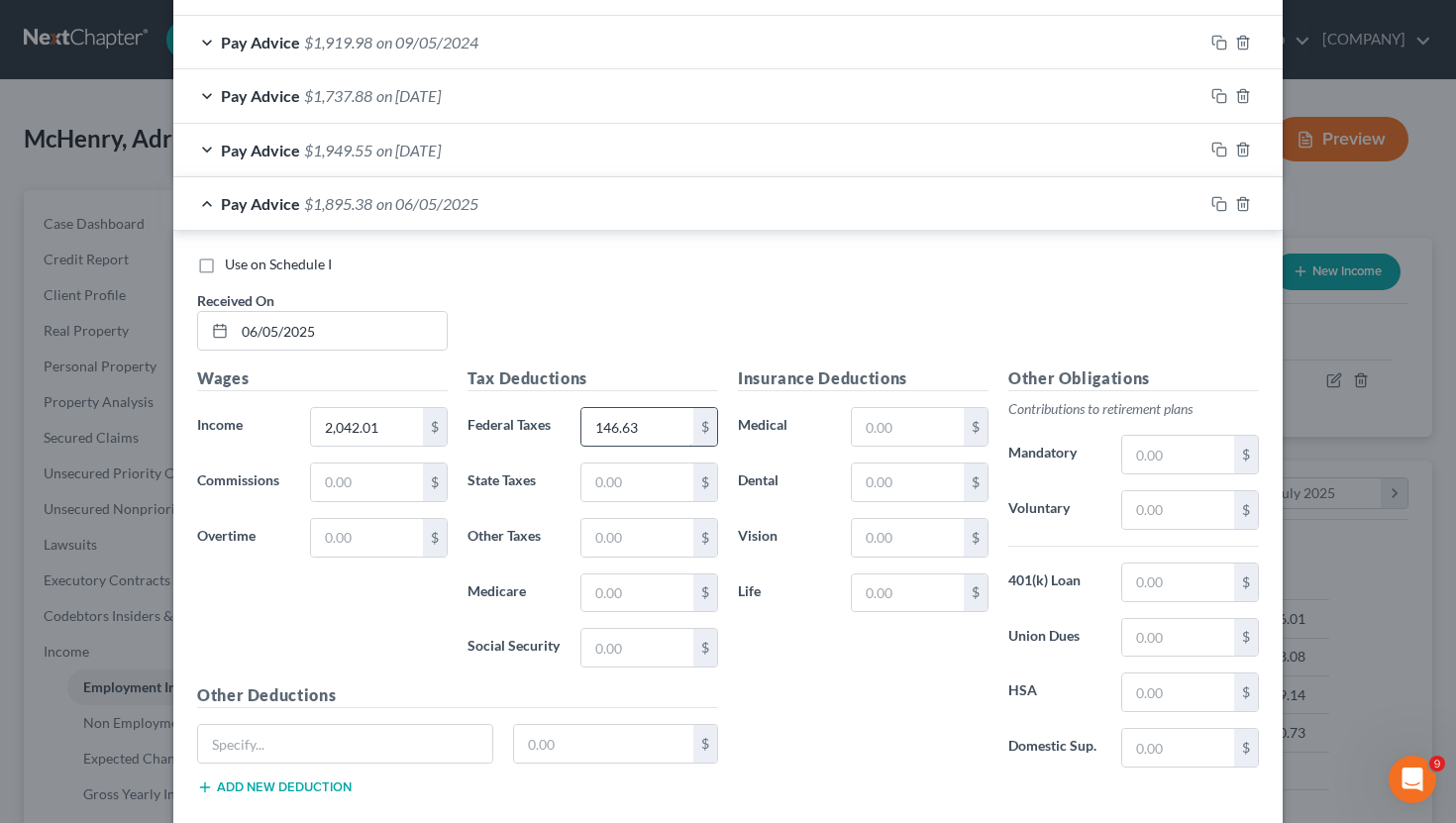 type on "146.63" 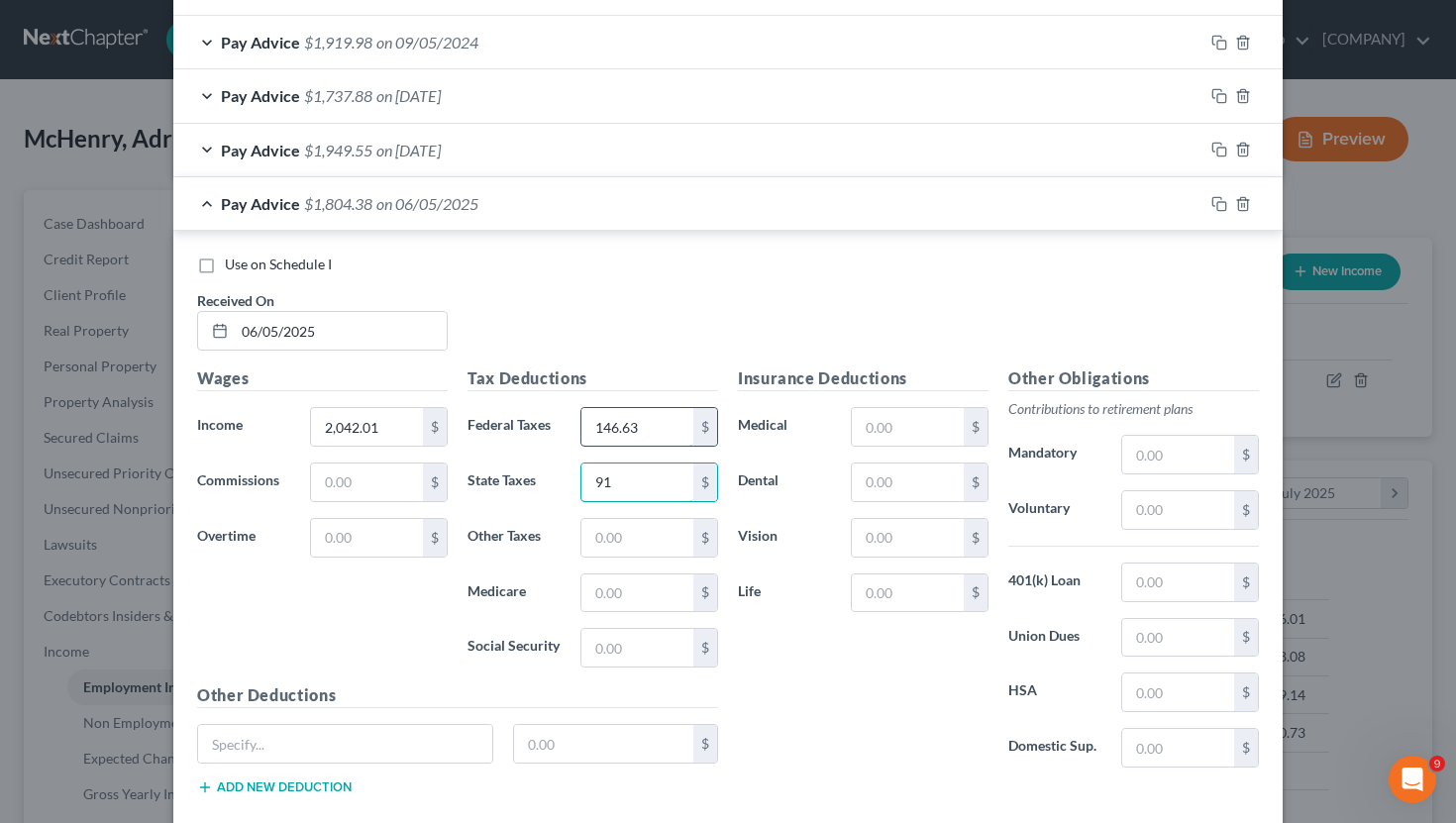 type on "91" 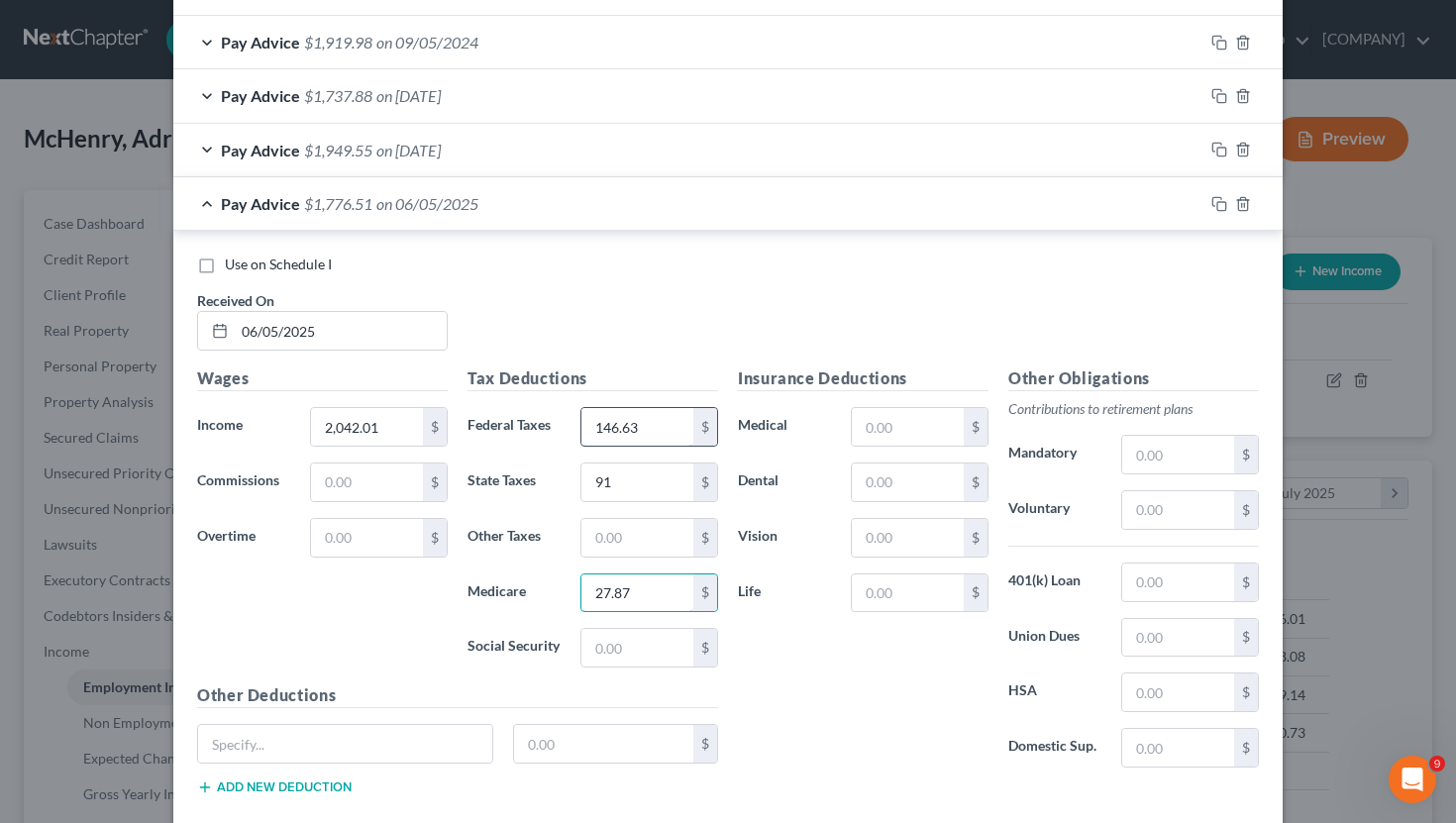 type on "27.87" 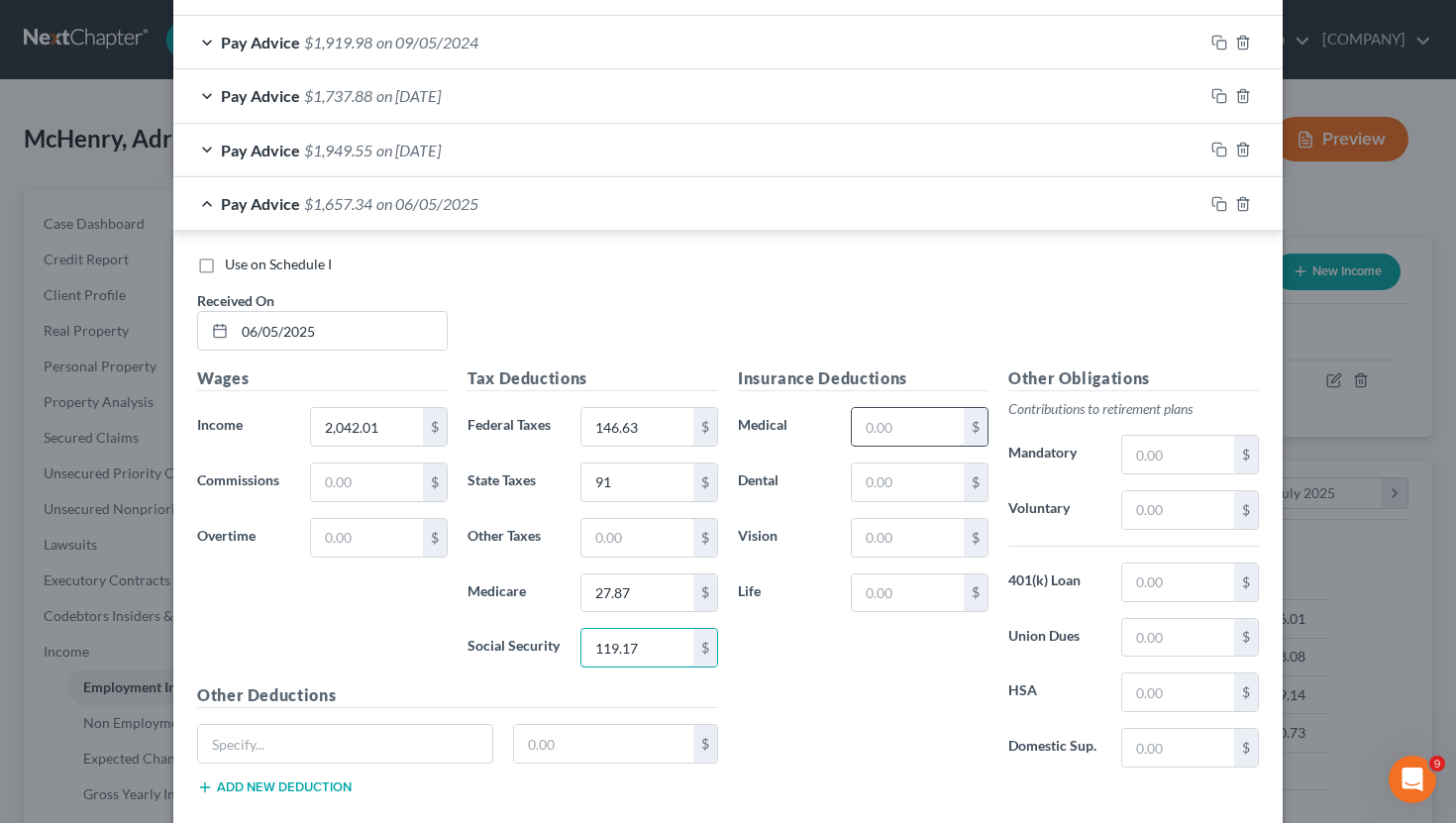 type on "119.17" 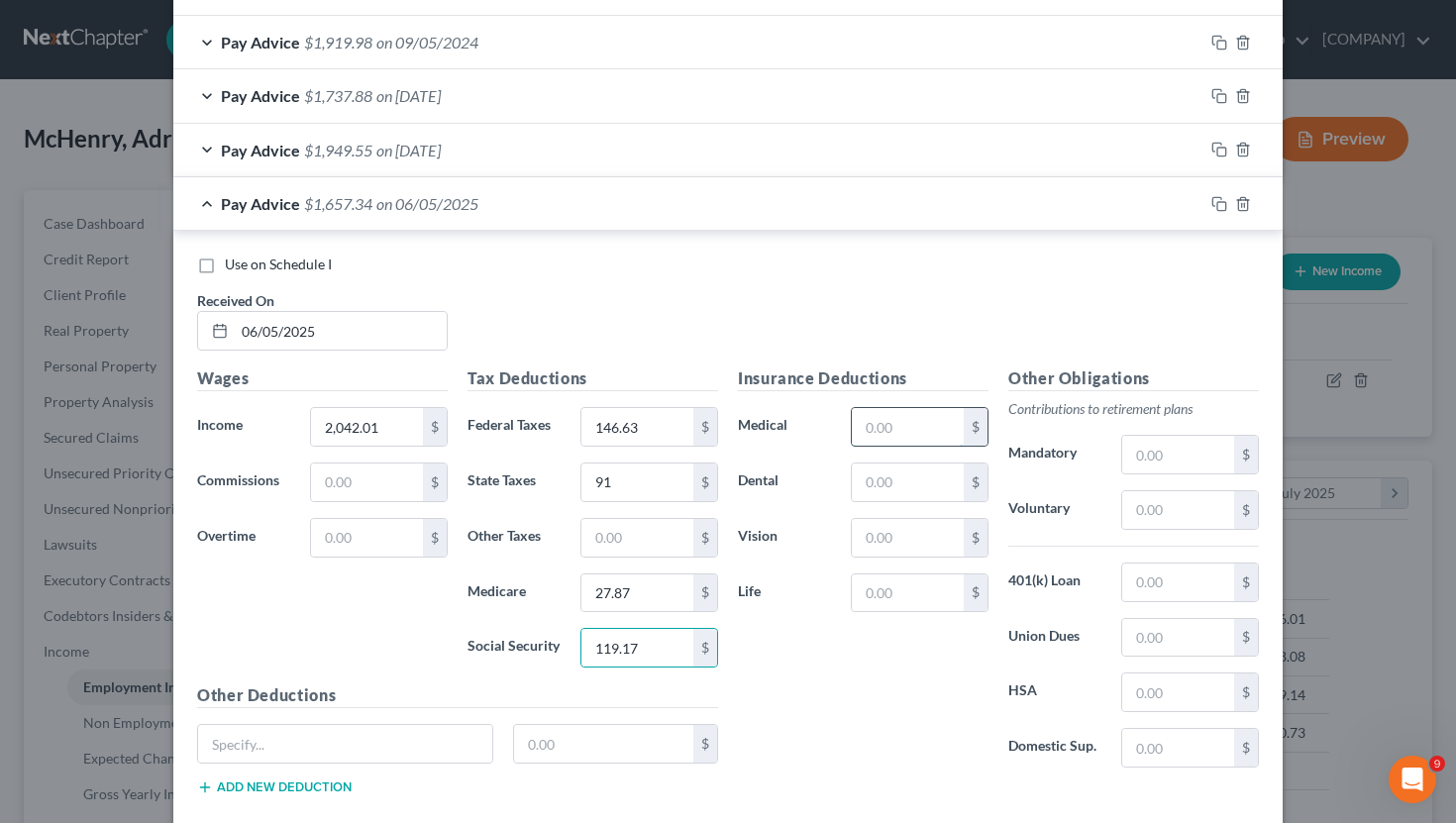 click at bounding box center [907, 427] 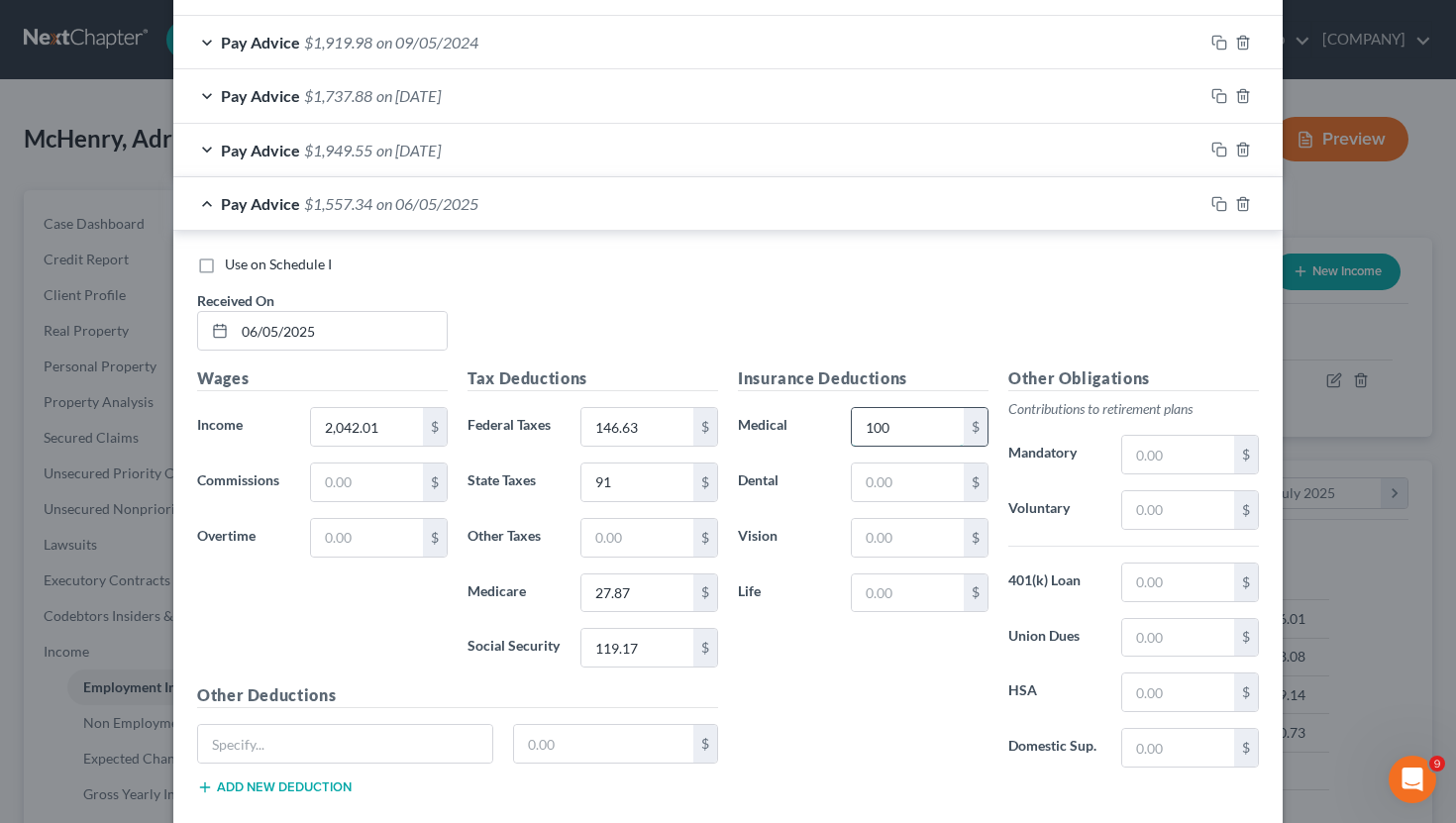 type on "100" 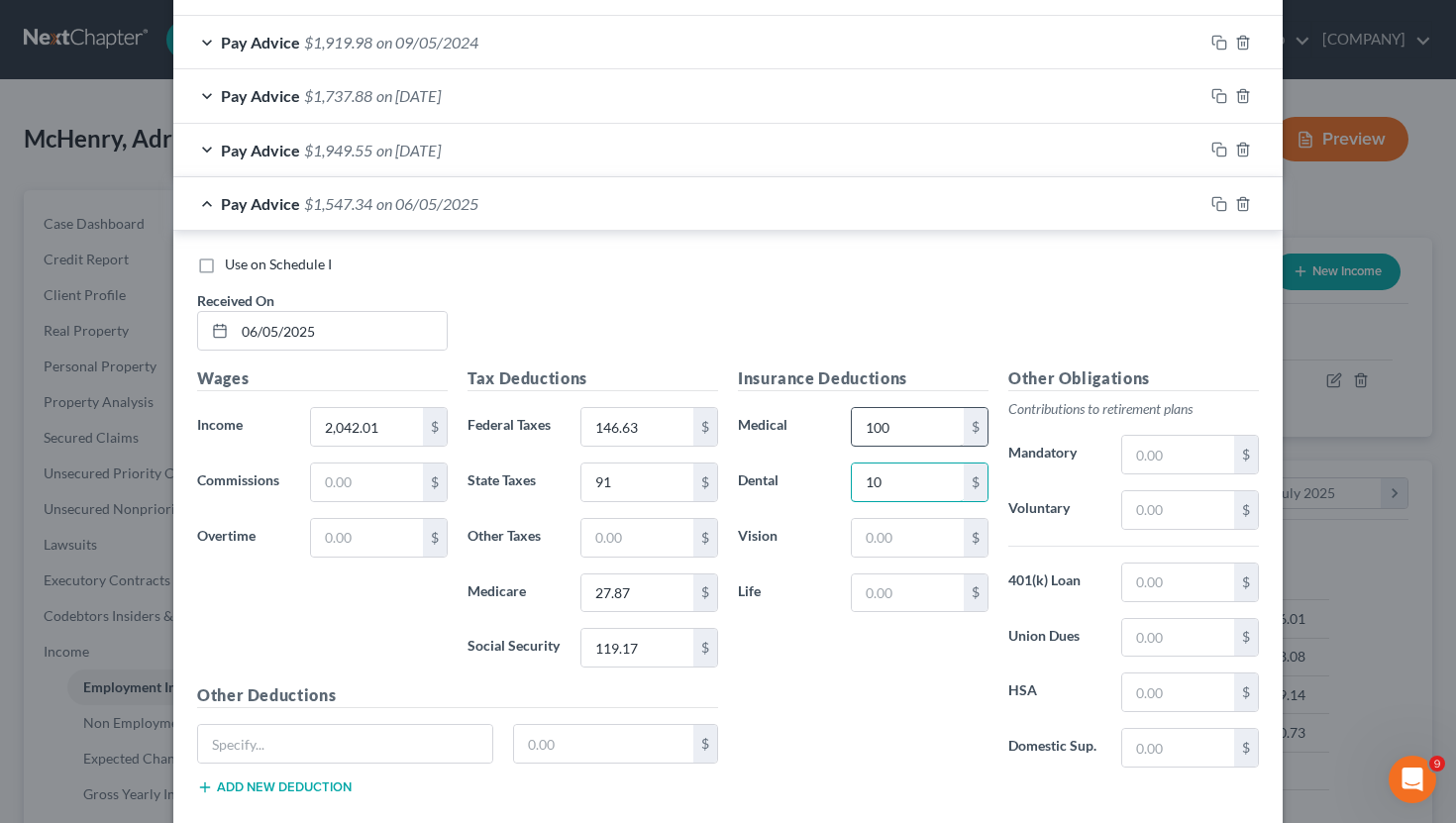 type on "10" 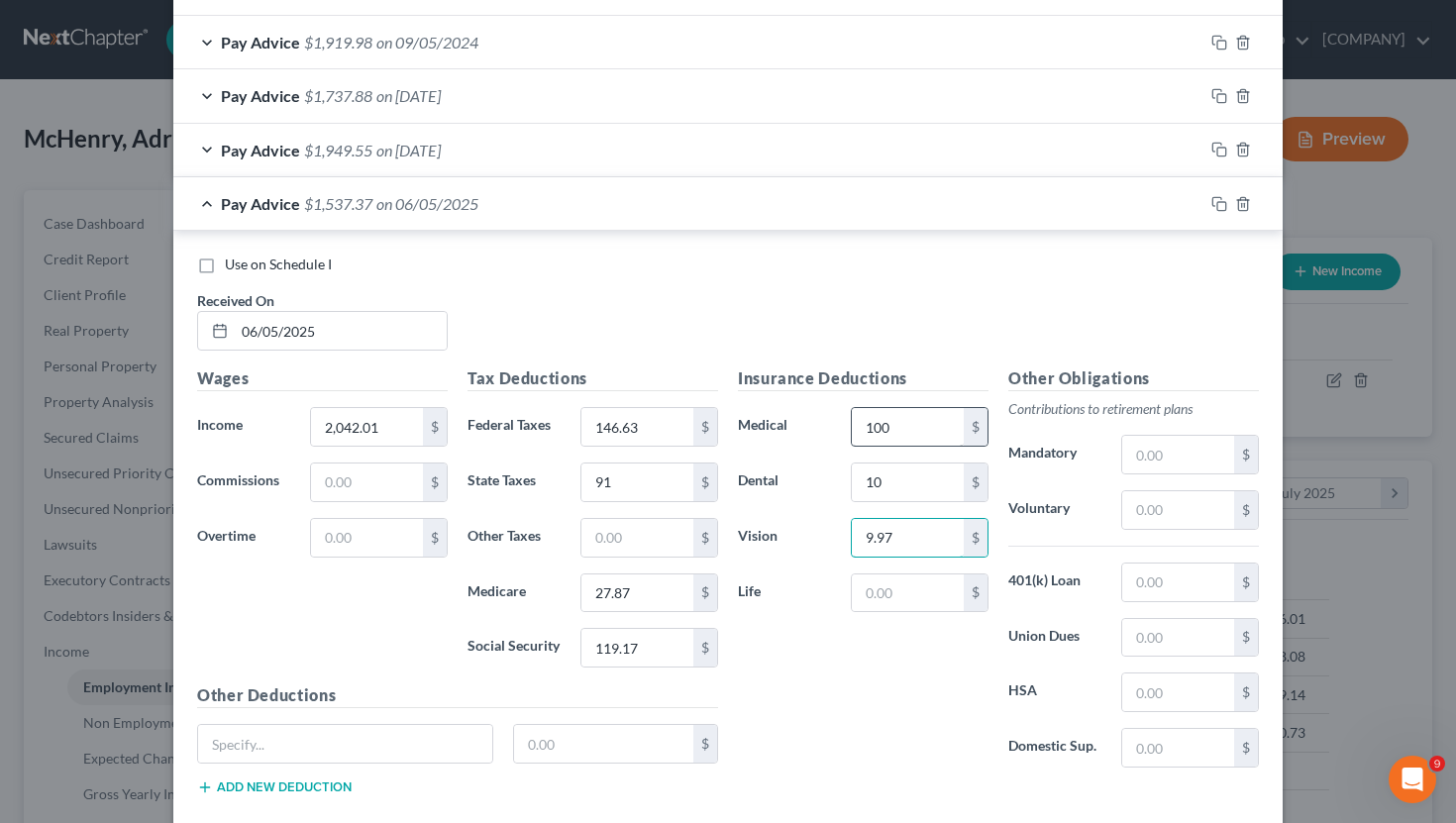 type on "9.97" 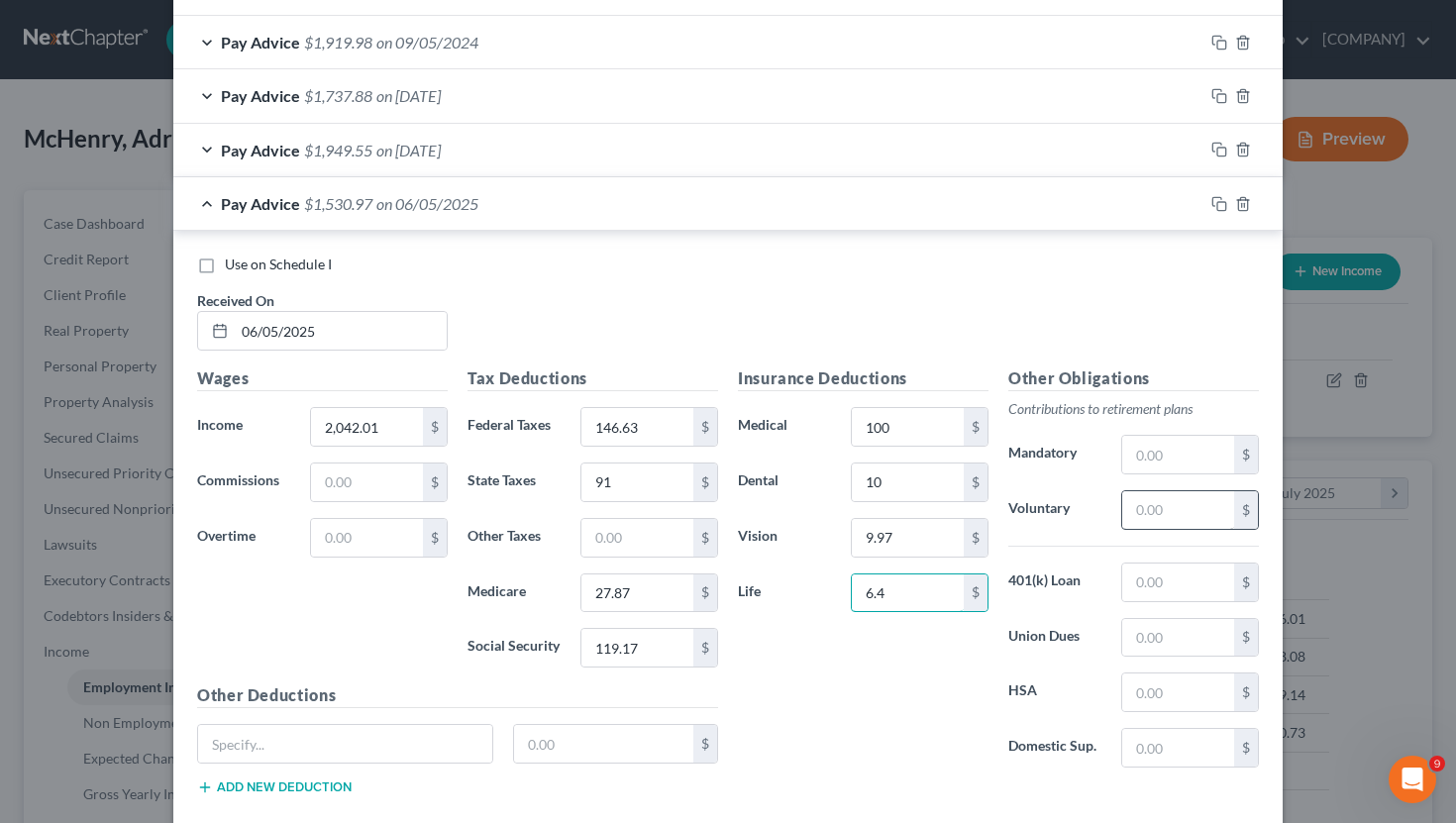 type on "6.4" 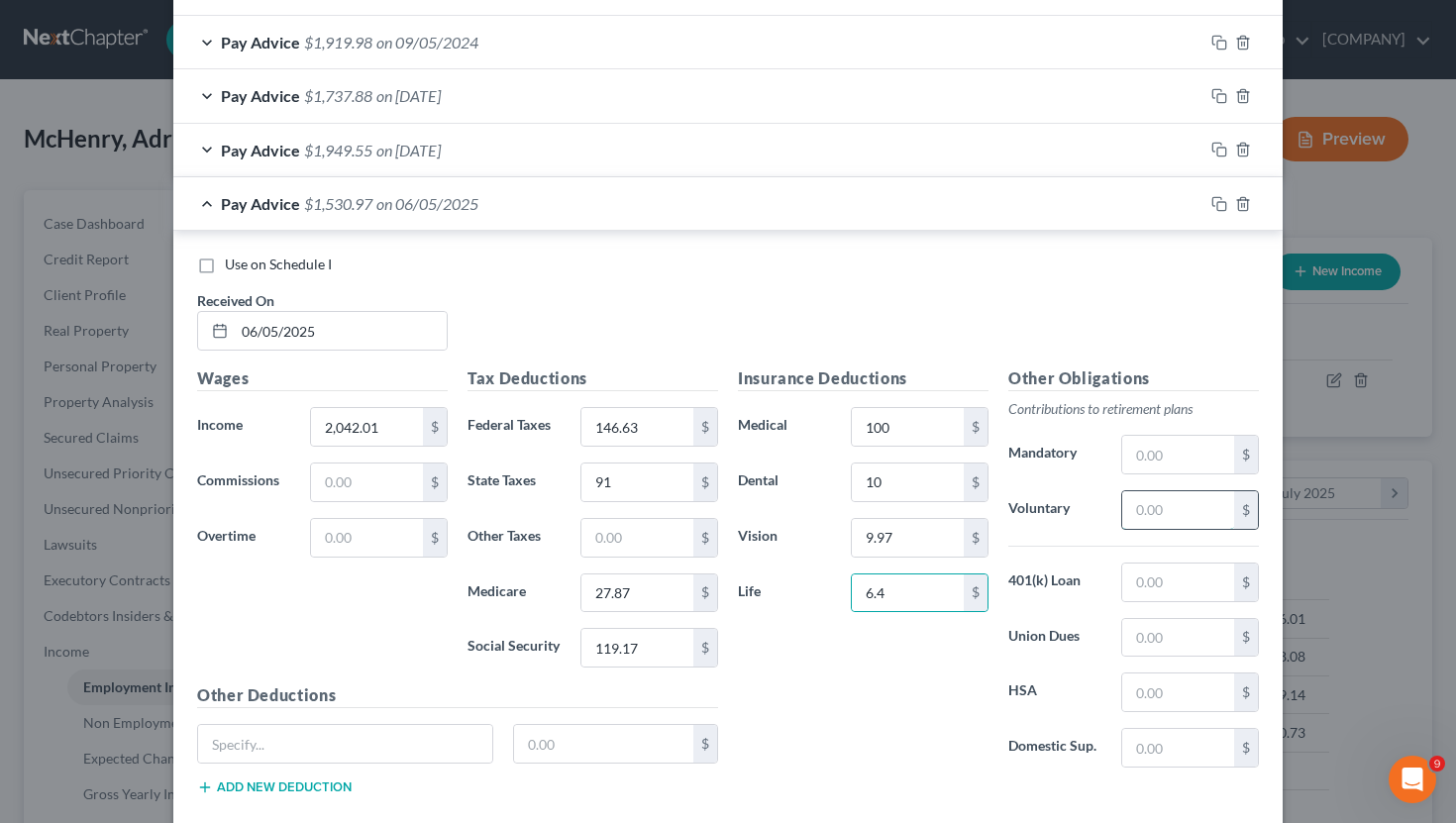 click at bounding box center [1178, 510] 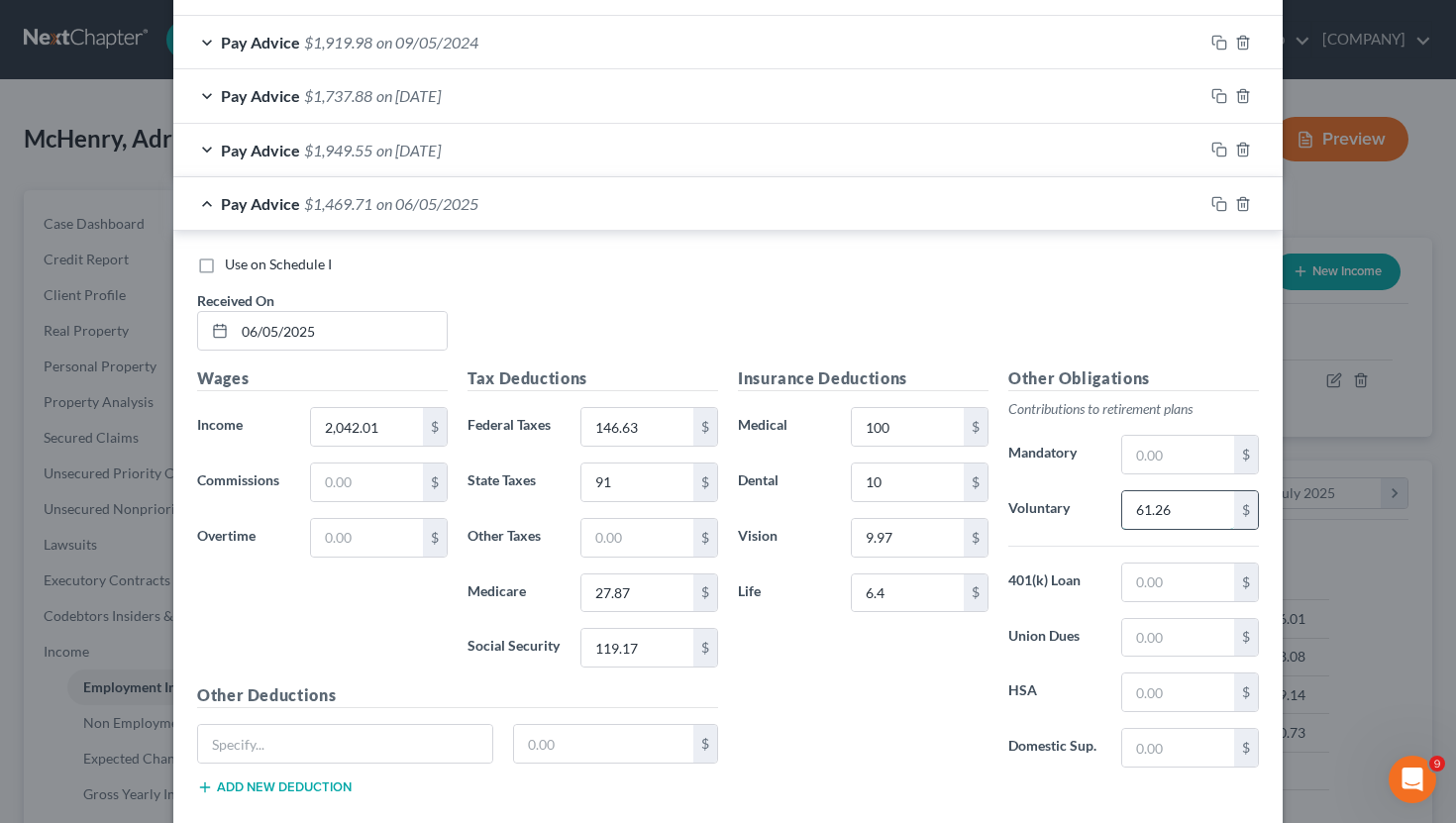 type on "61.26" 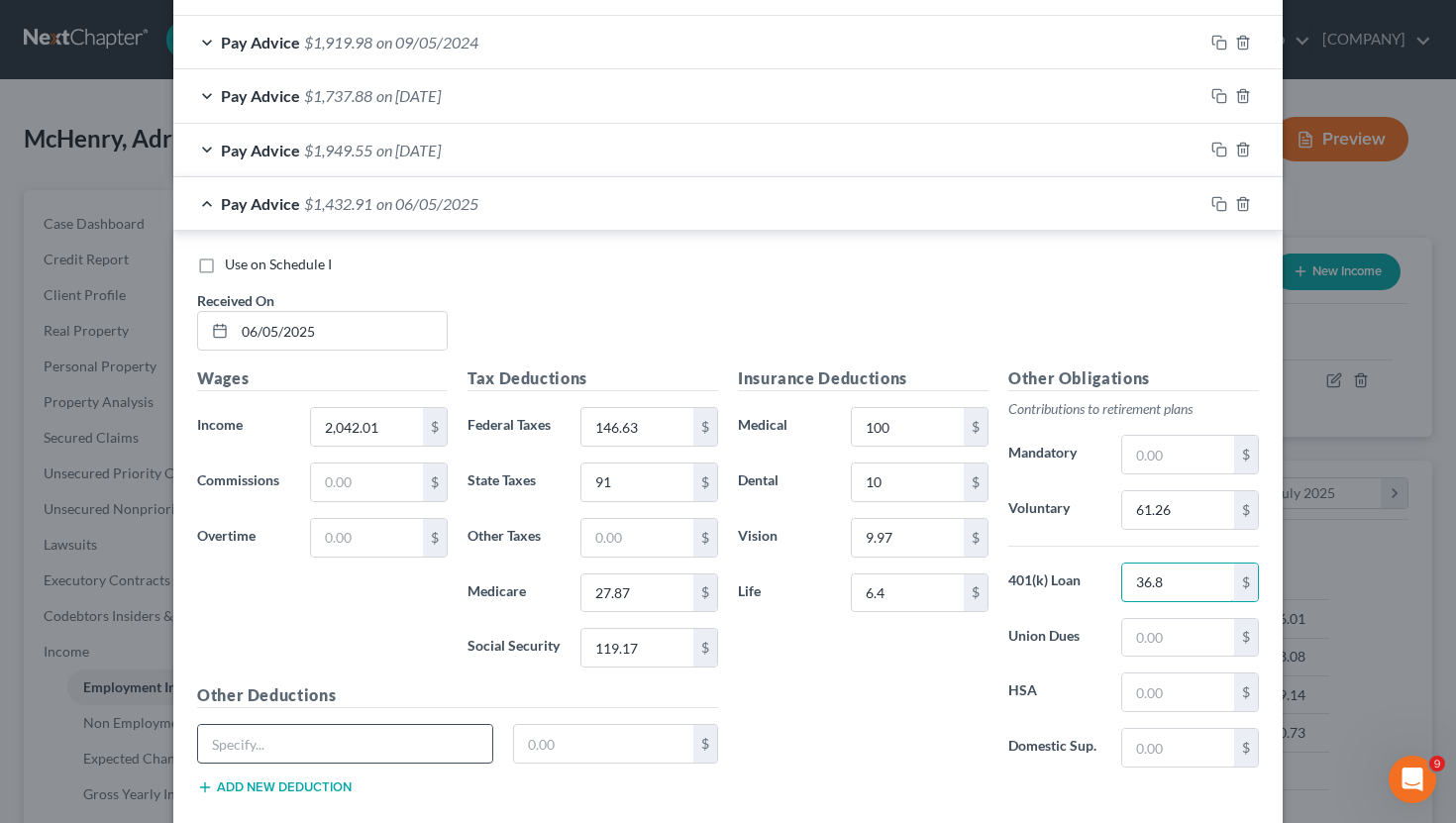 type on "36.8" 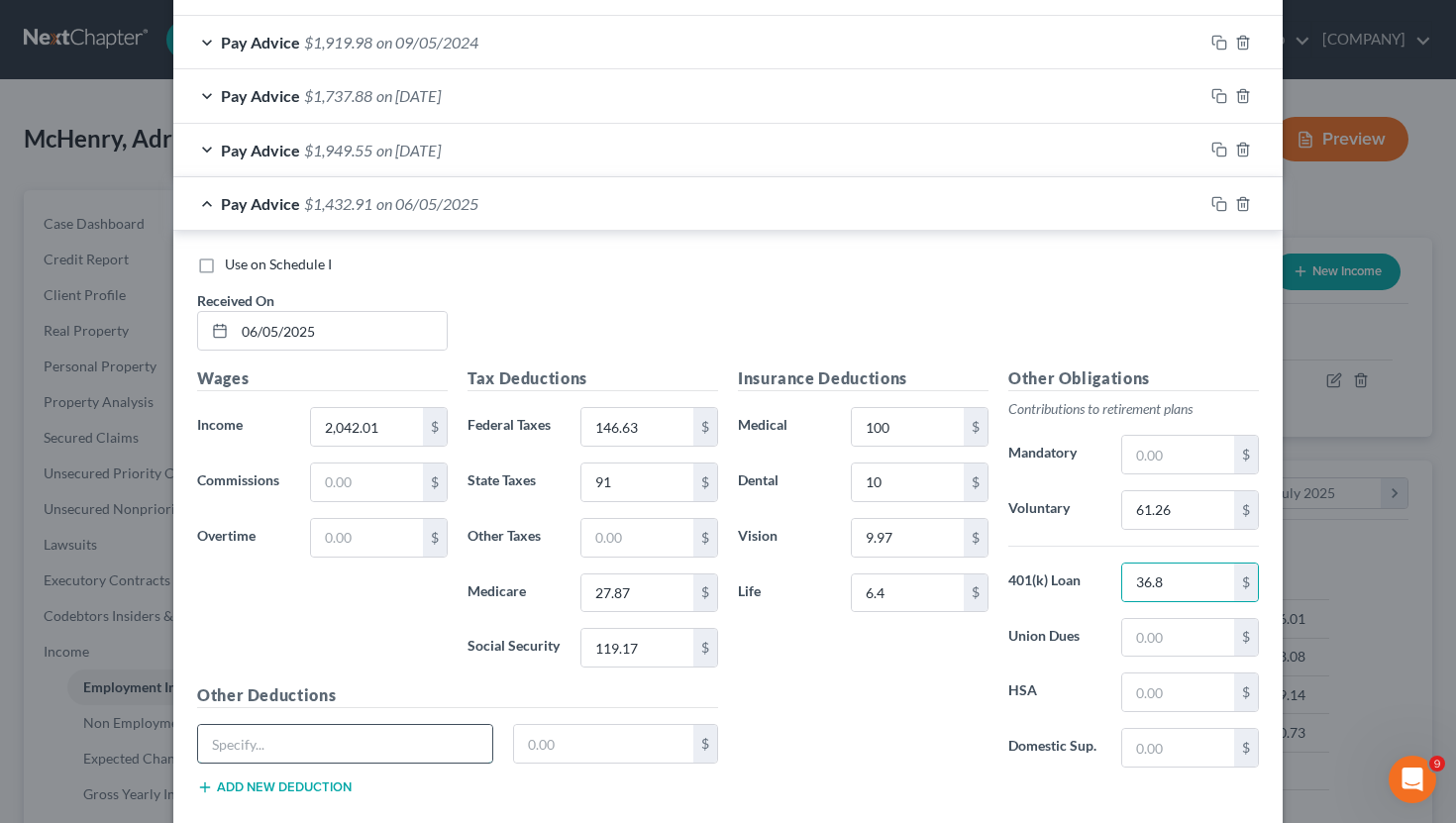 click at bounding box center [345, 744] 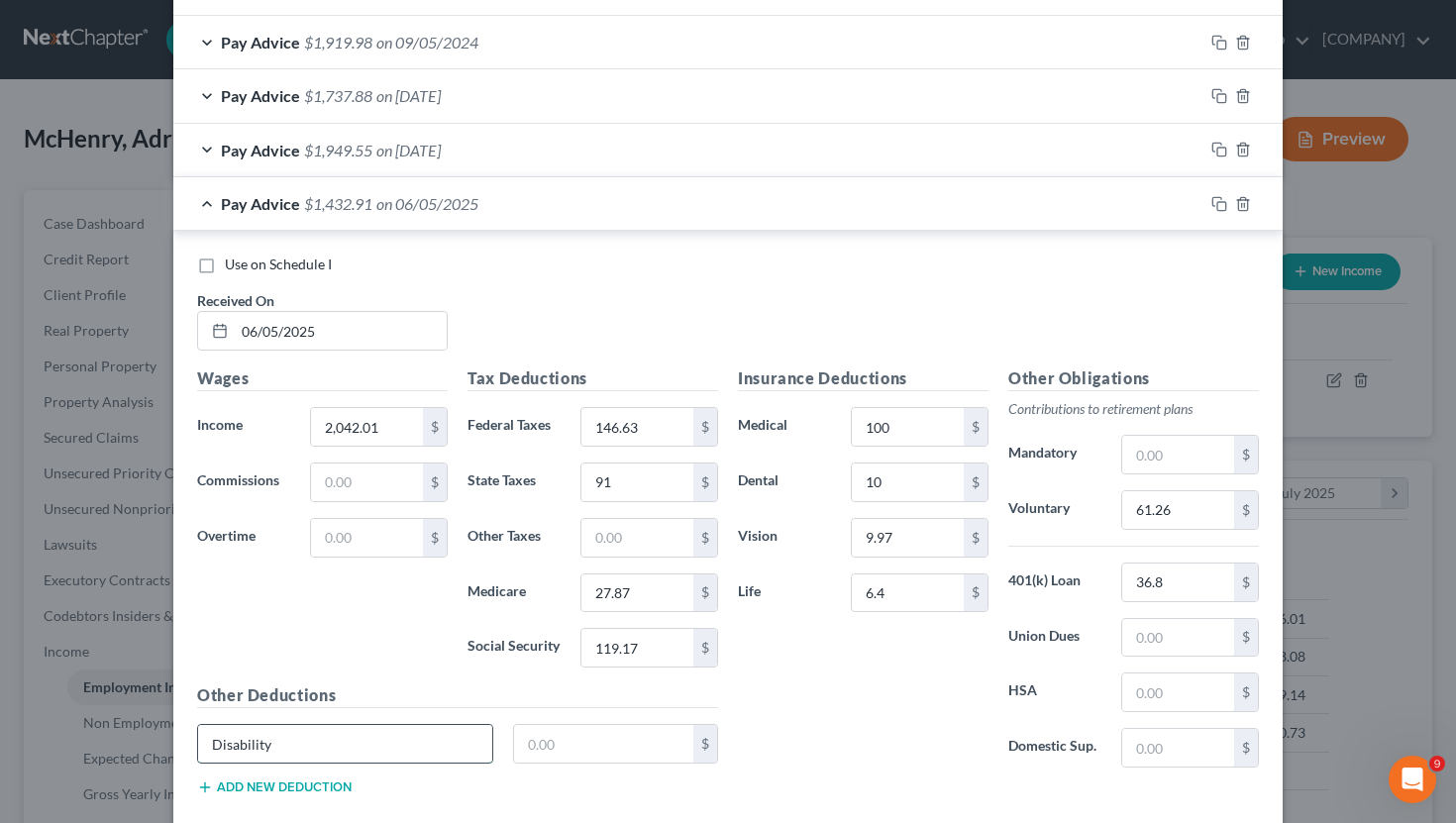 type on "Disability" 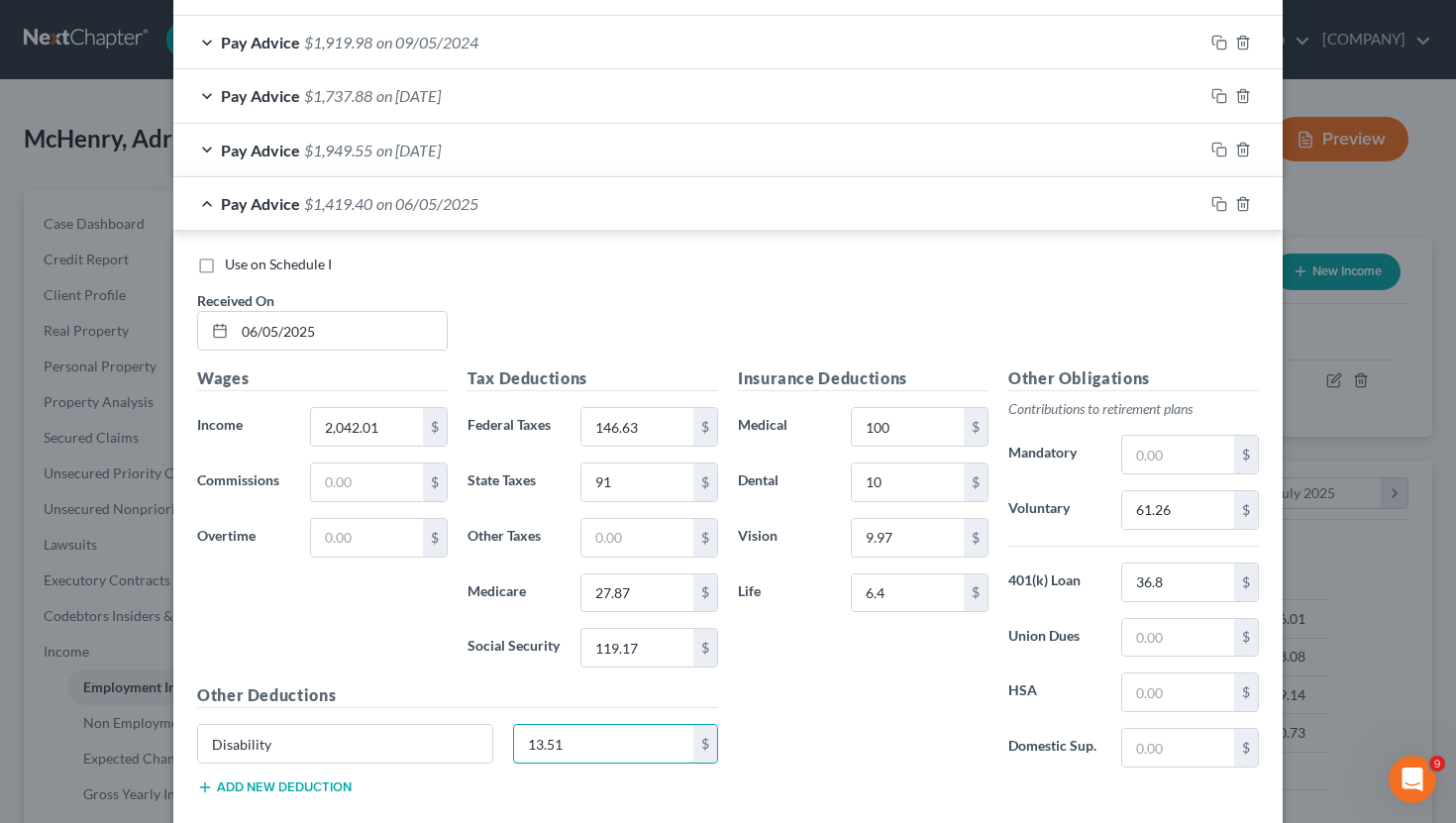 type on "13.51" 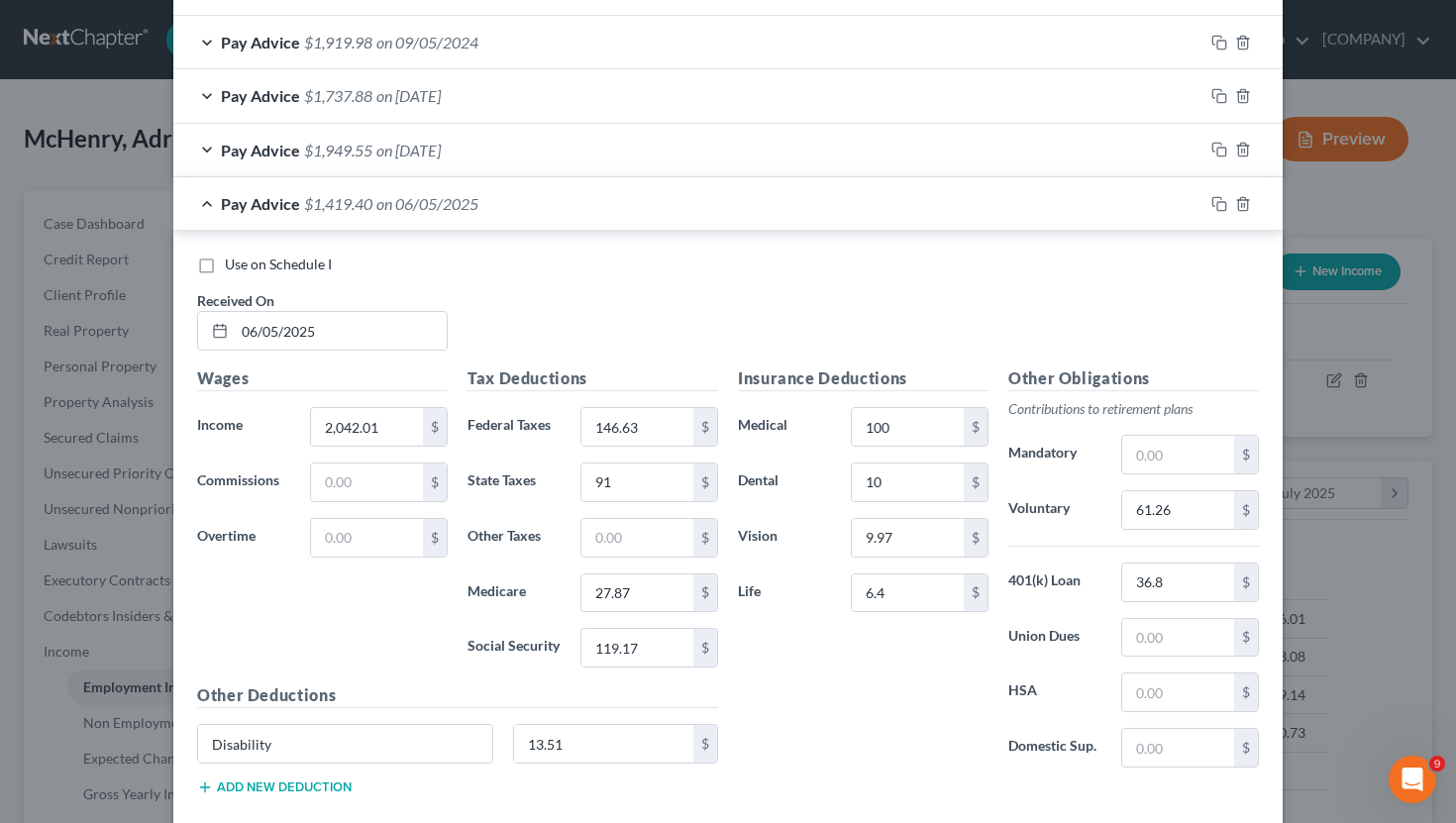 click on "Add new deduction" at bounding box center (274, 787) 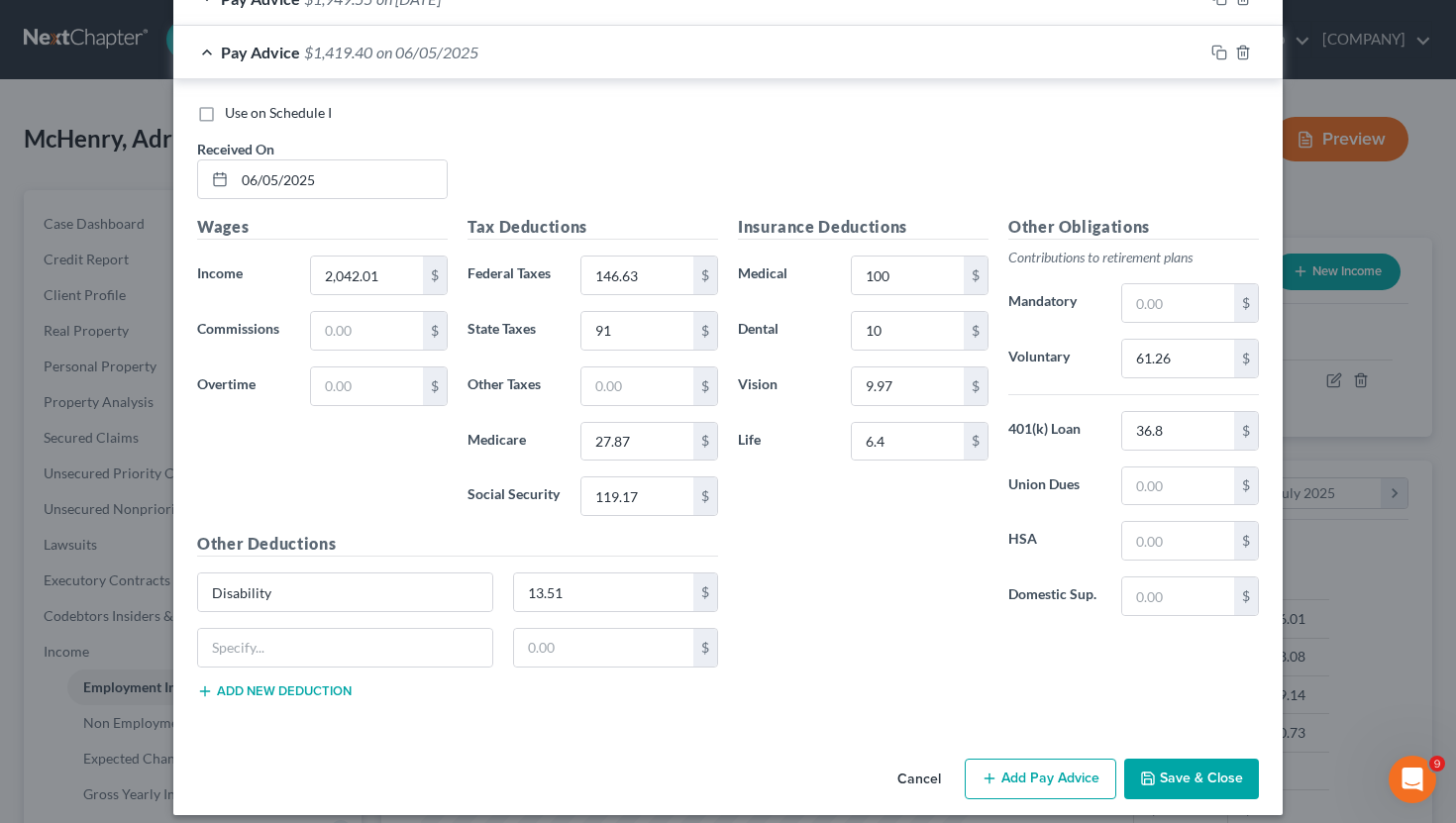 scroll, scrollTop: 1794, scrollLeft: 0, axis: vertical 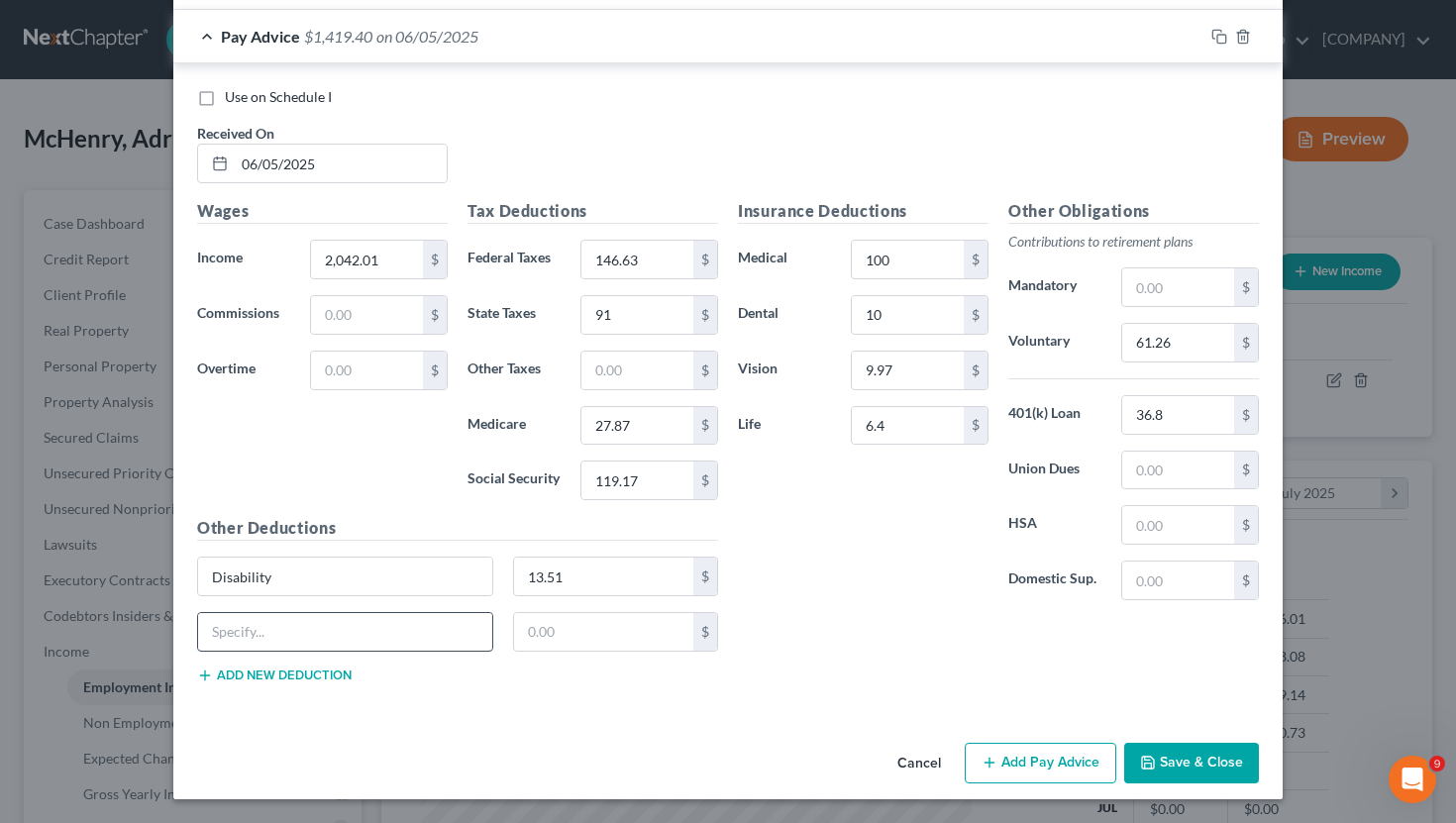 type 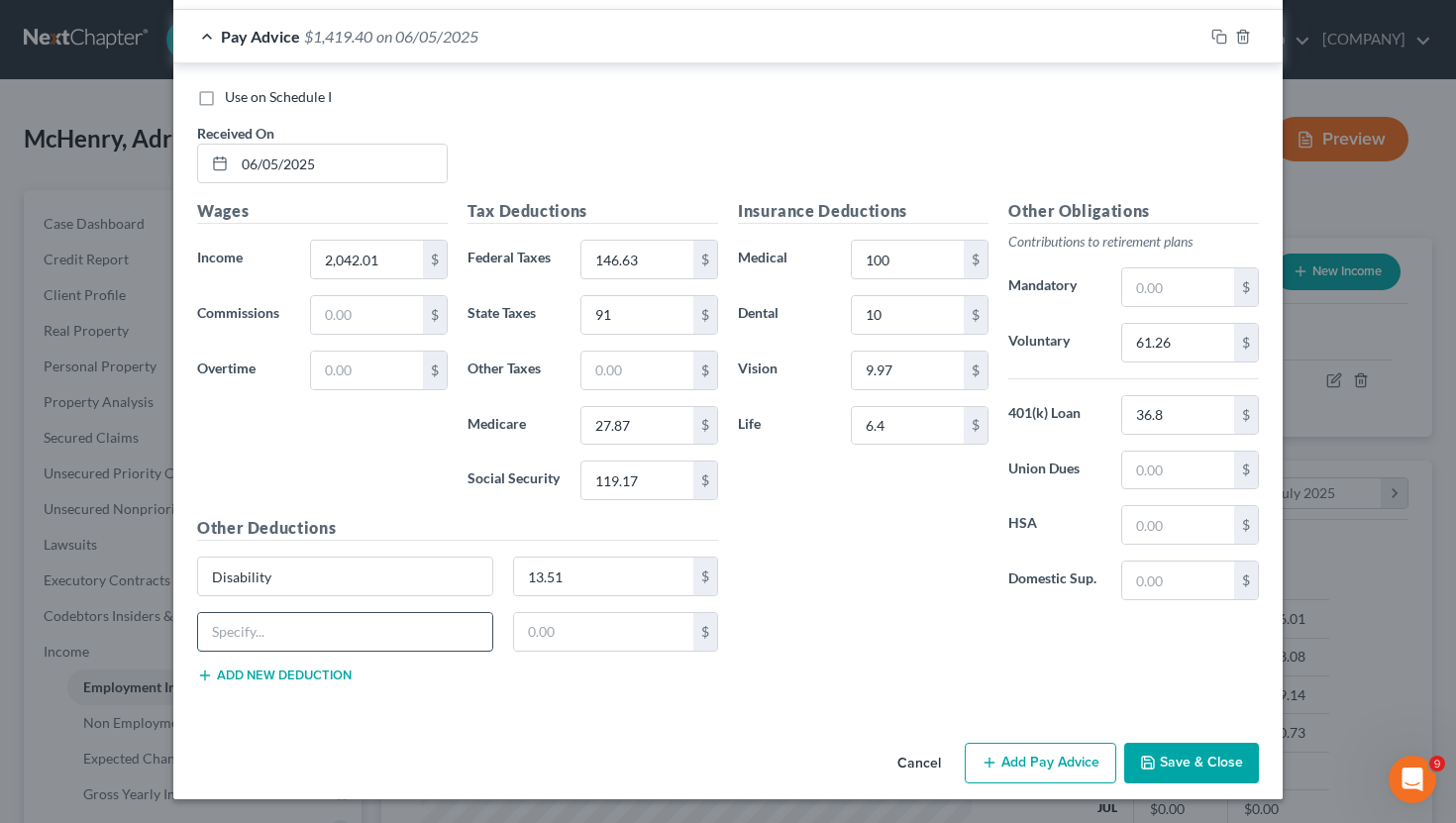 click at bounding box center (345, 632) 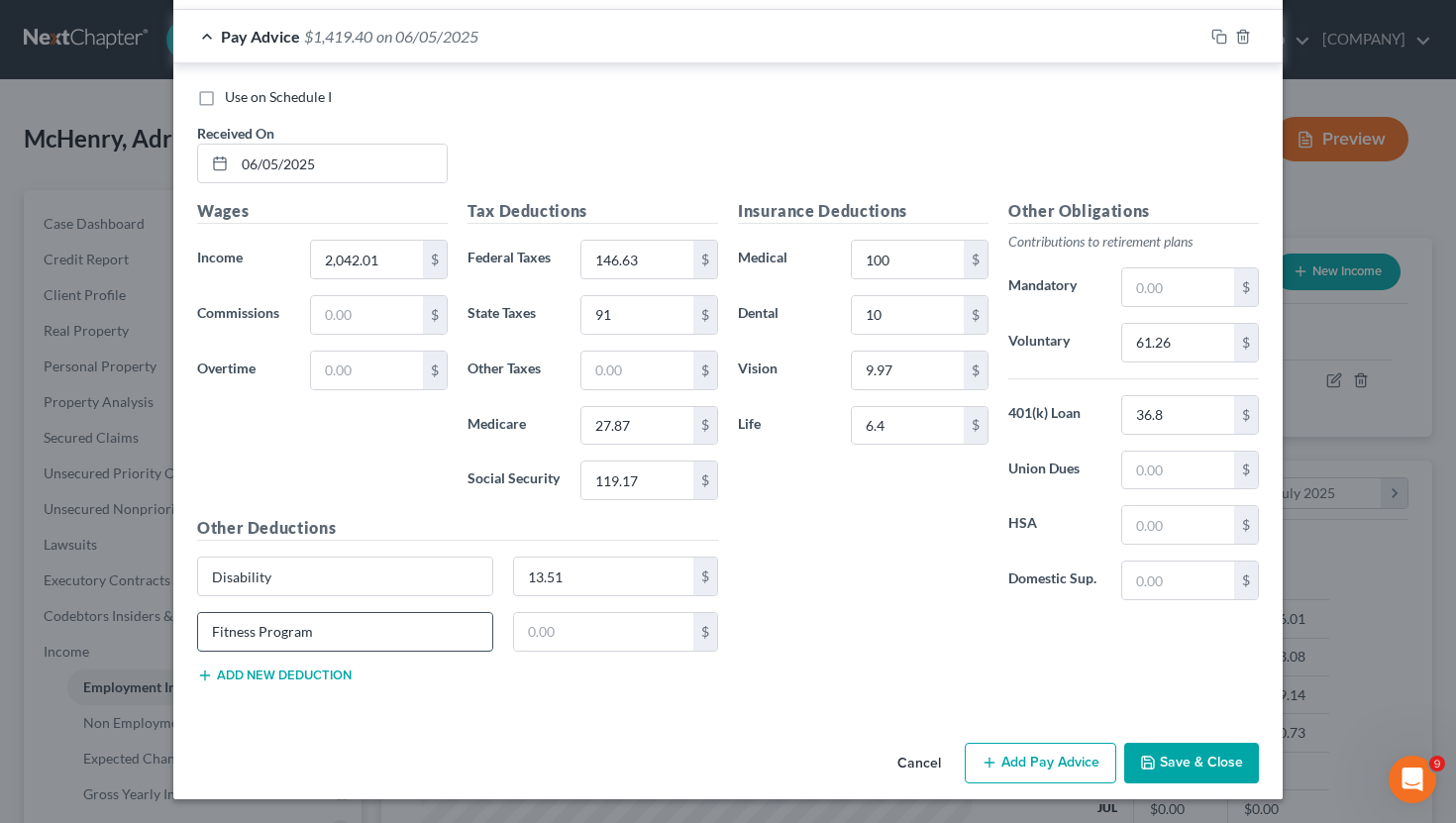 type on "Fitness Program" 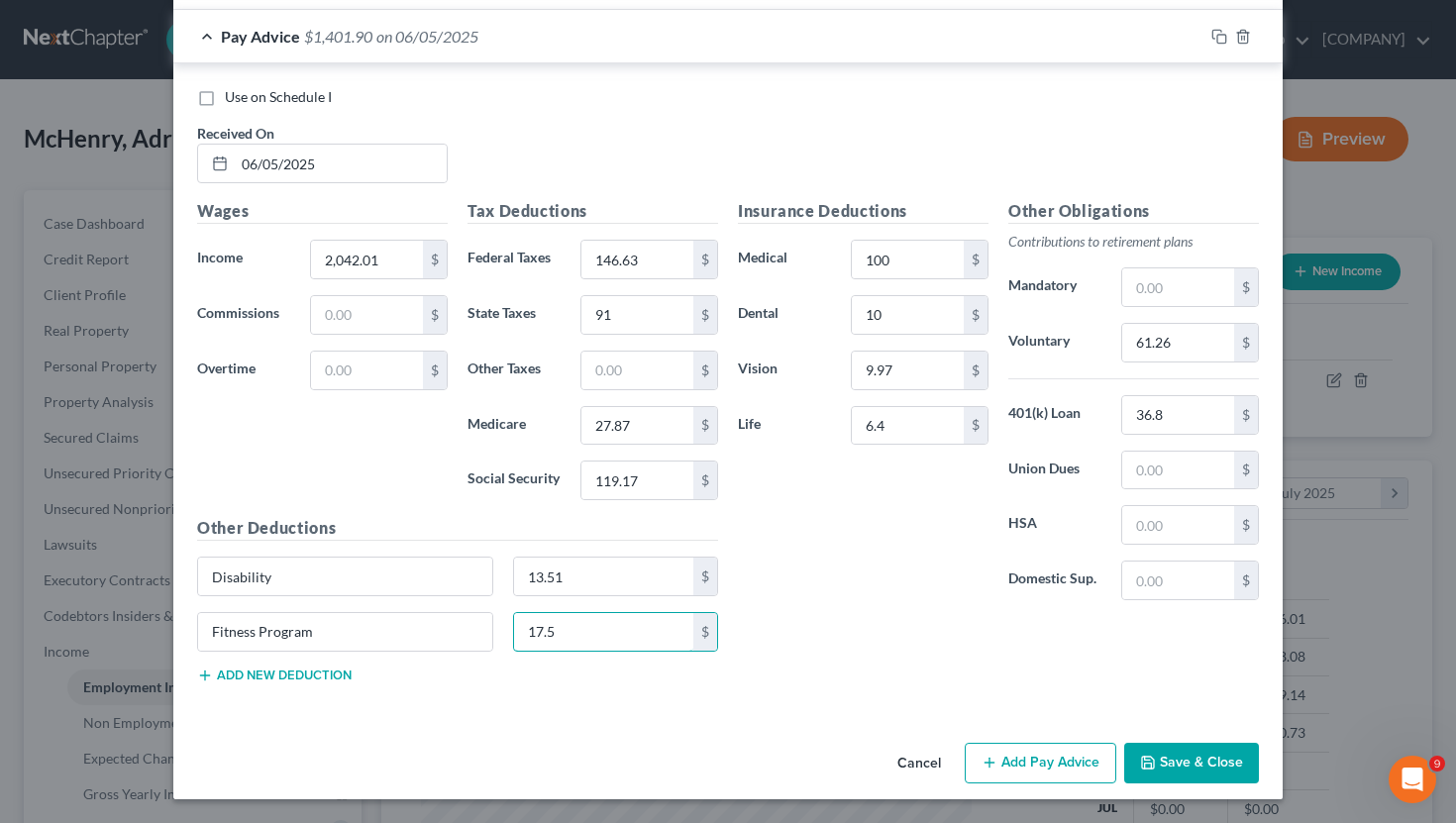 type on "17.5" 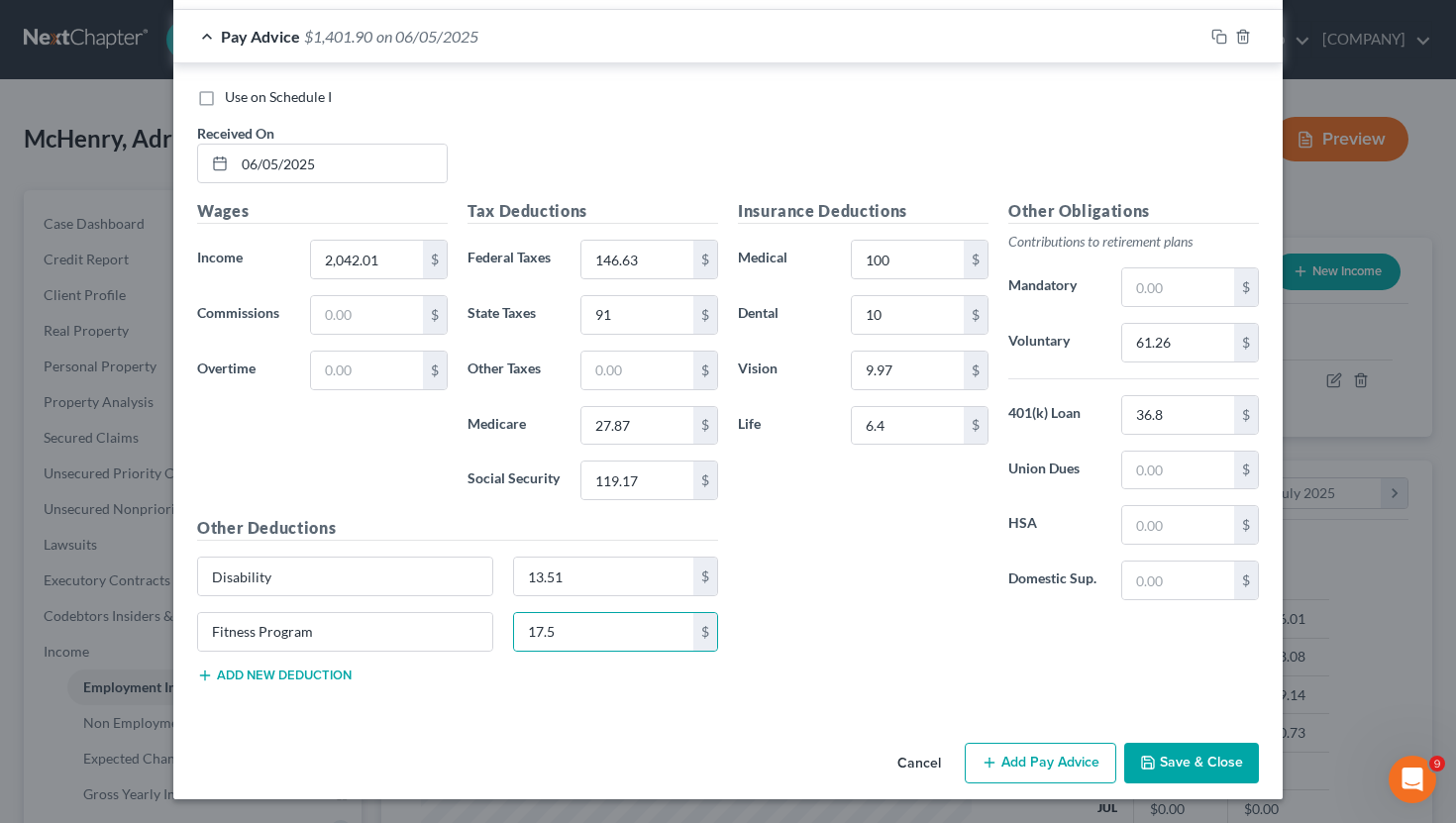 click on "Add Pay Advice" at bounding box center (1040, 764) 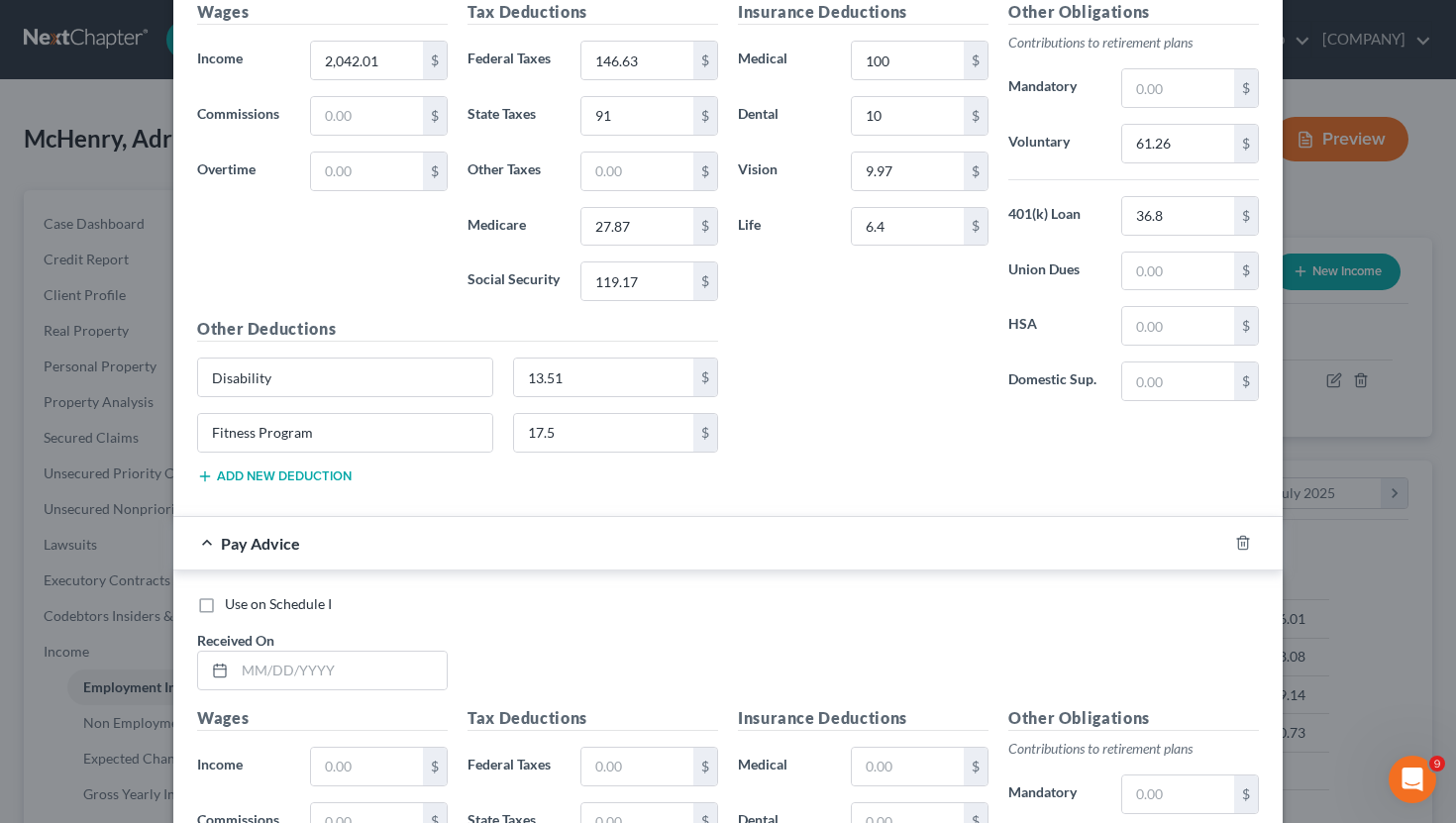 scroll, scrollTop: 2077, scrollLeft: 0, axis: vertical 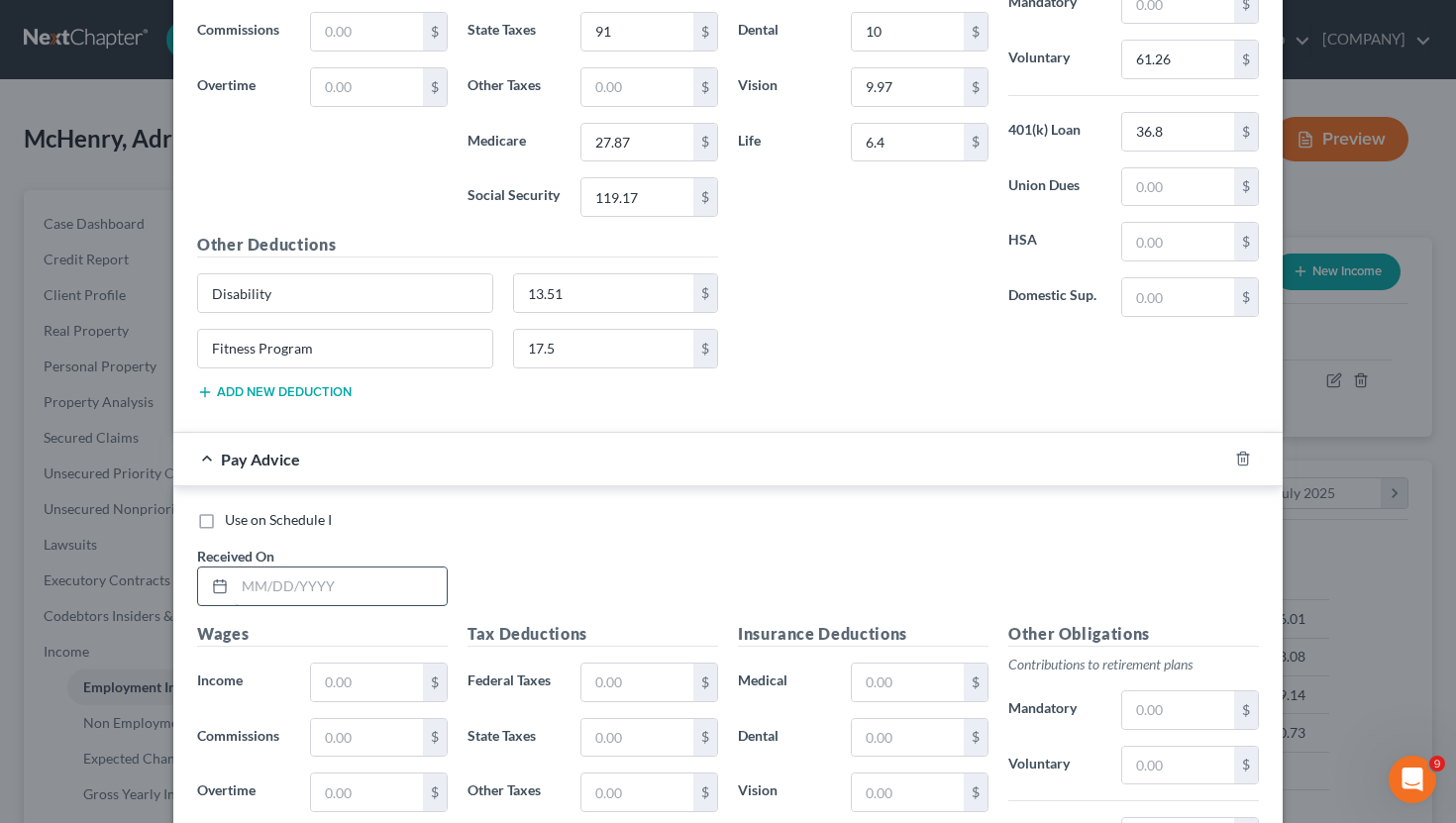 click at bounding box center (341, 586) 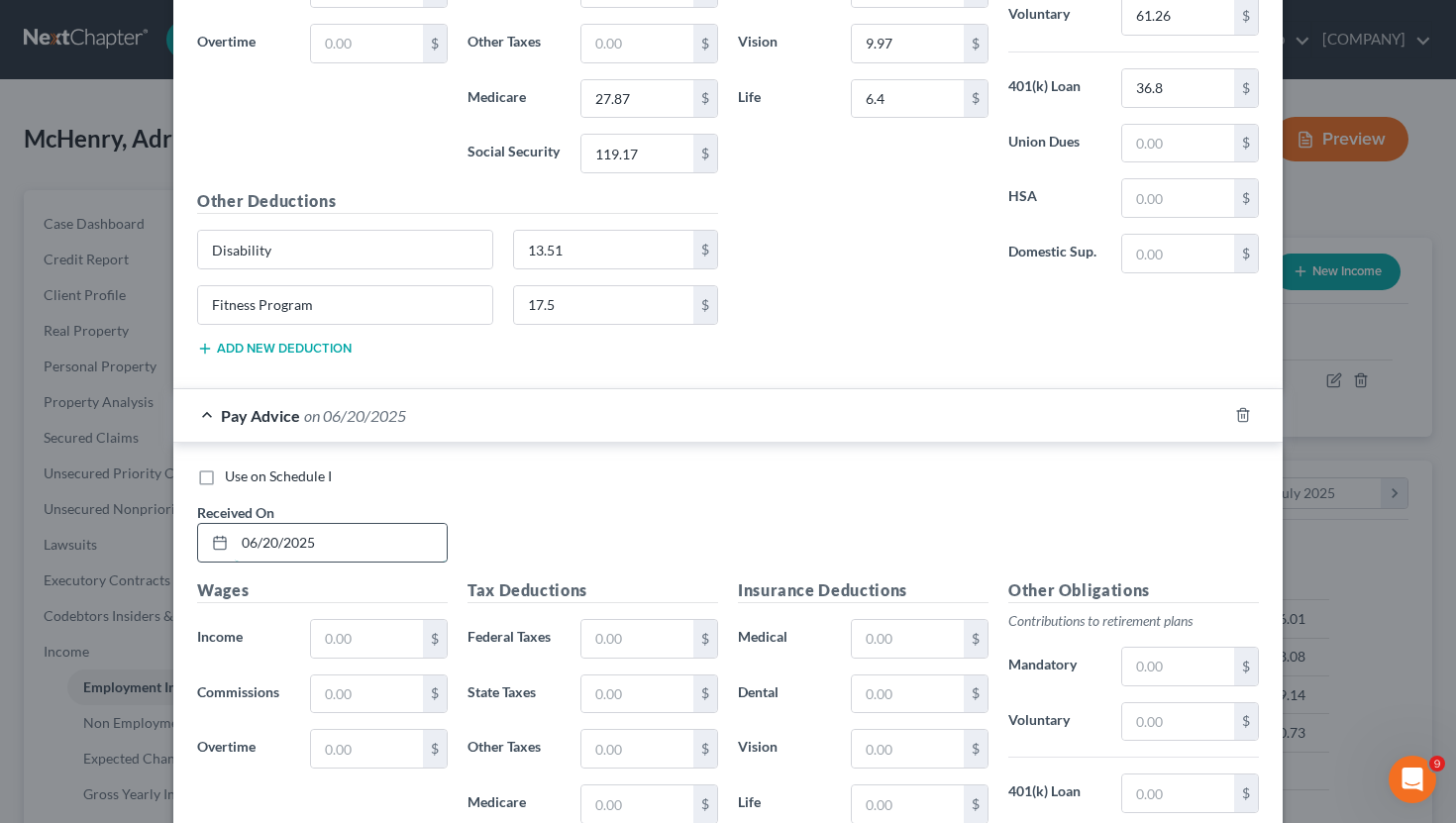 scroll, scrollTop: 2122, scrollLeft: 0, axis: vertical 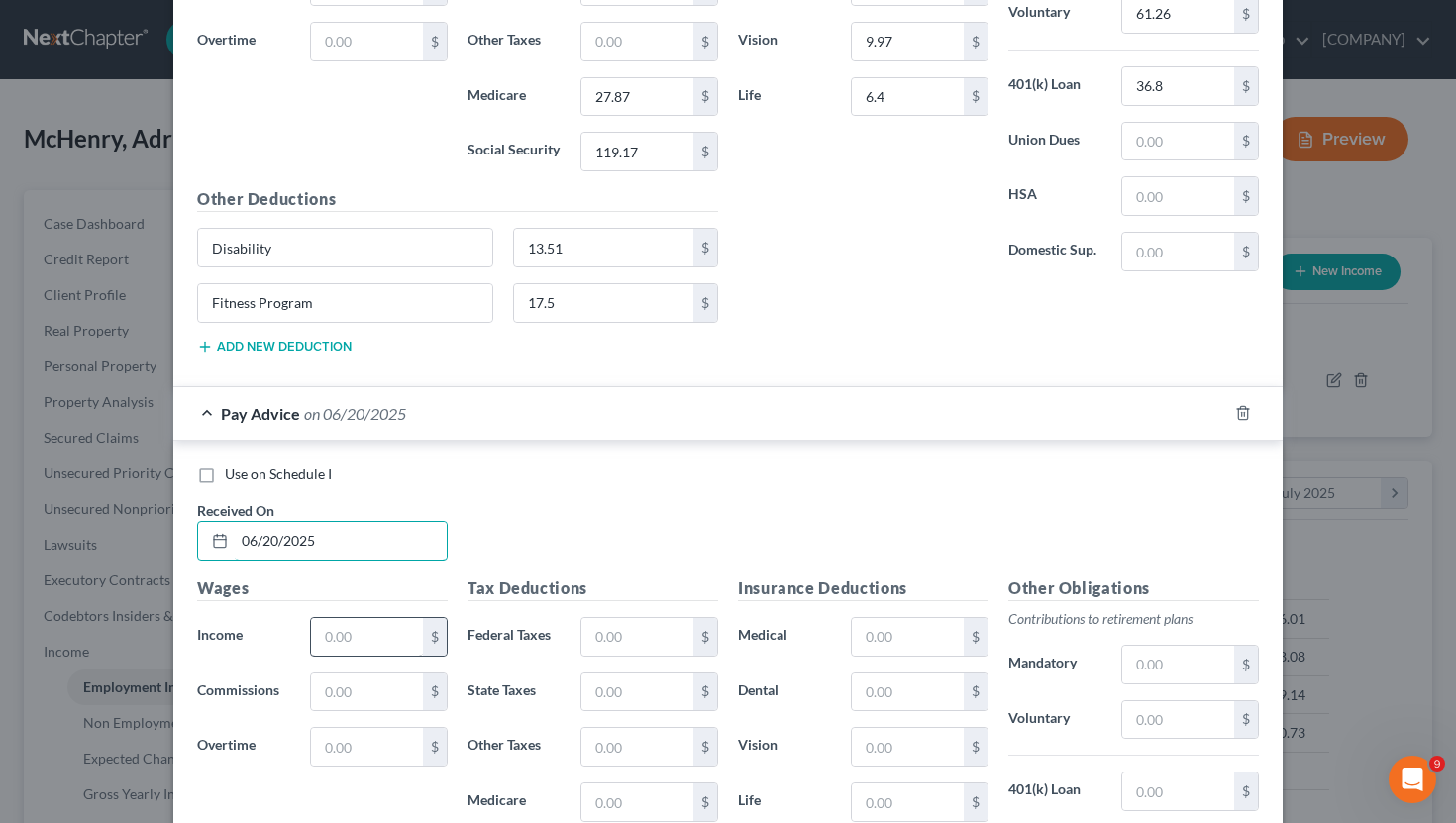 type on "06/20/2025" 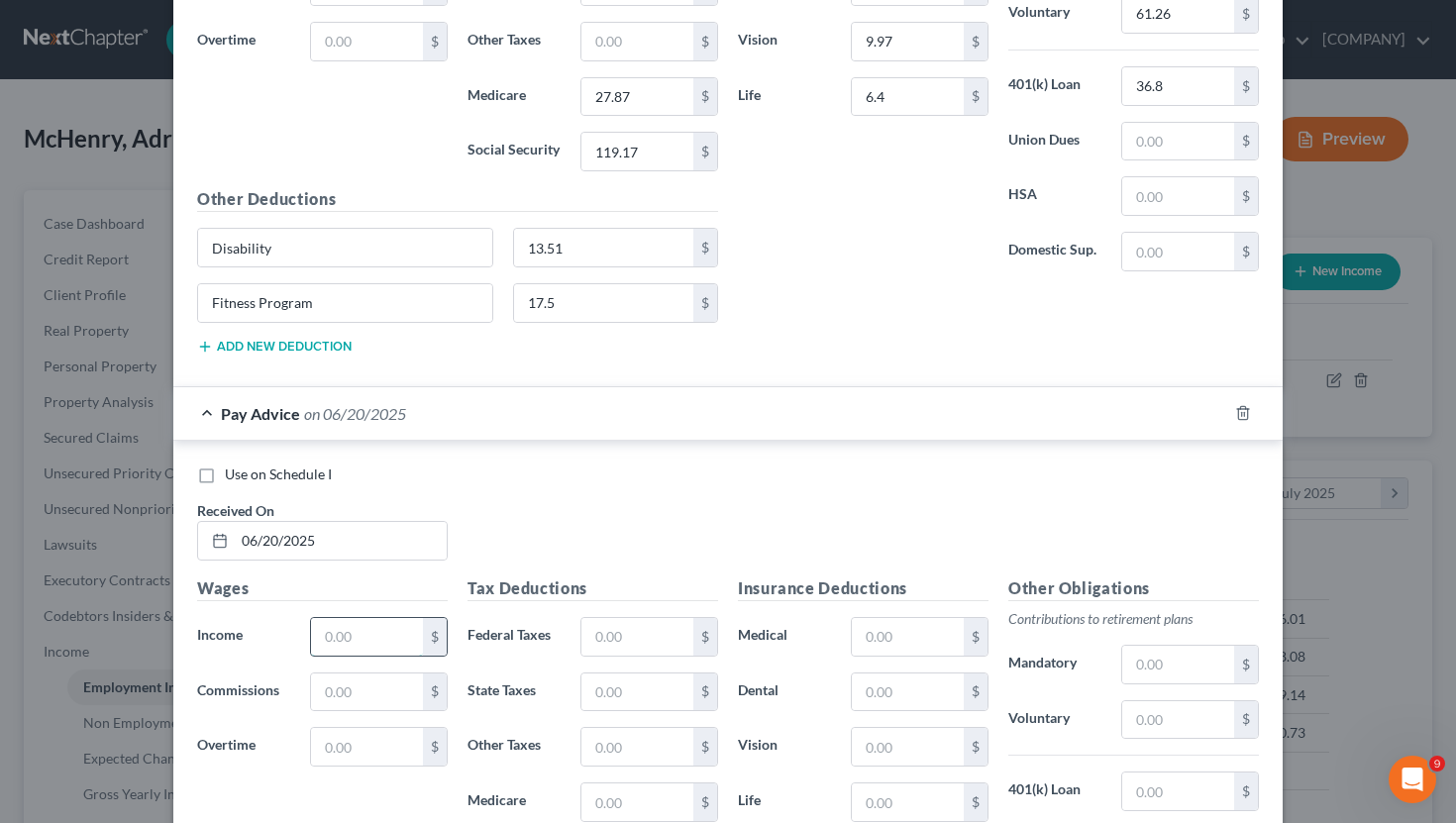 click at bounding box center (366, 637) 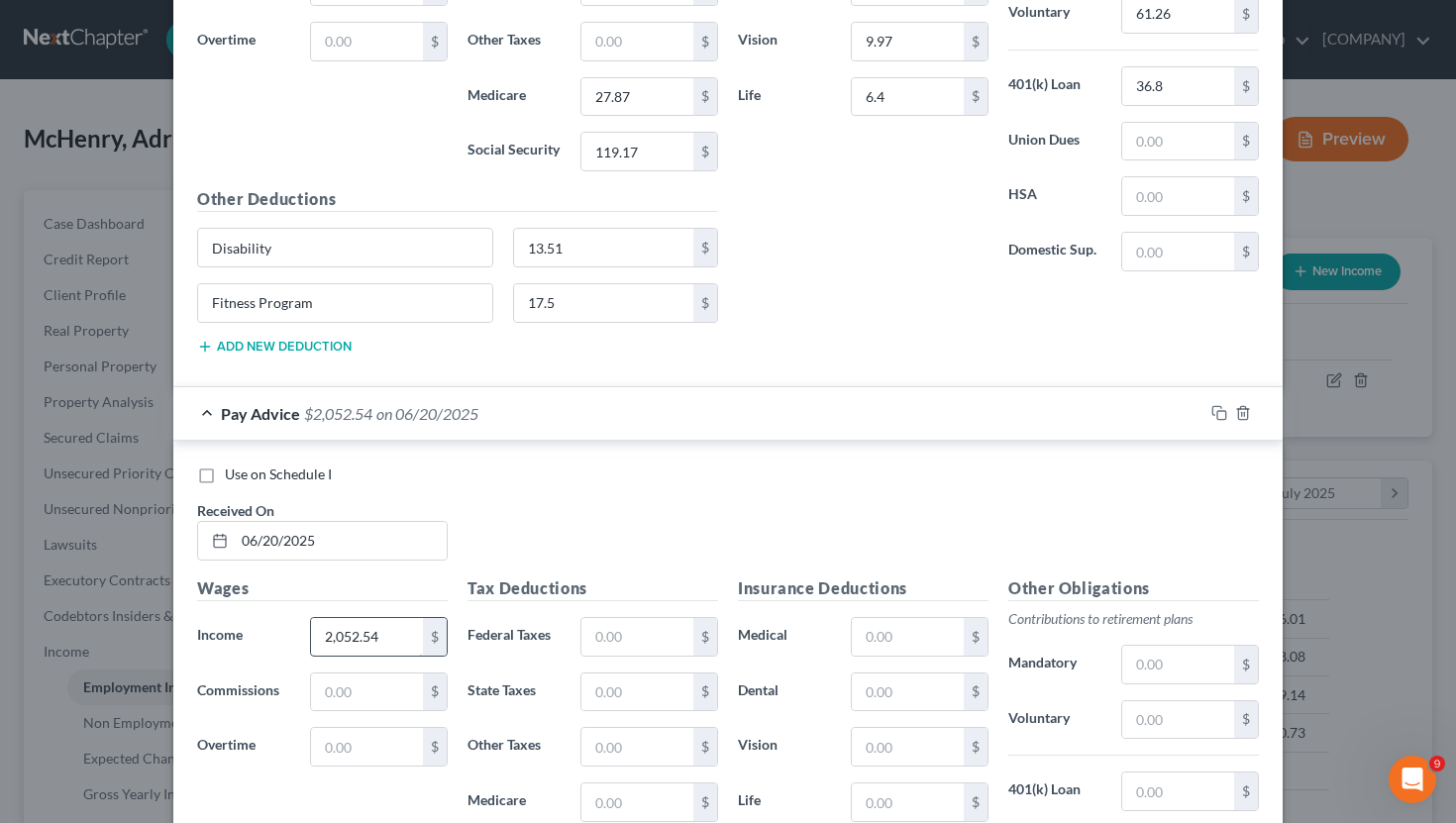 type on "2,052.54" 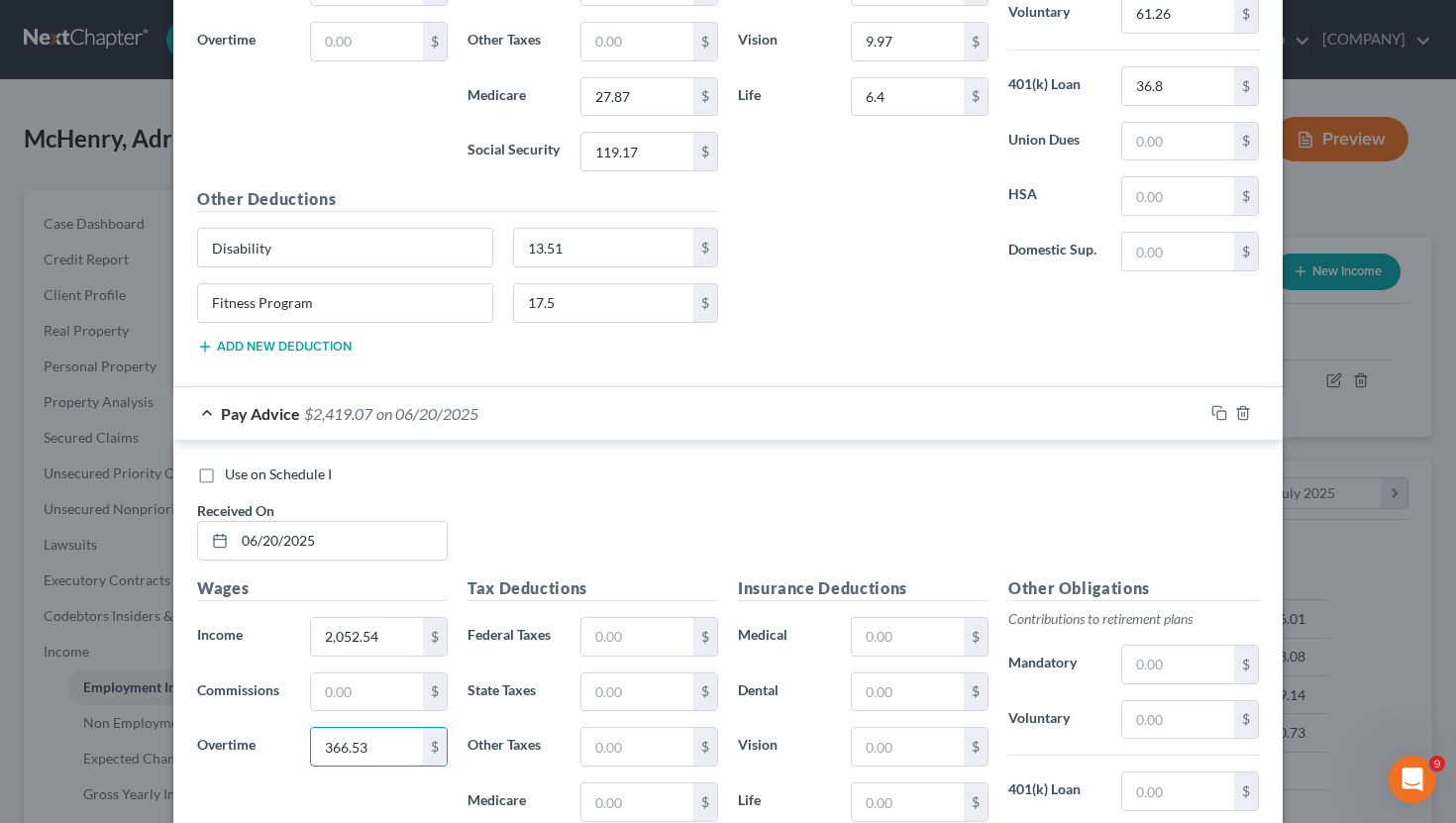 type on "366.53" 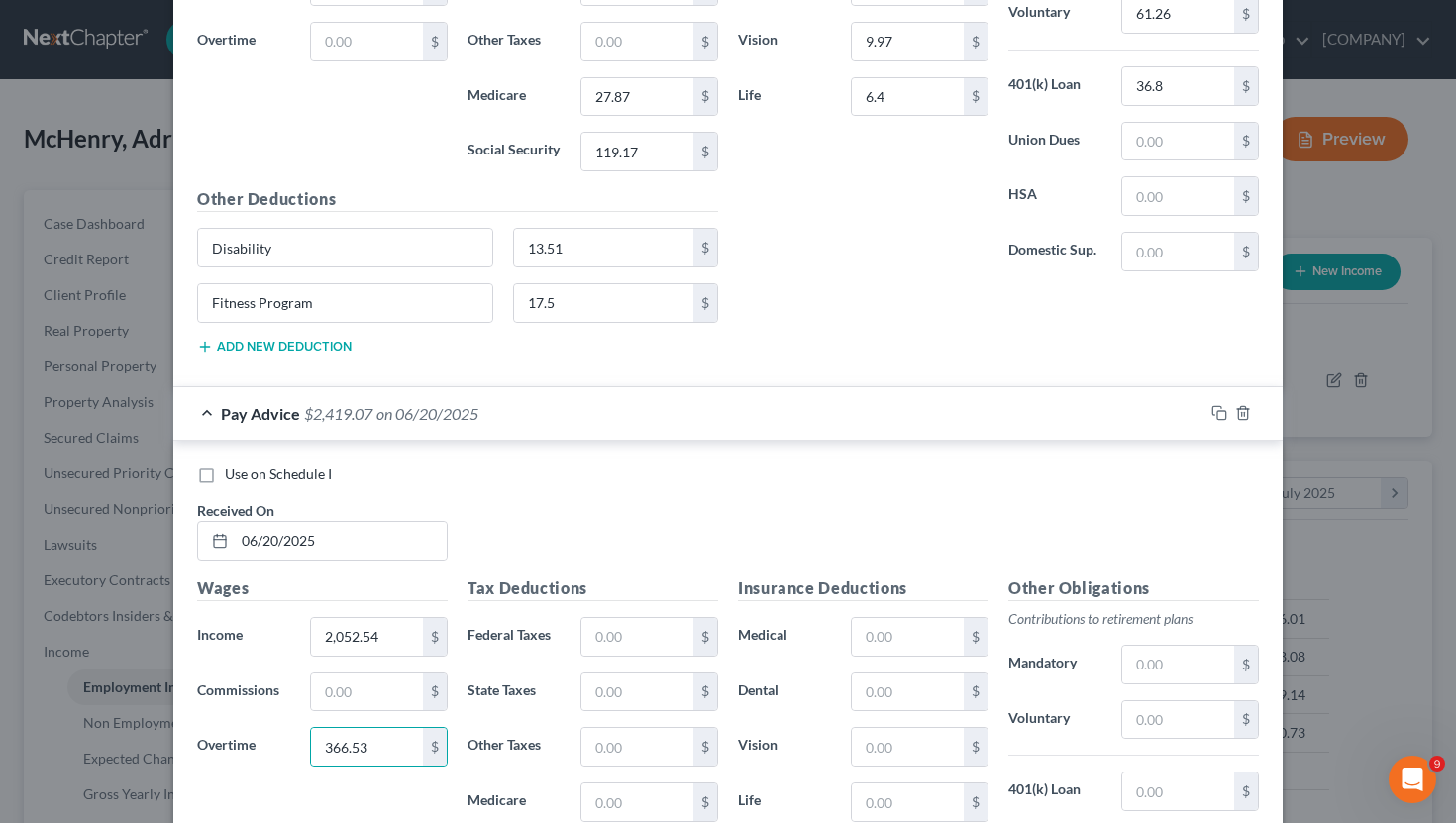 click on "Tax Deductions Federal Taxes $ State Taxes $ Other Taxes $ Medicare $ Social Security $" at bounding box center [592, 735] 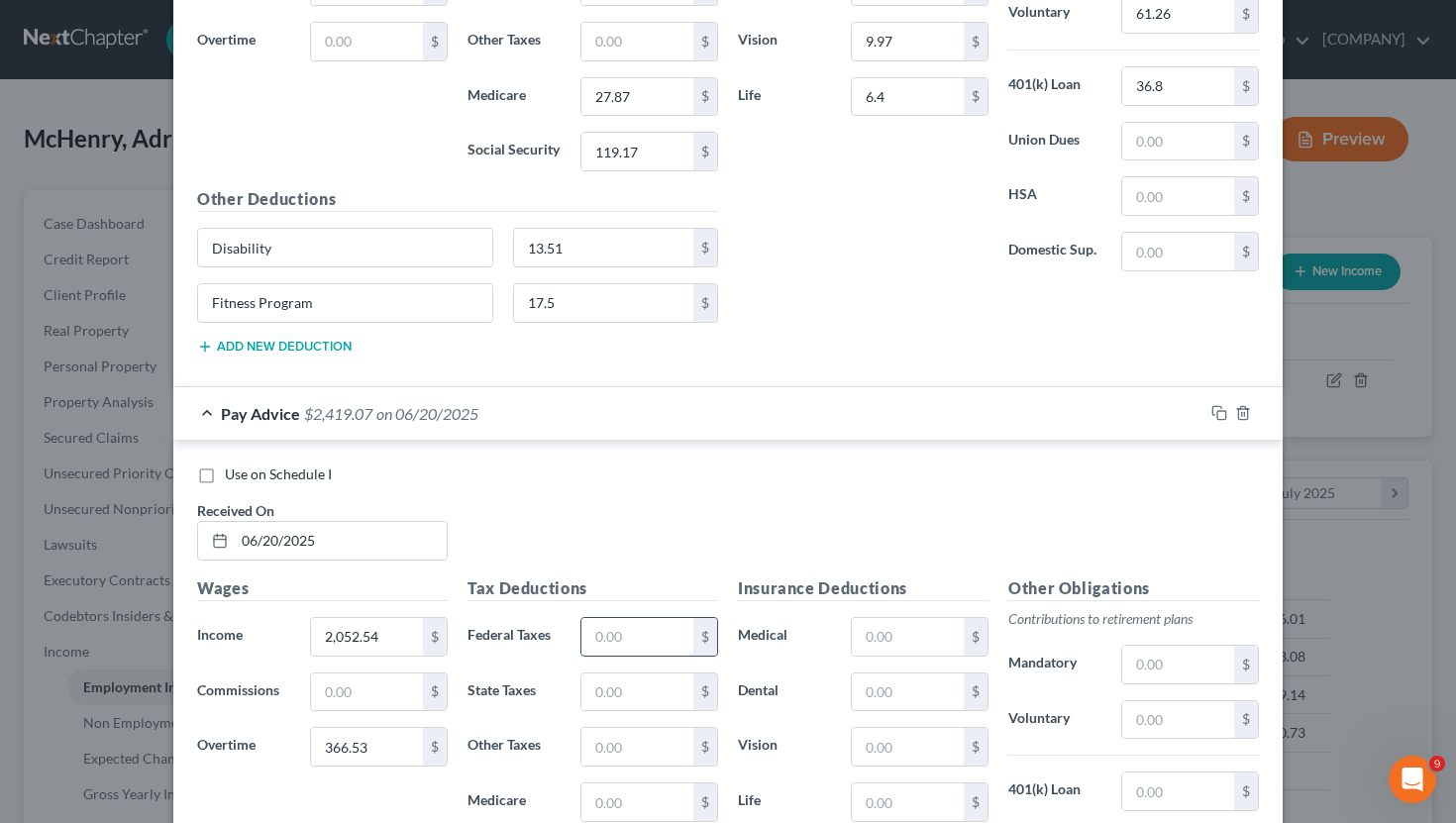 click at bounding box center (637, 637) 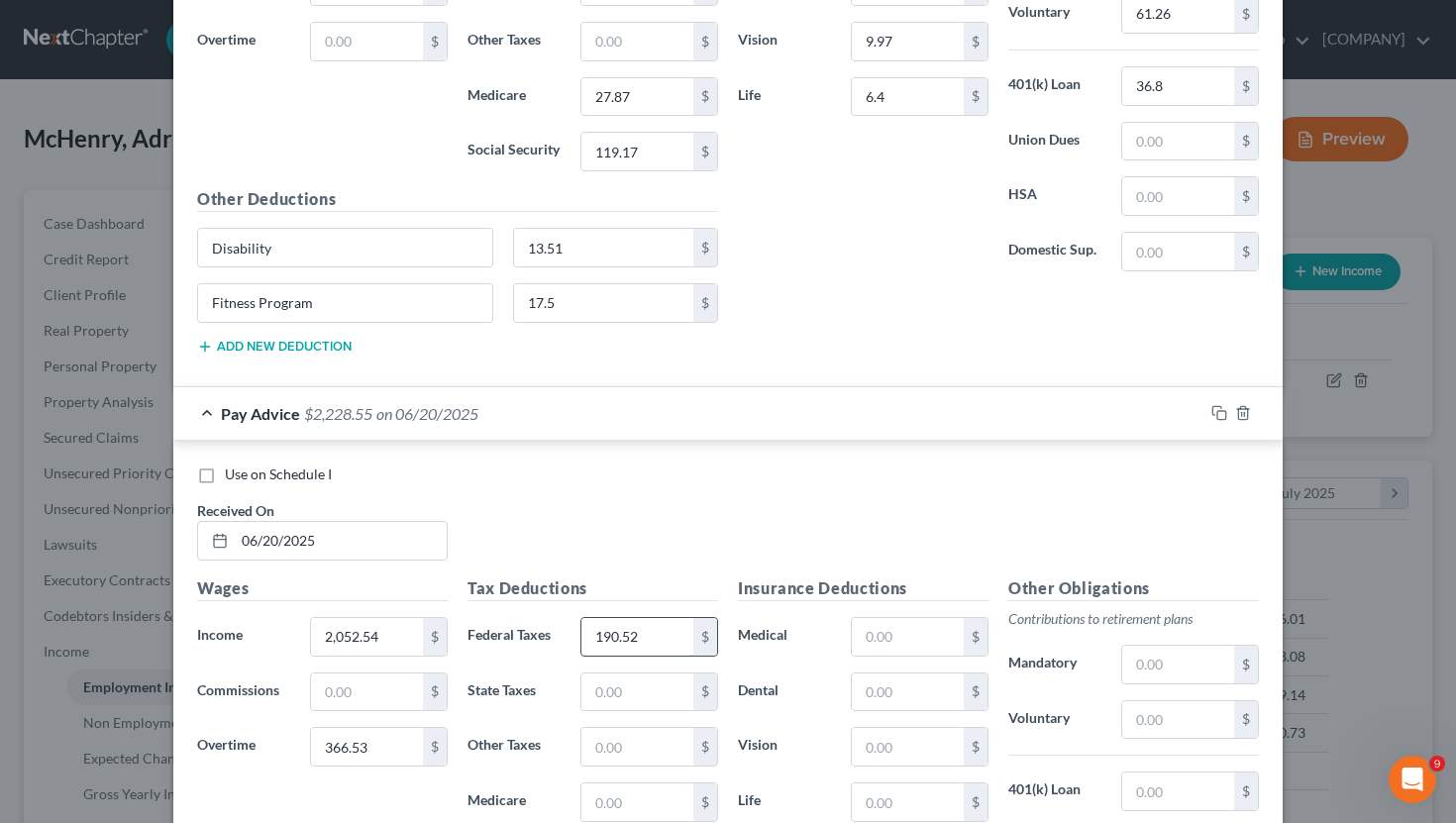 type on "190.52" 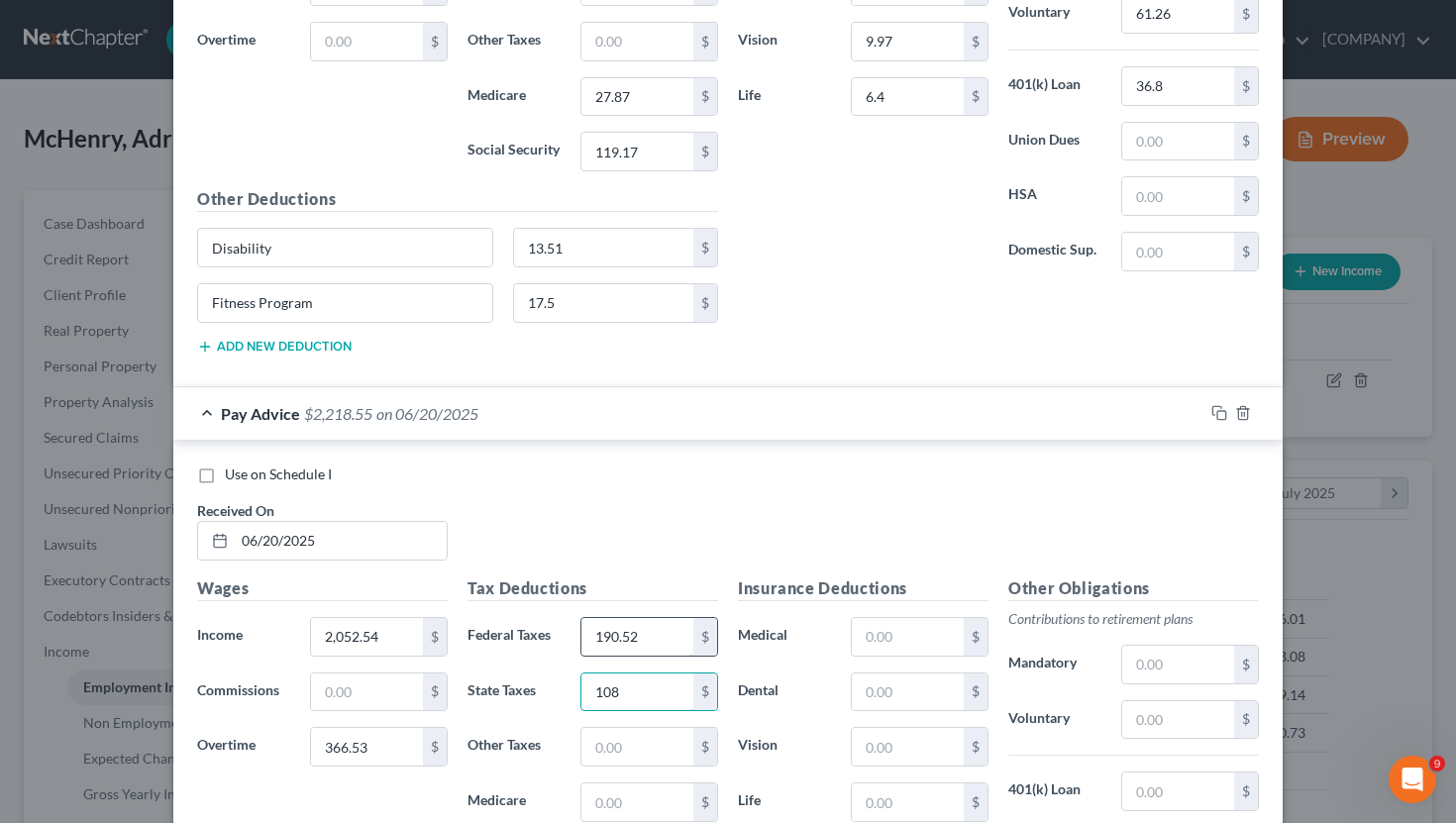 type on "108" 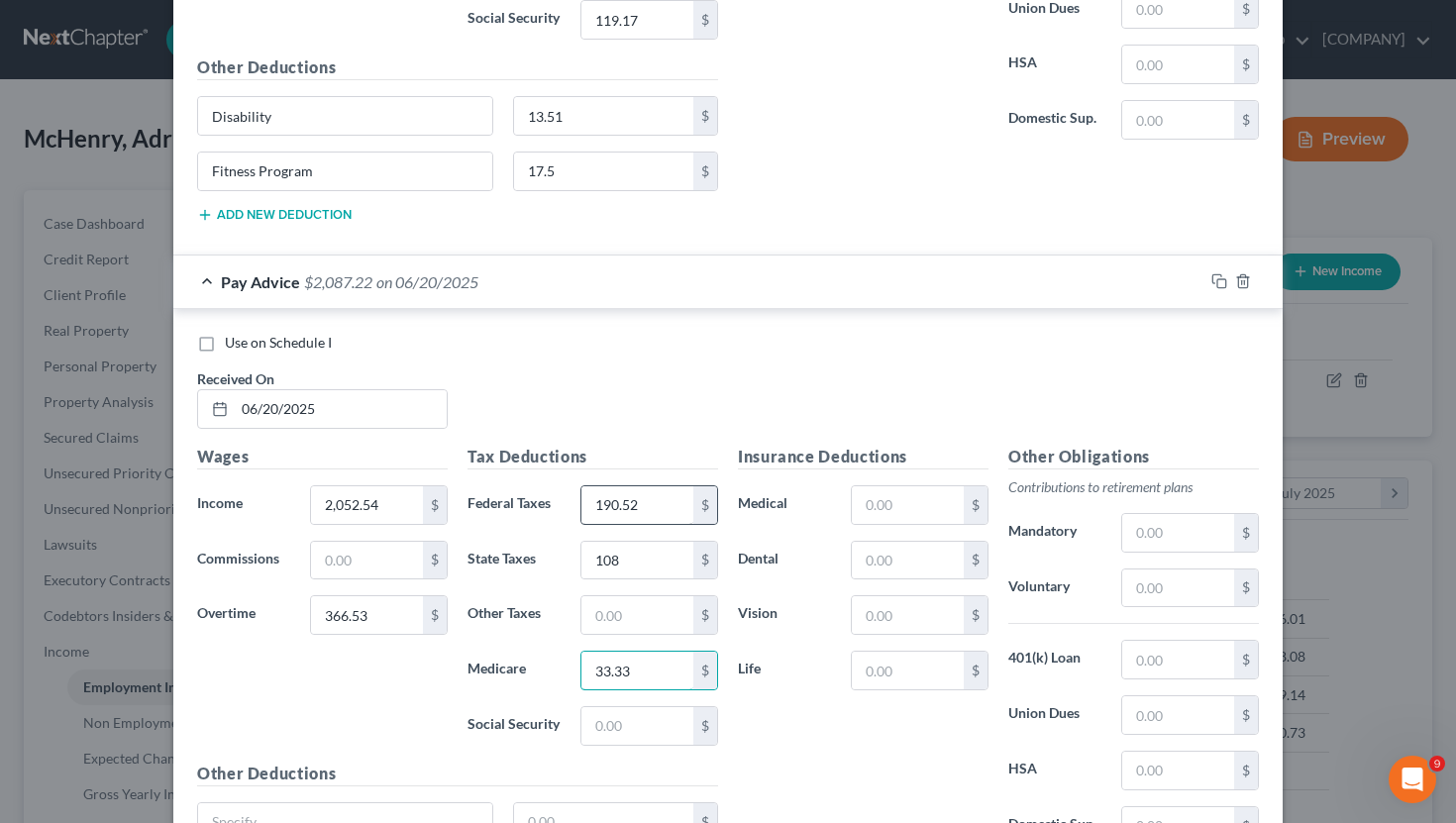 scroll, scrollTop: 2279, scrollLeft: 0, axis: vertical 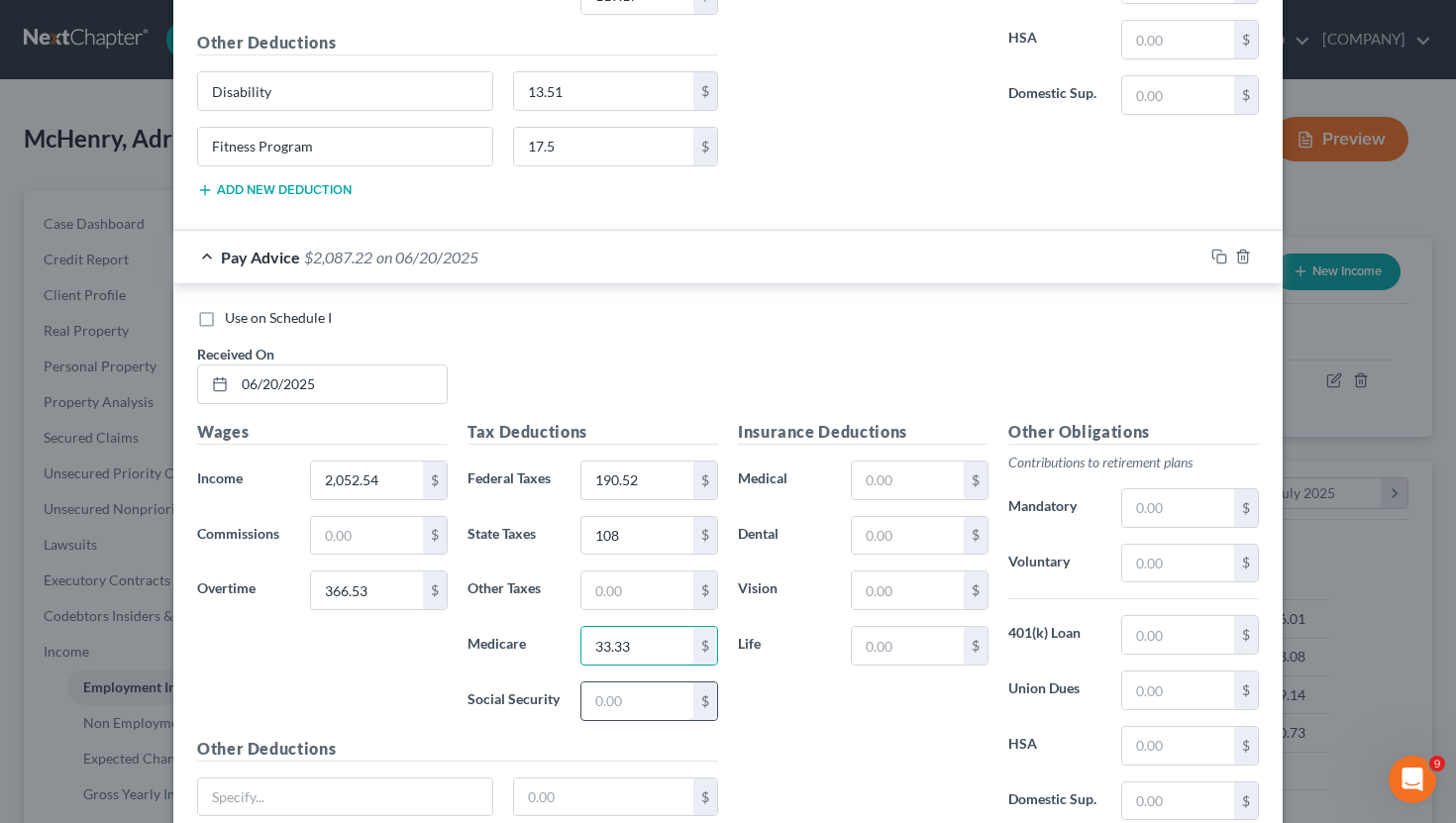type on "33.33" 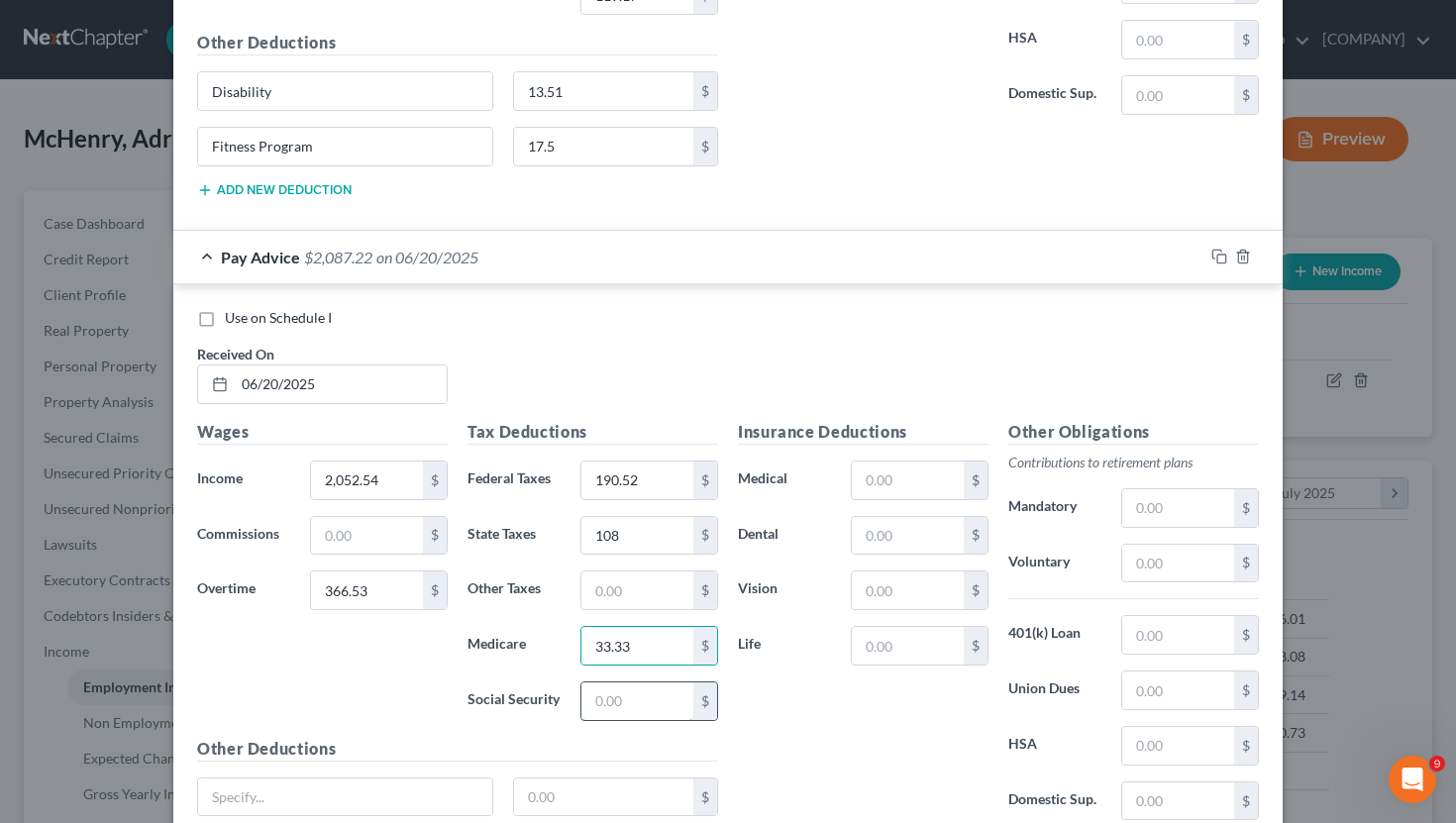 click at bounding box center [637, 701] 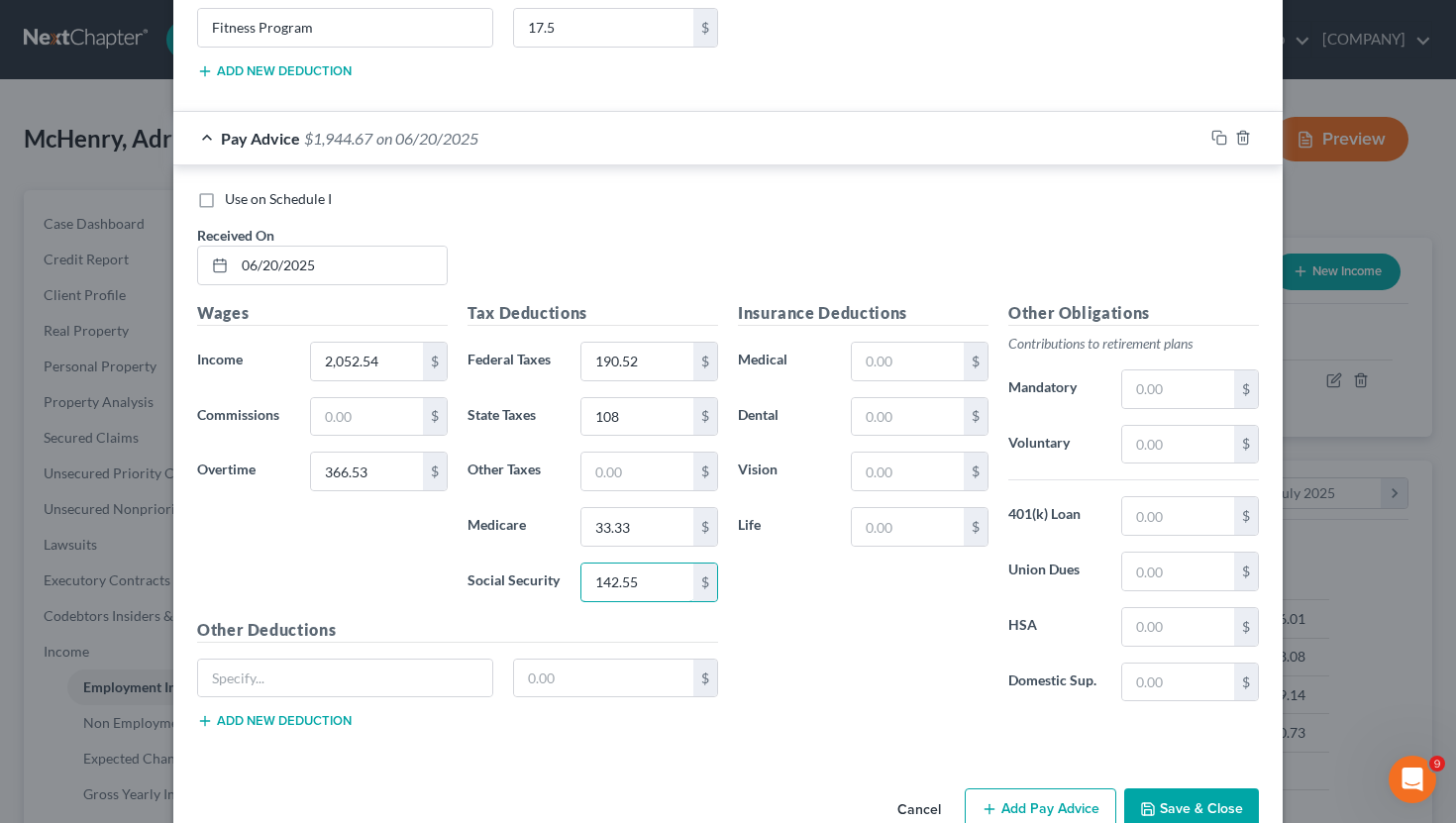 scroll, scrollTop: 2408, scrollLeft: 0, axis: vertical 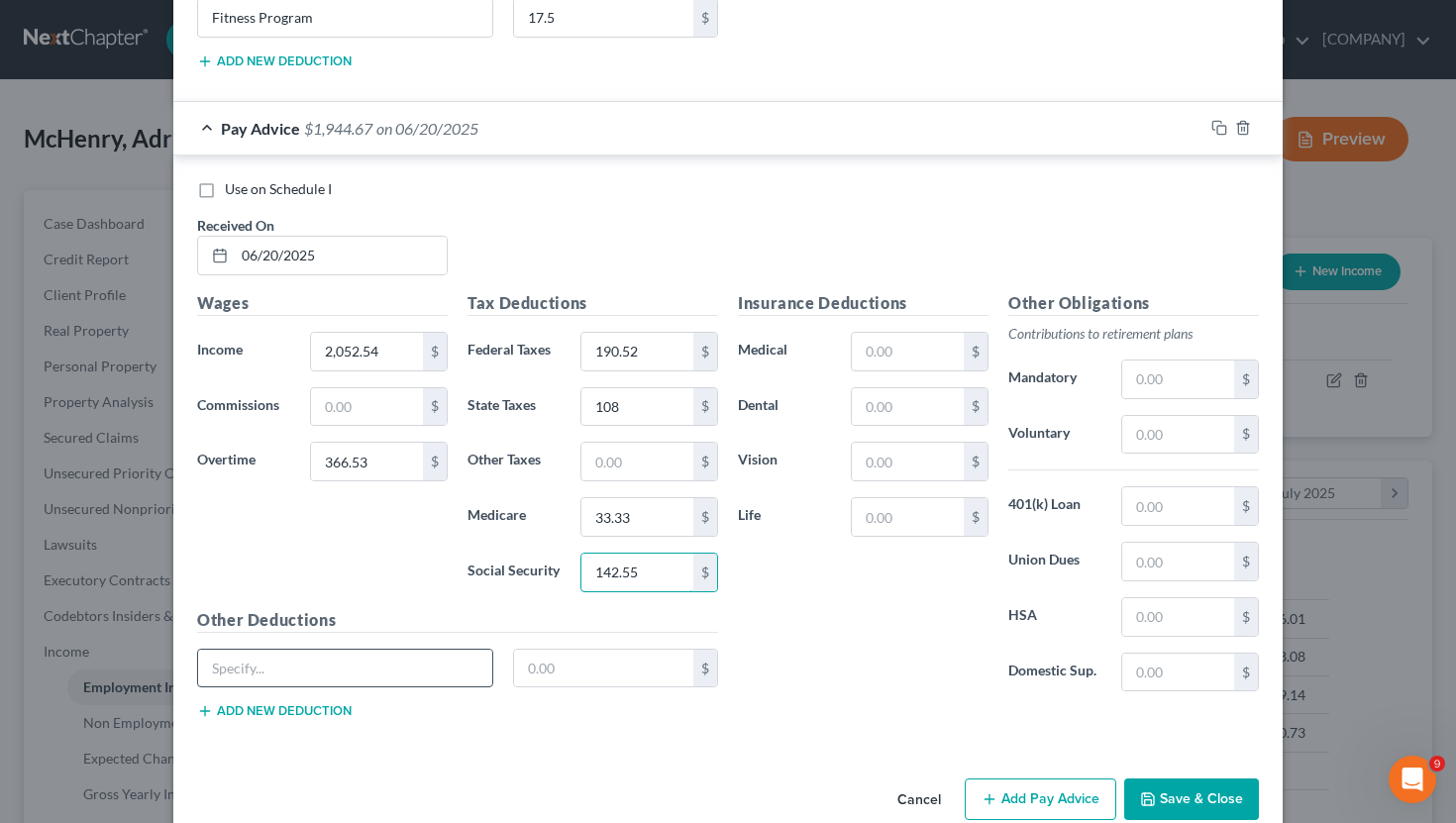 type on "142.55" 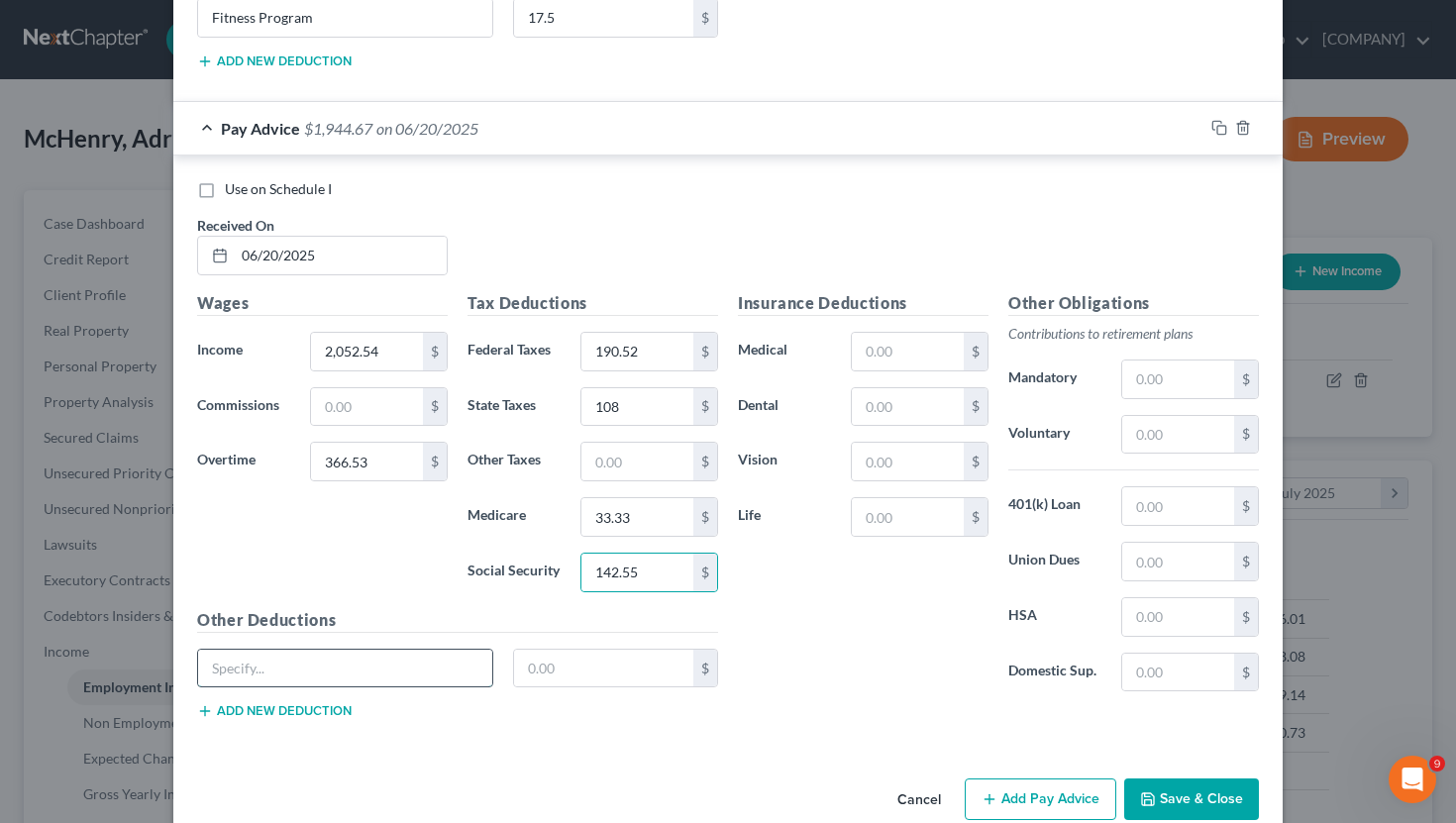 click at bounding box center (345, 669) 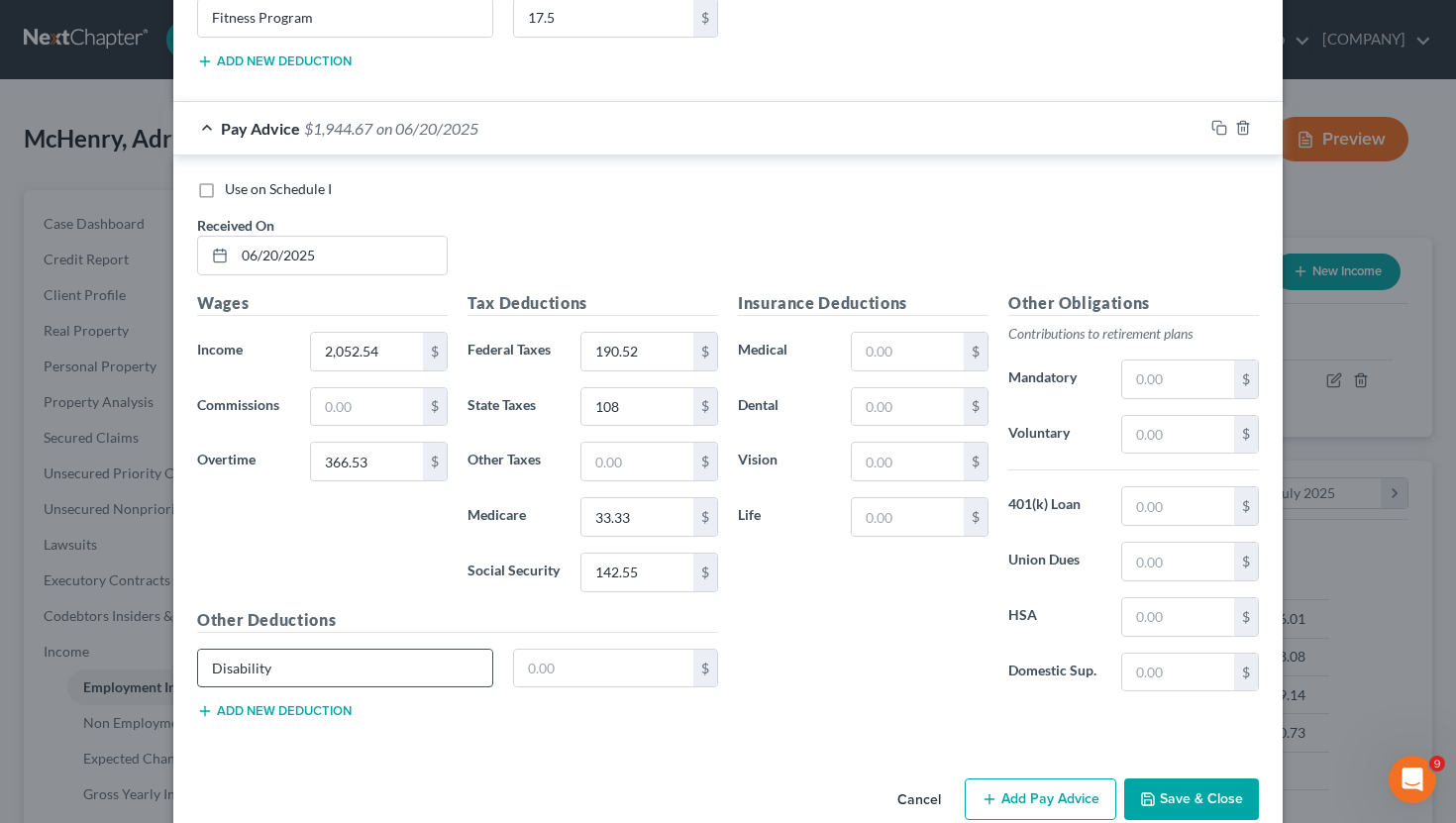 type on "Disability" 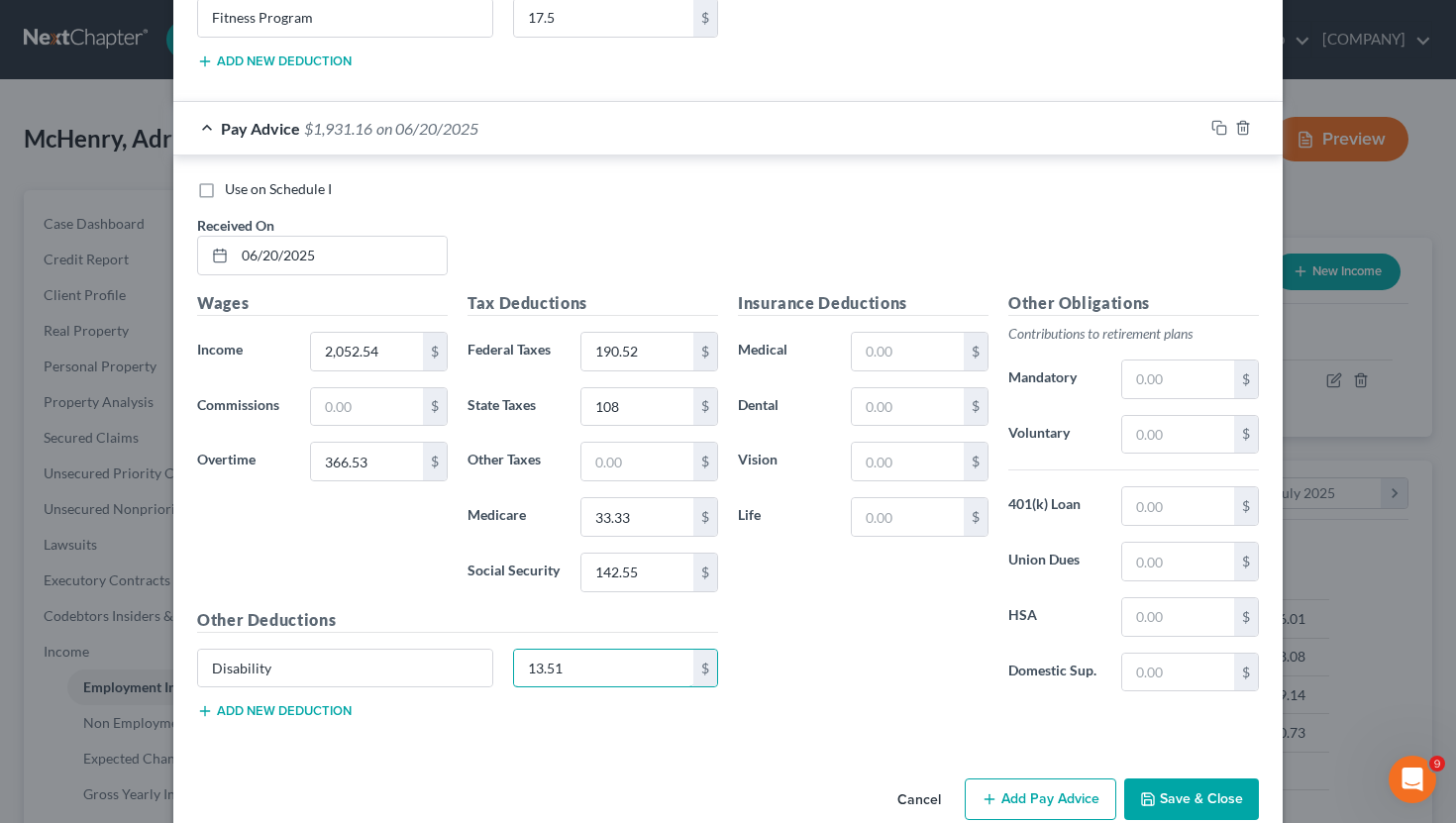 type on "13.51" 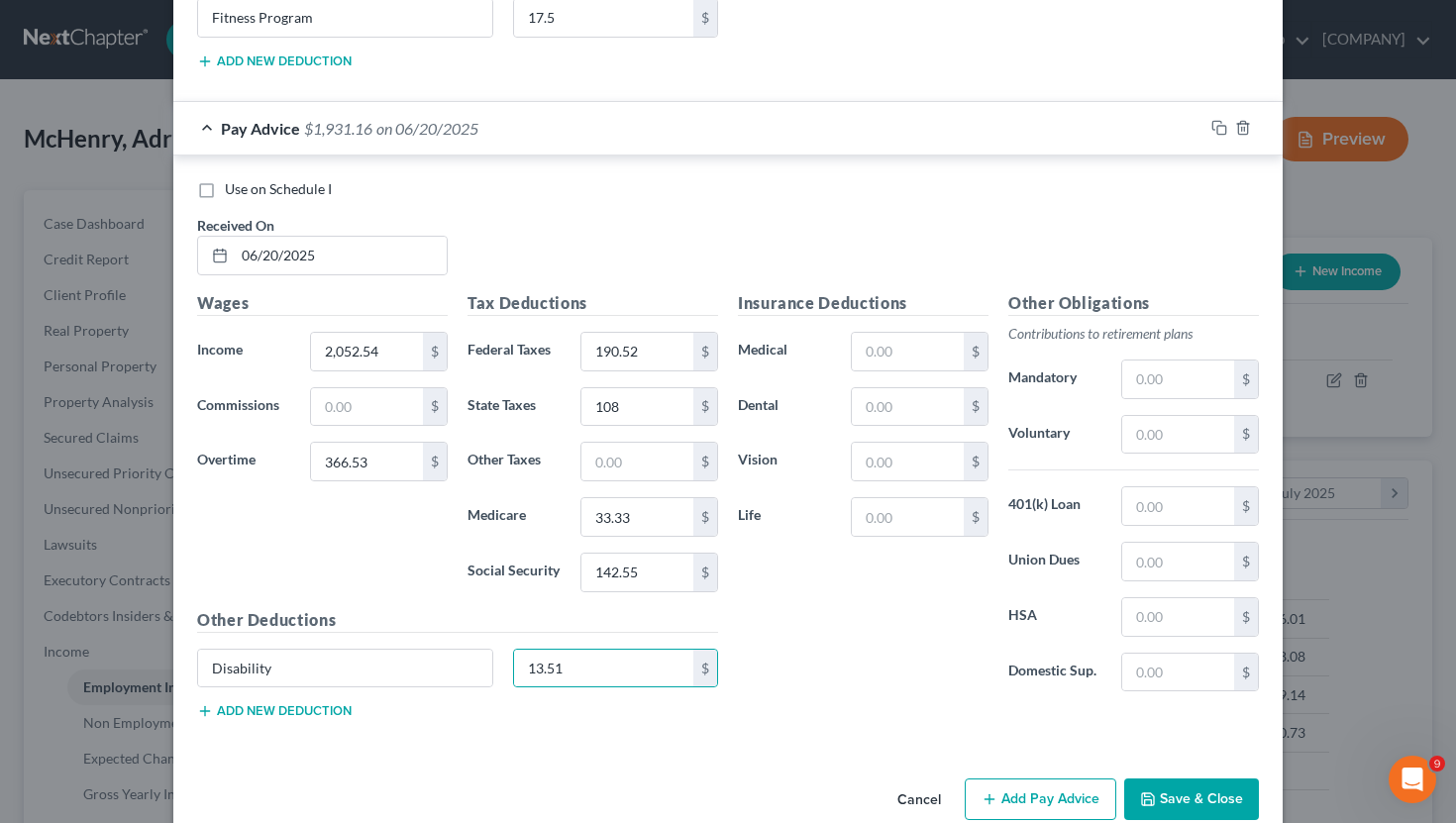 click on "Add new deduction" at bounding box center (274, 711) 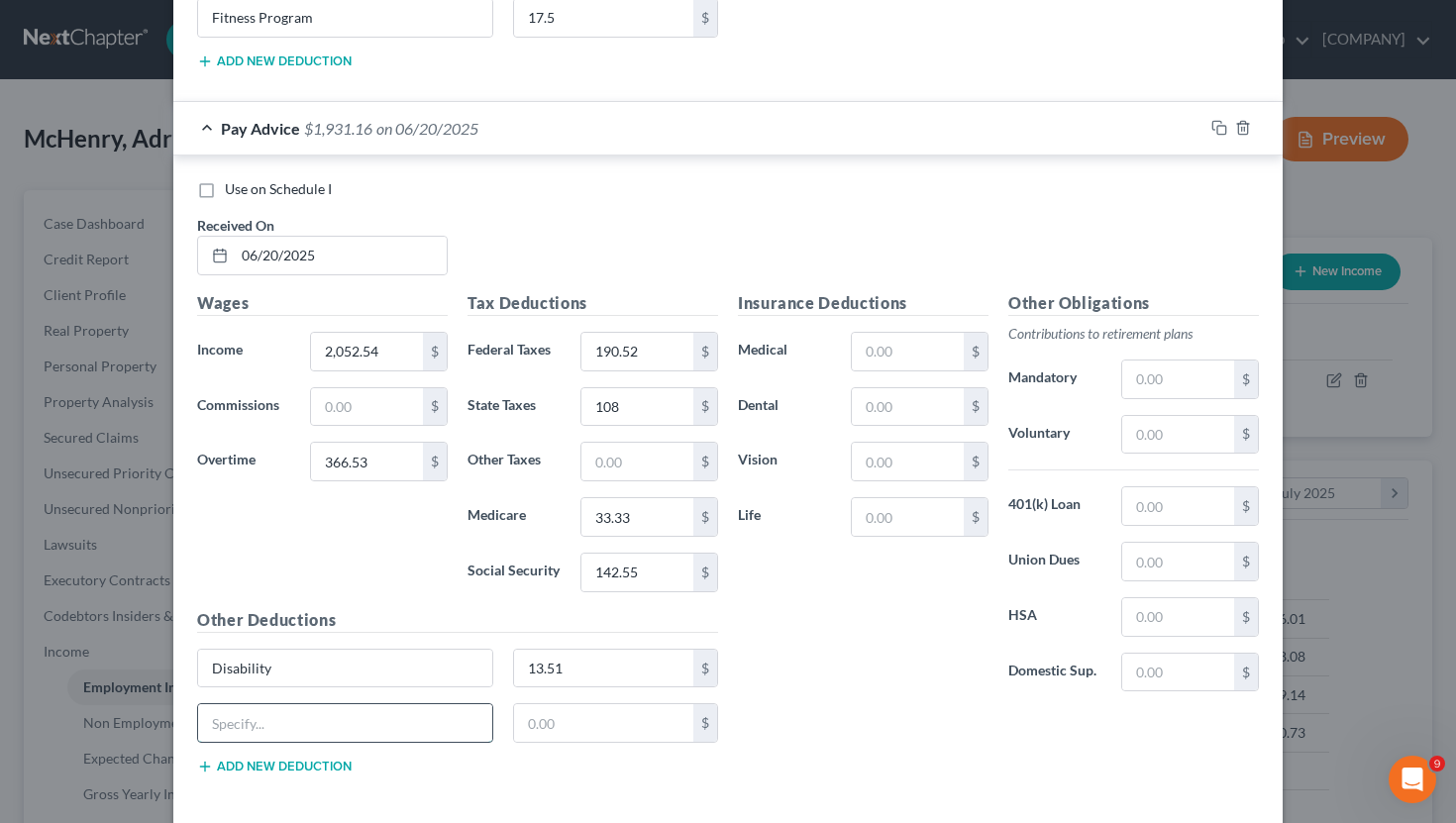click at bounding box center [345, 723] 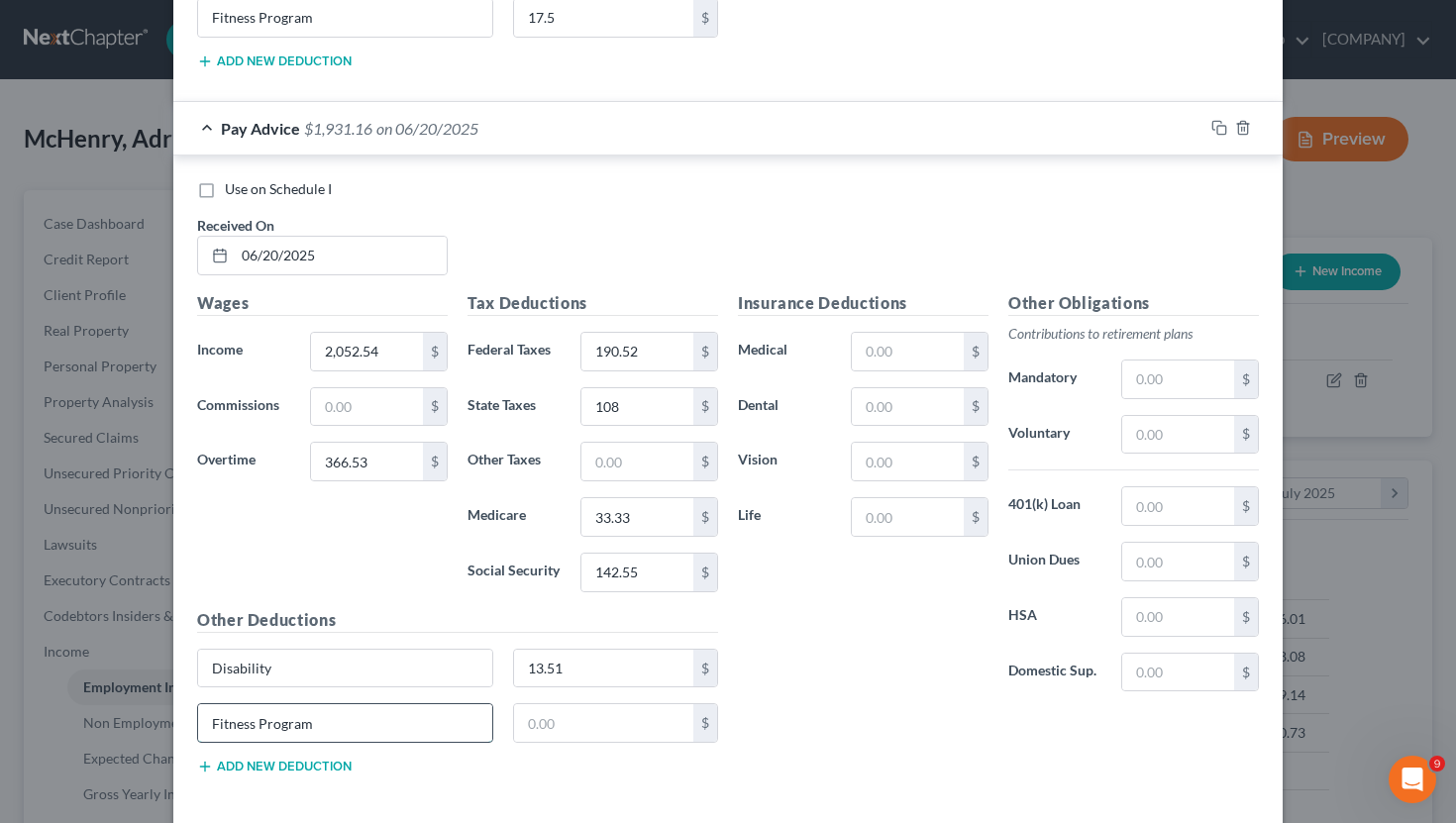type on "Fitness Program" 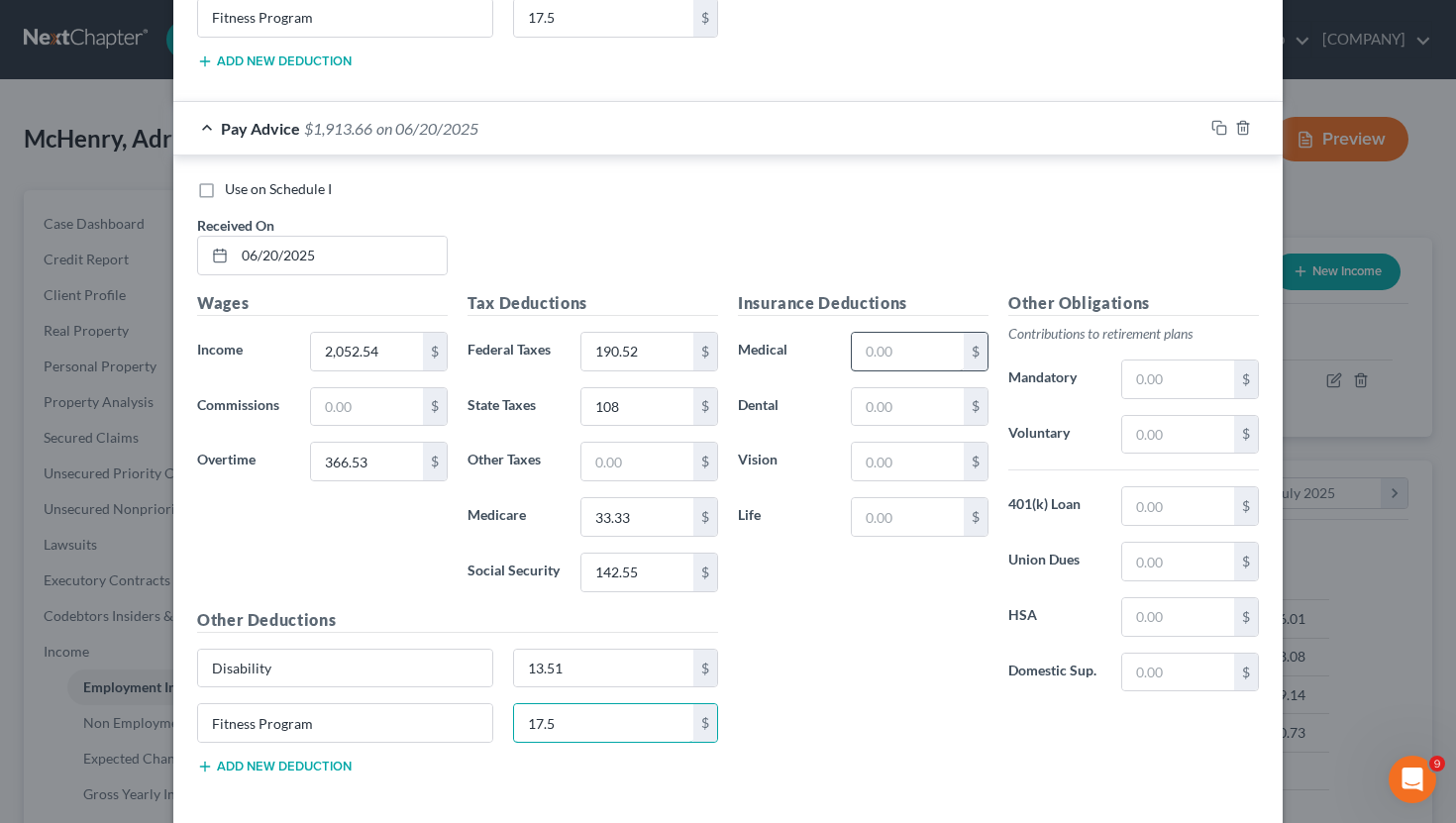 type on "17.5" 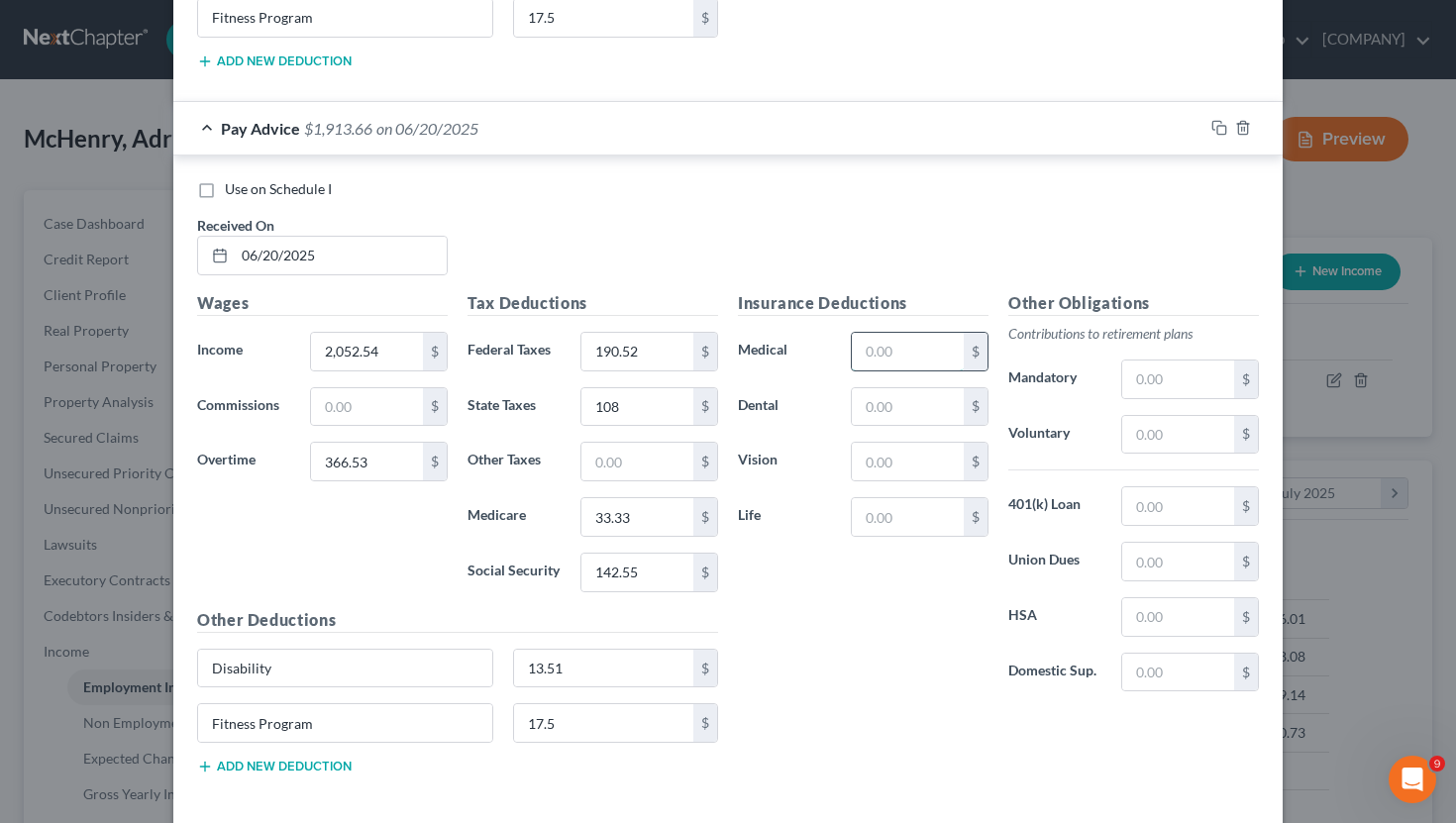 click at bounding box center (907, 352) 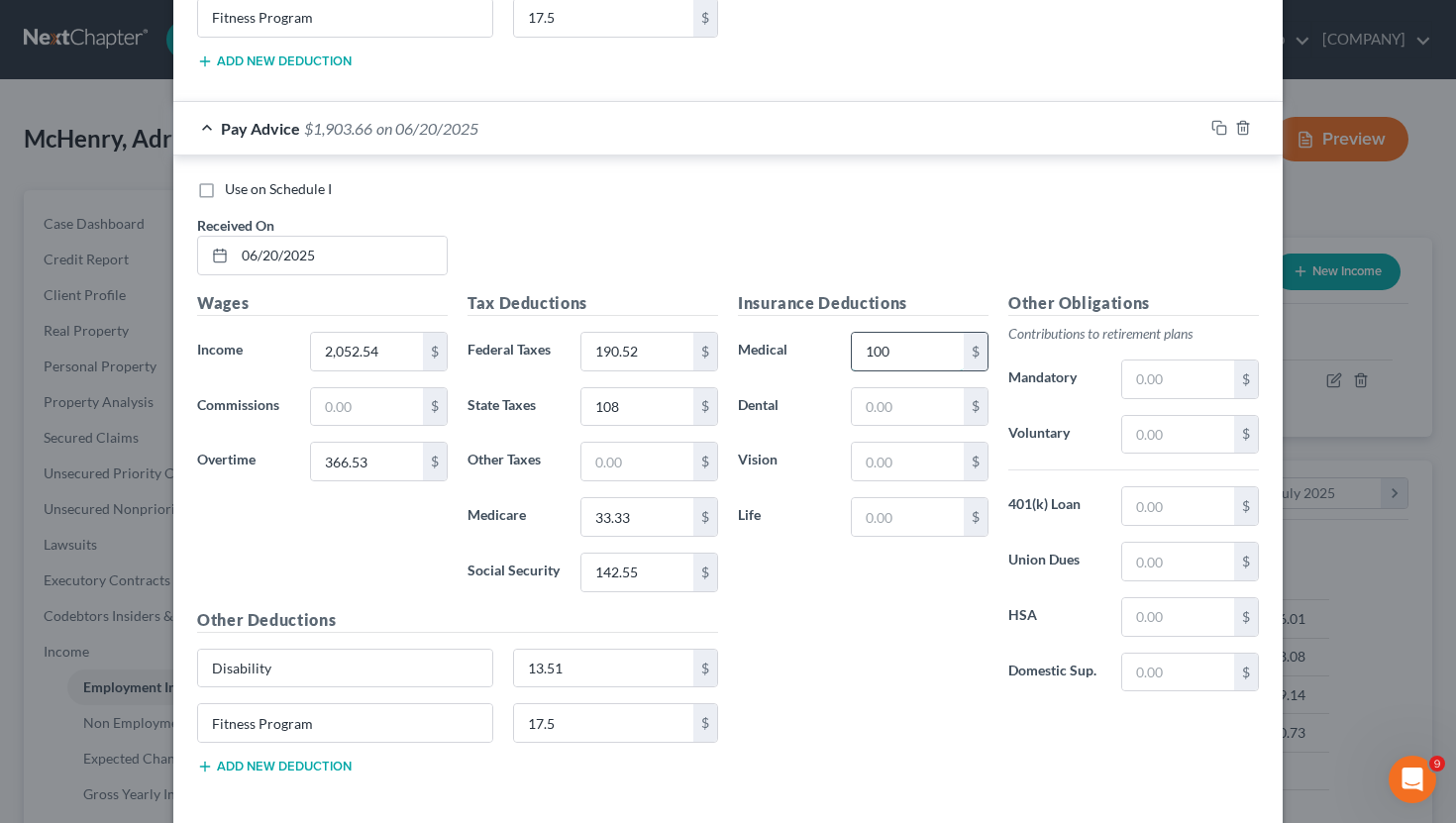 type on "100" 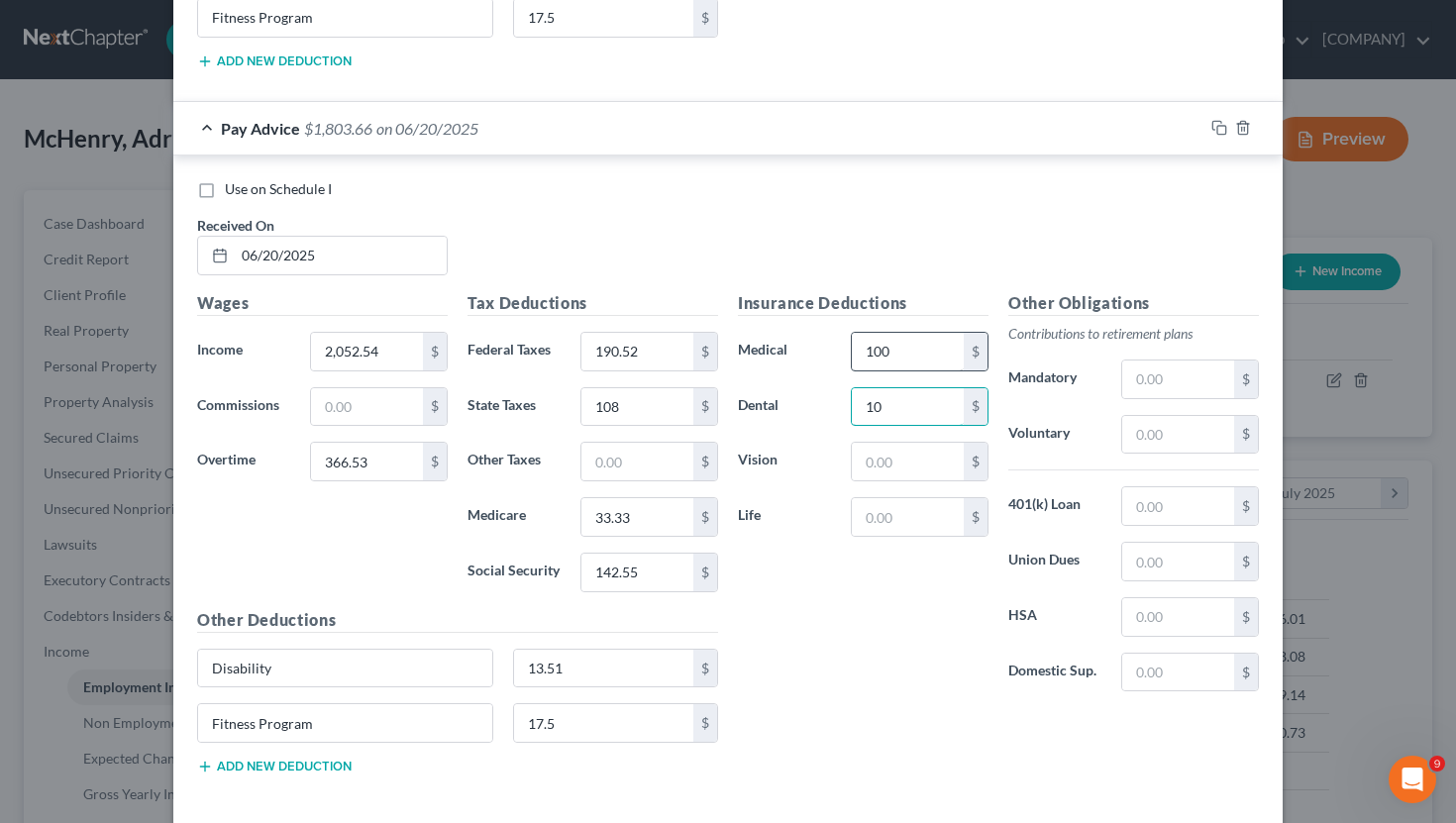 type on "10" 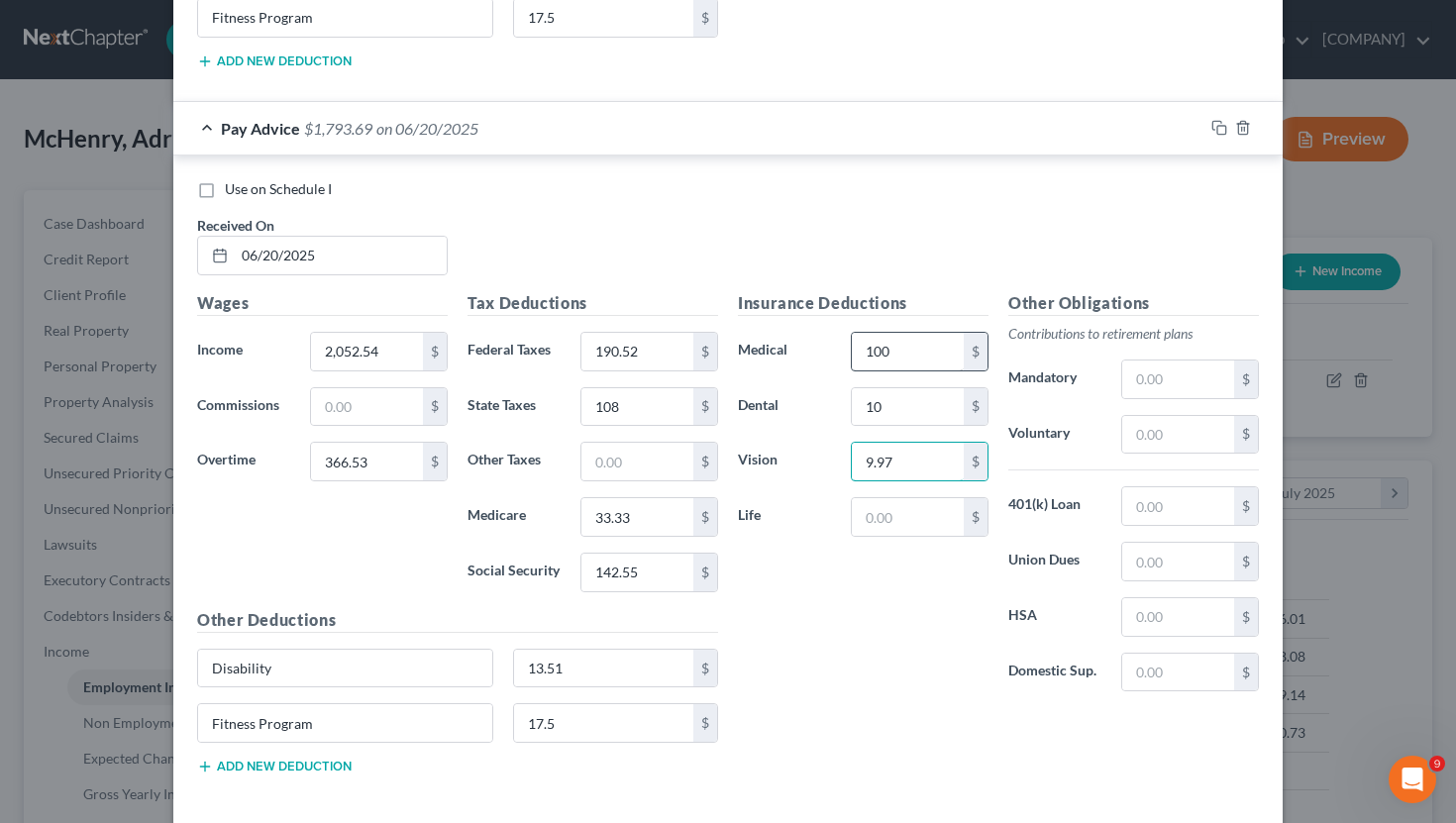 type on "9.97" 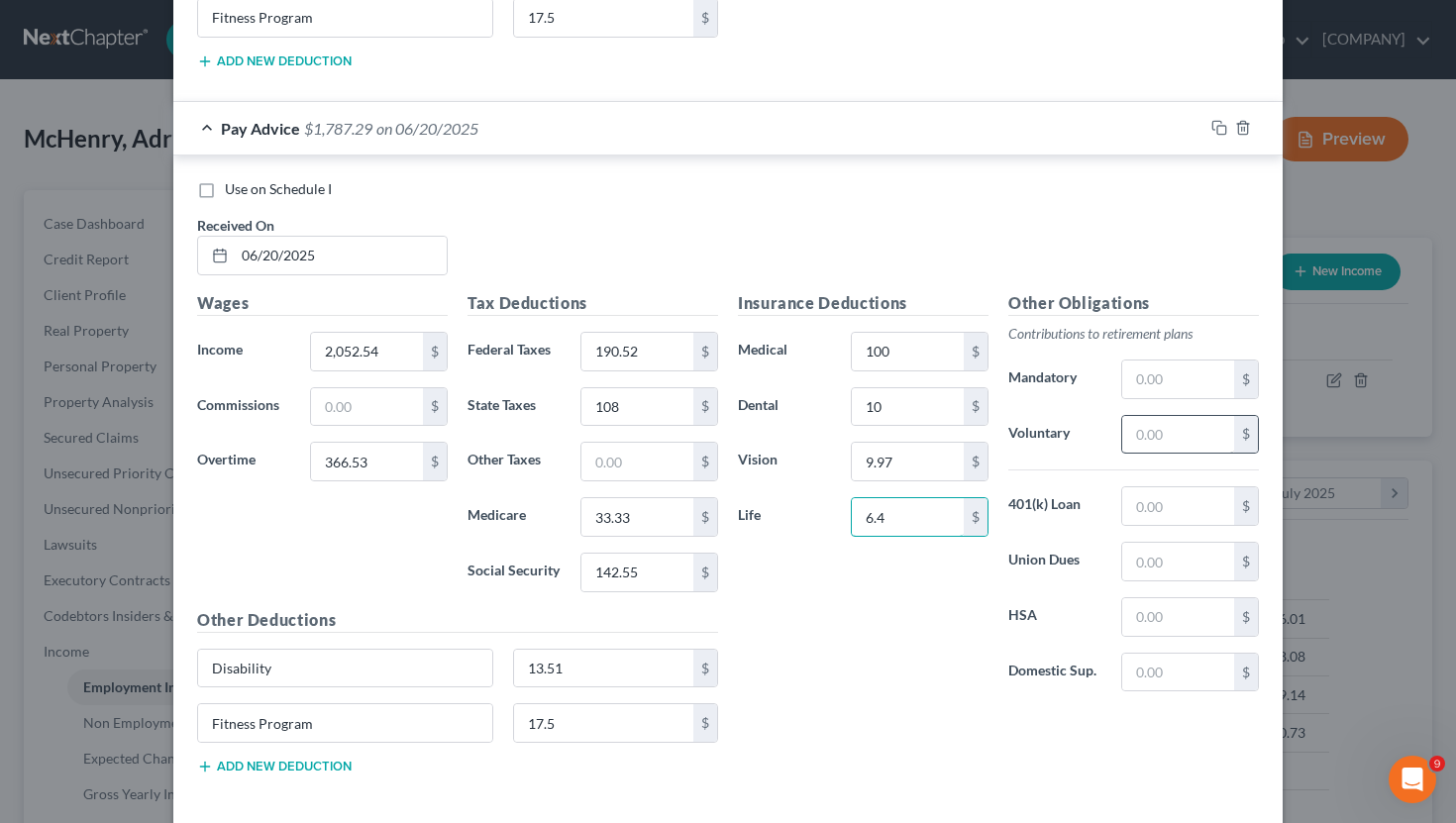 type on "6.4" 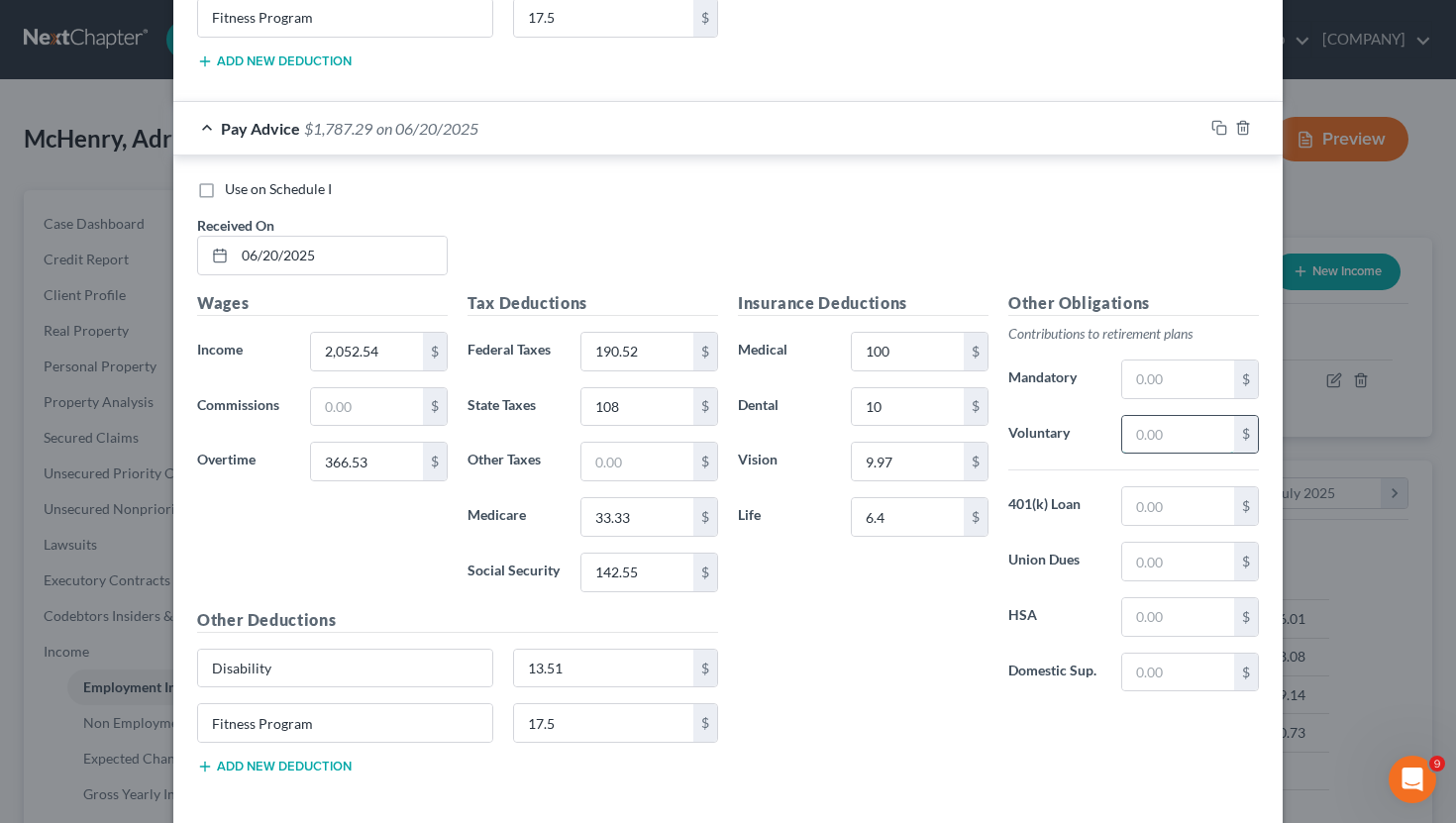 click at bounding box center (1178, 435) 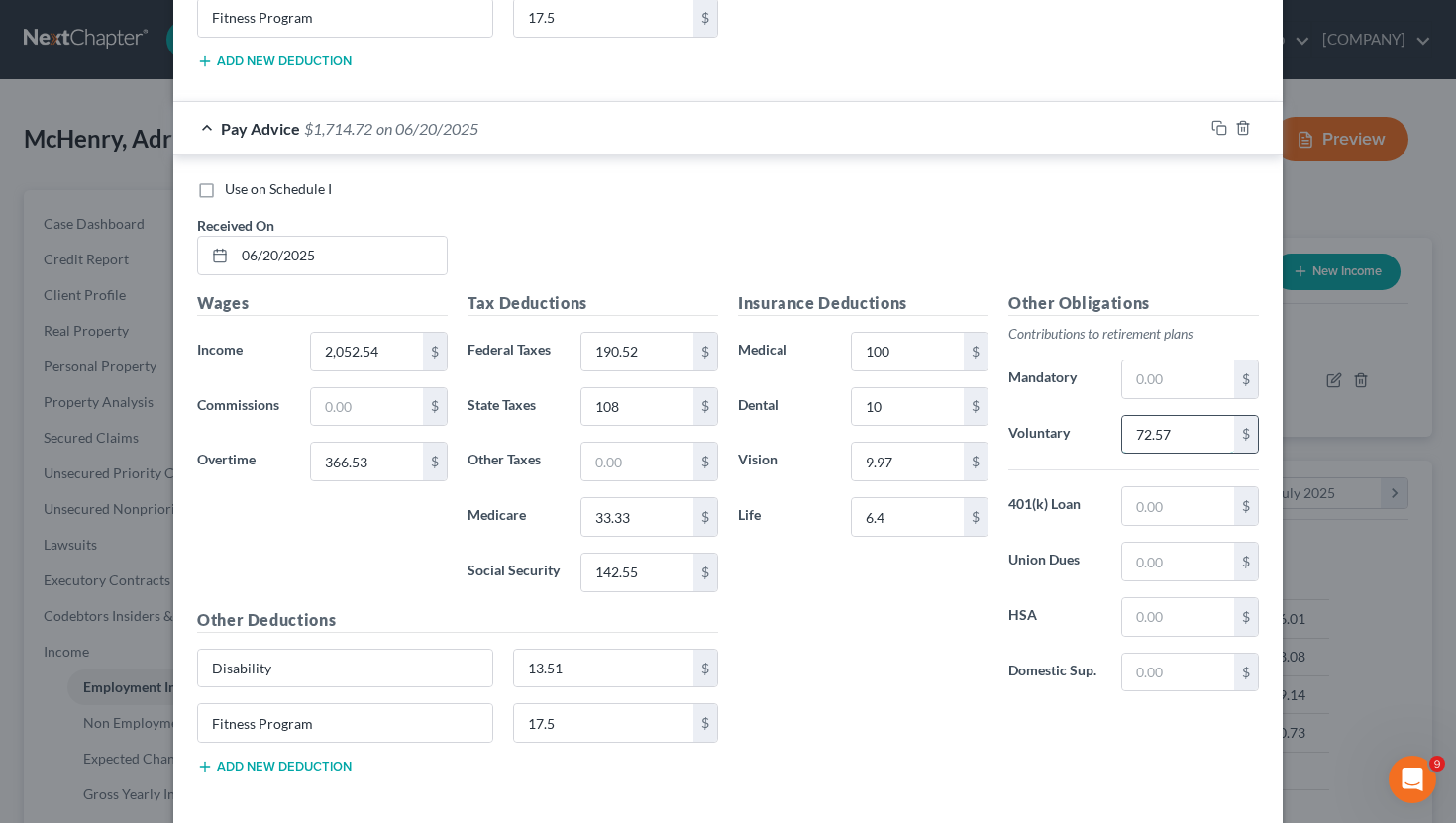 type on "72.57" 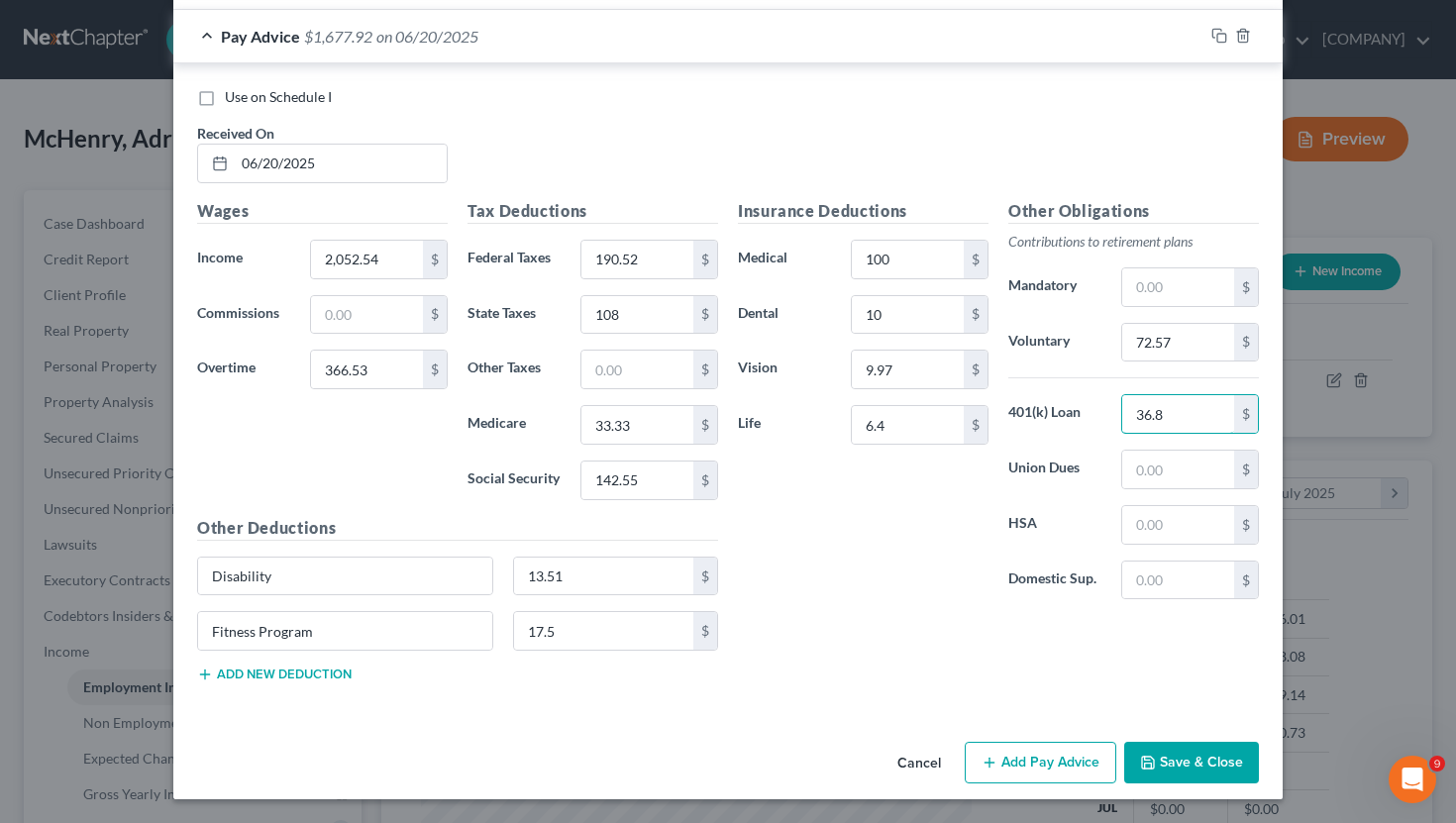 type on "36.8" 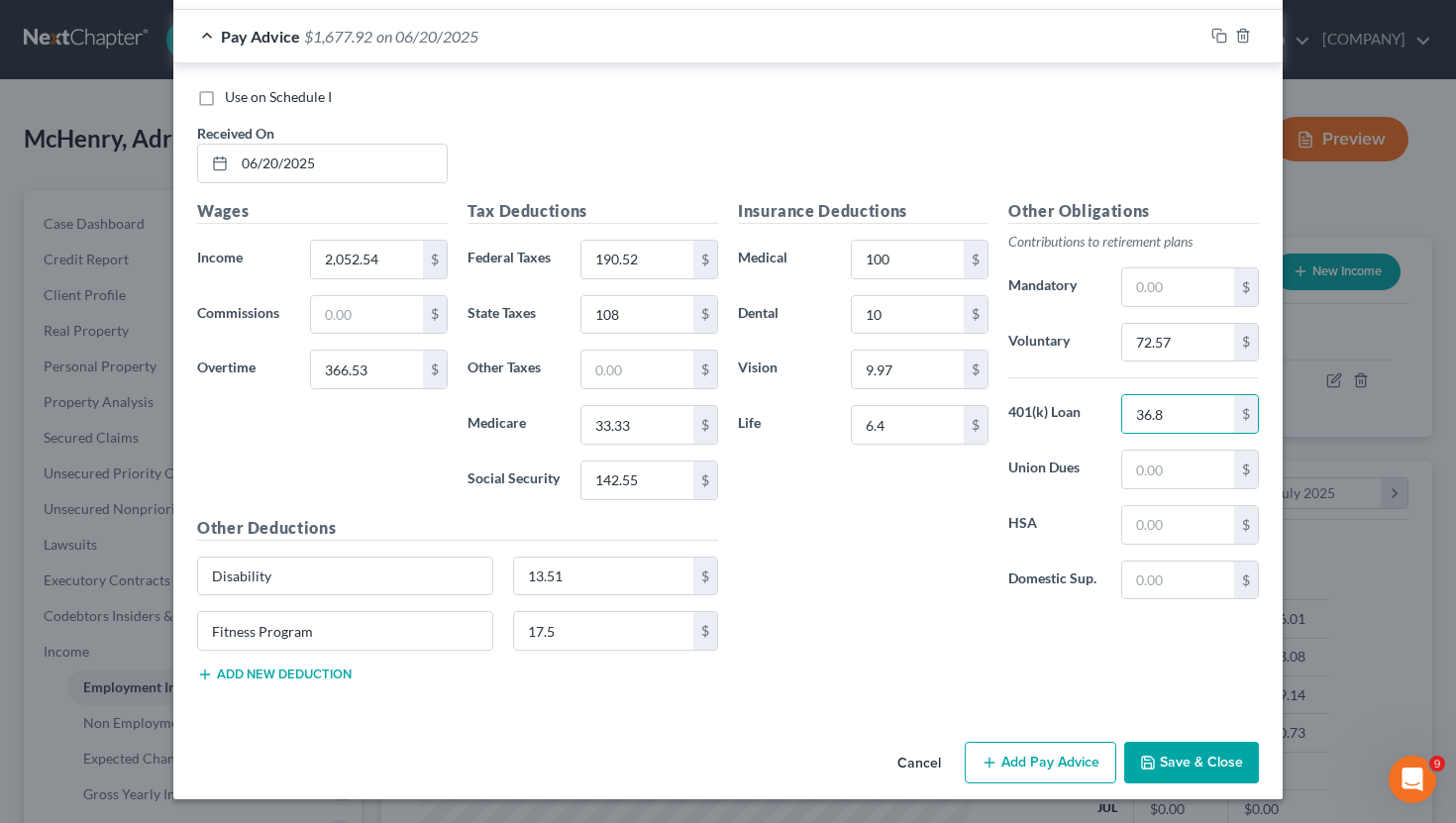 click on "Add Pay Advice" at bounding box center (1040, 763) 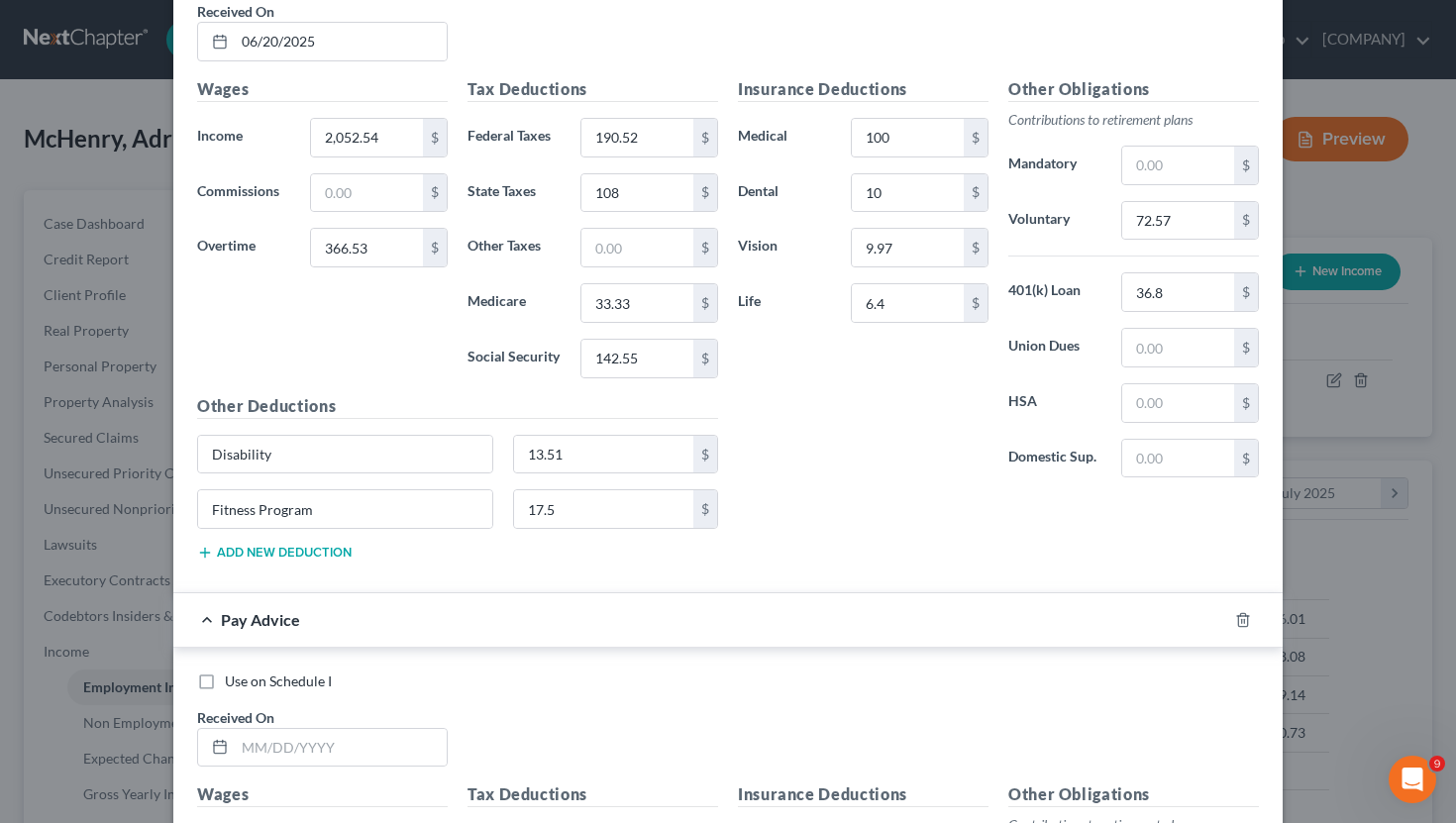 scroll, scrollTop: 2860, scrollLeft: 0, axis: vertical 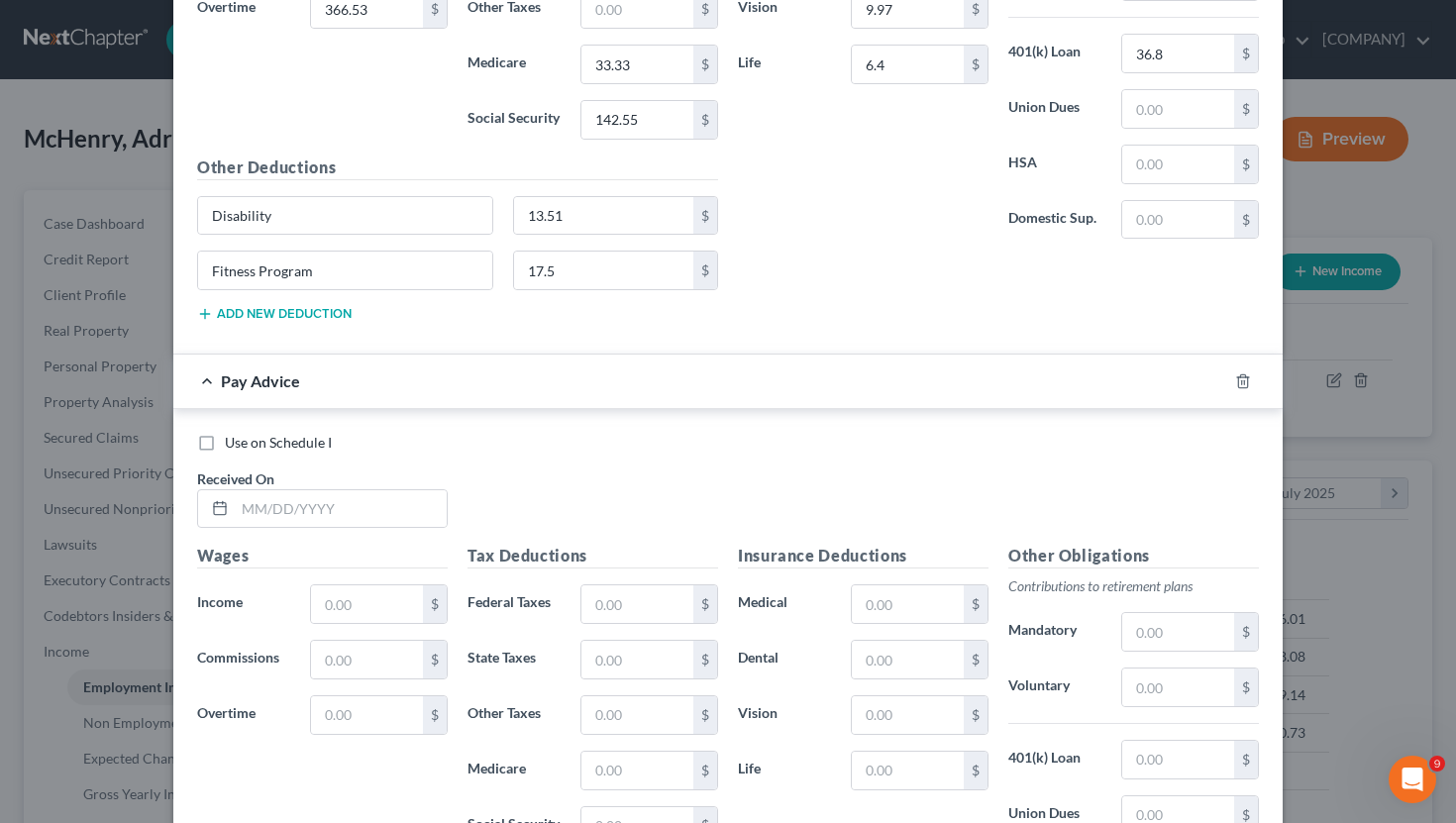 click on "Received On
*" at bounding box center (322, 498) 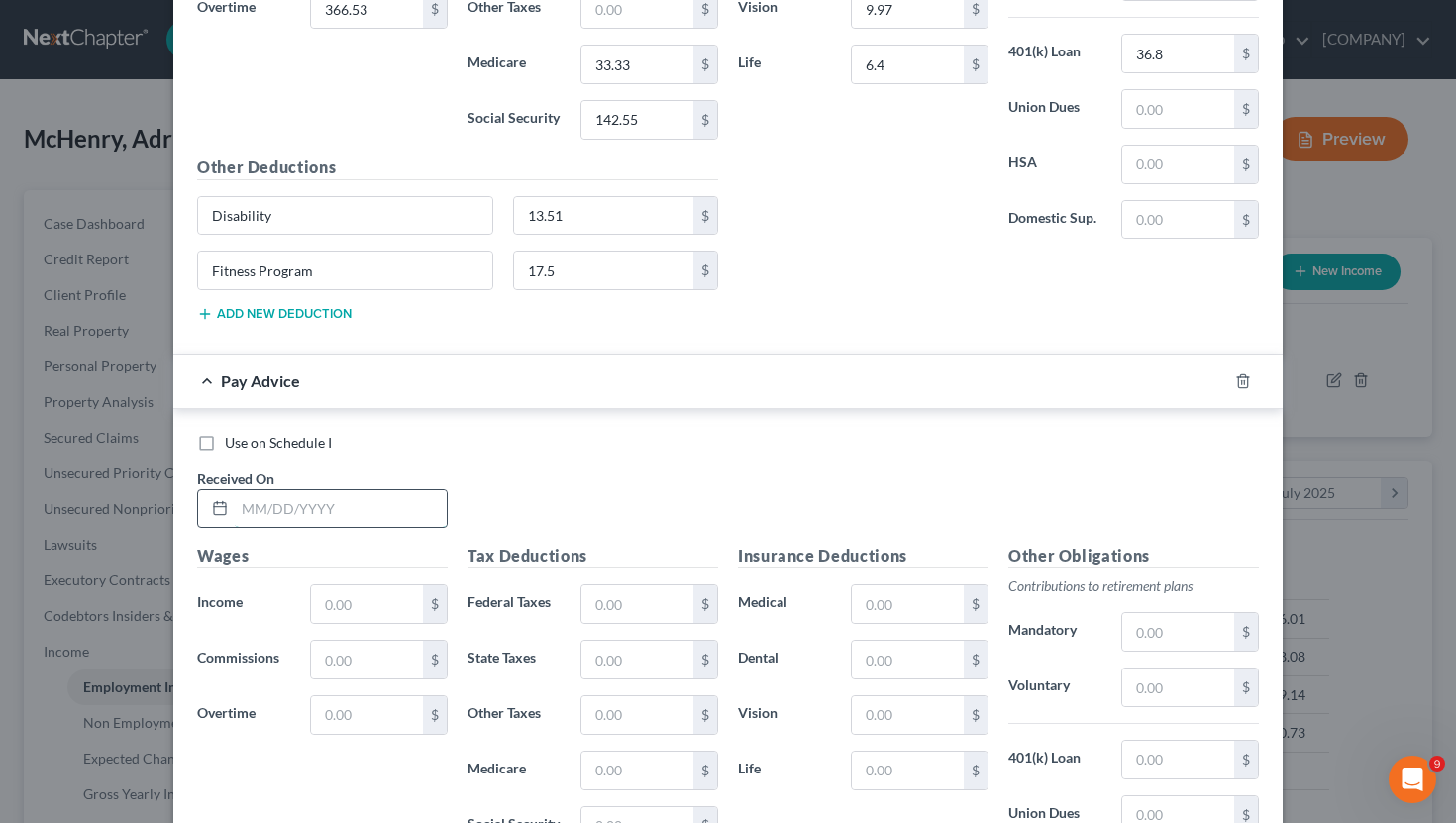 click at bounding box center (341, 509) 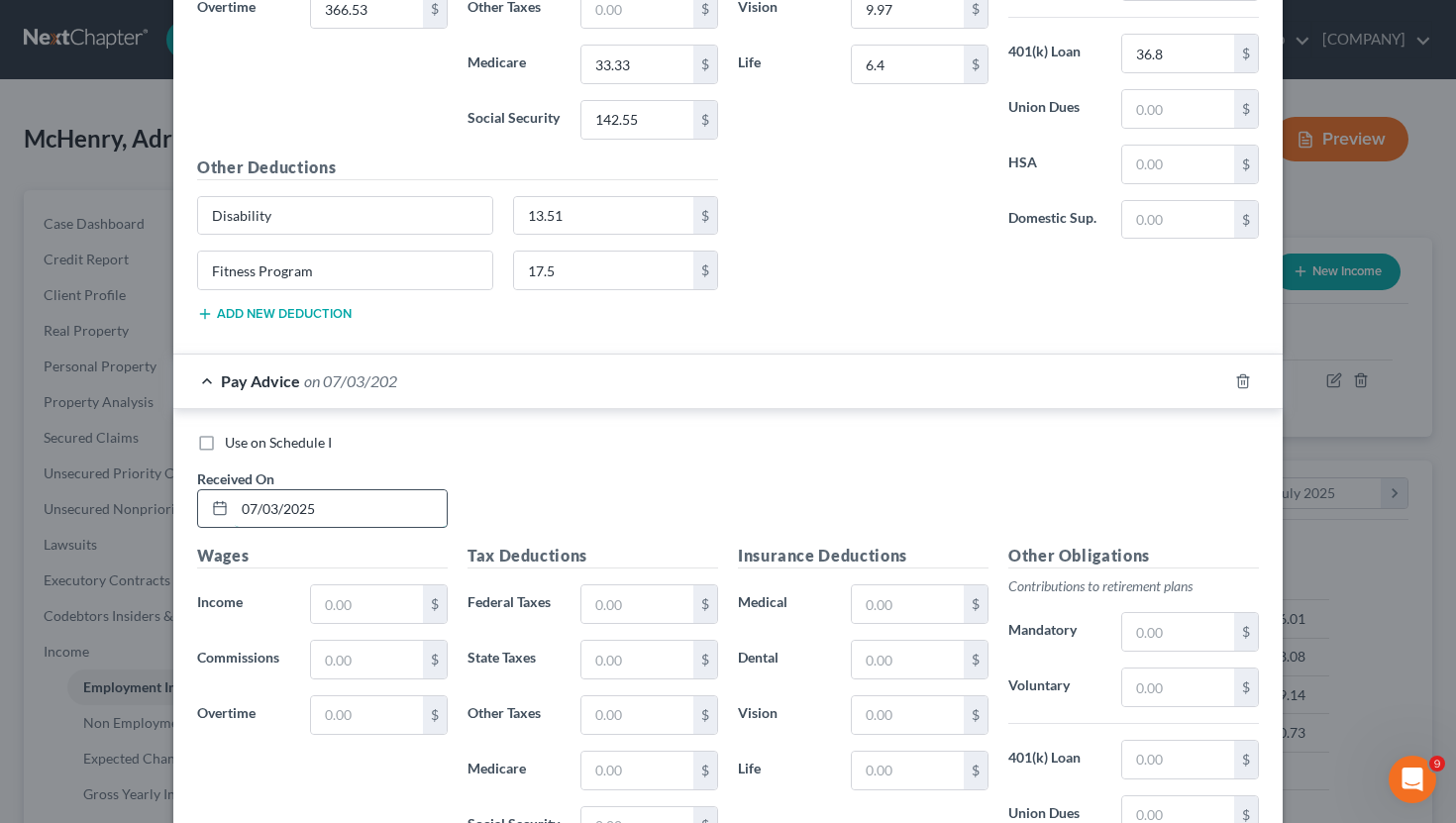 type on "07/03/2025" 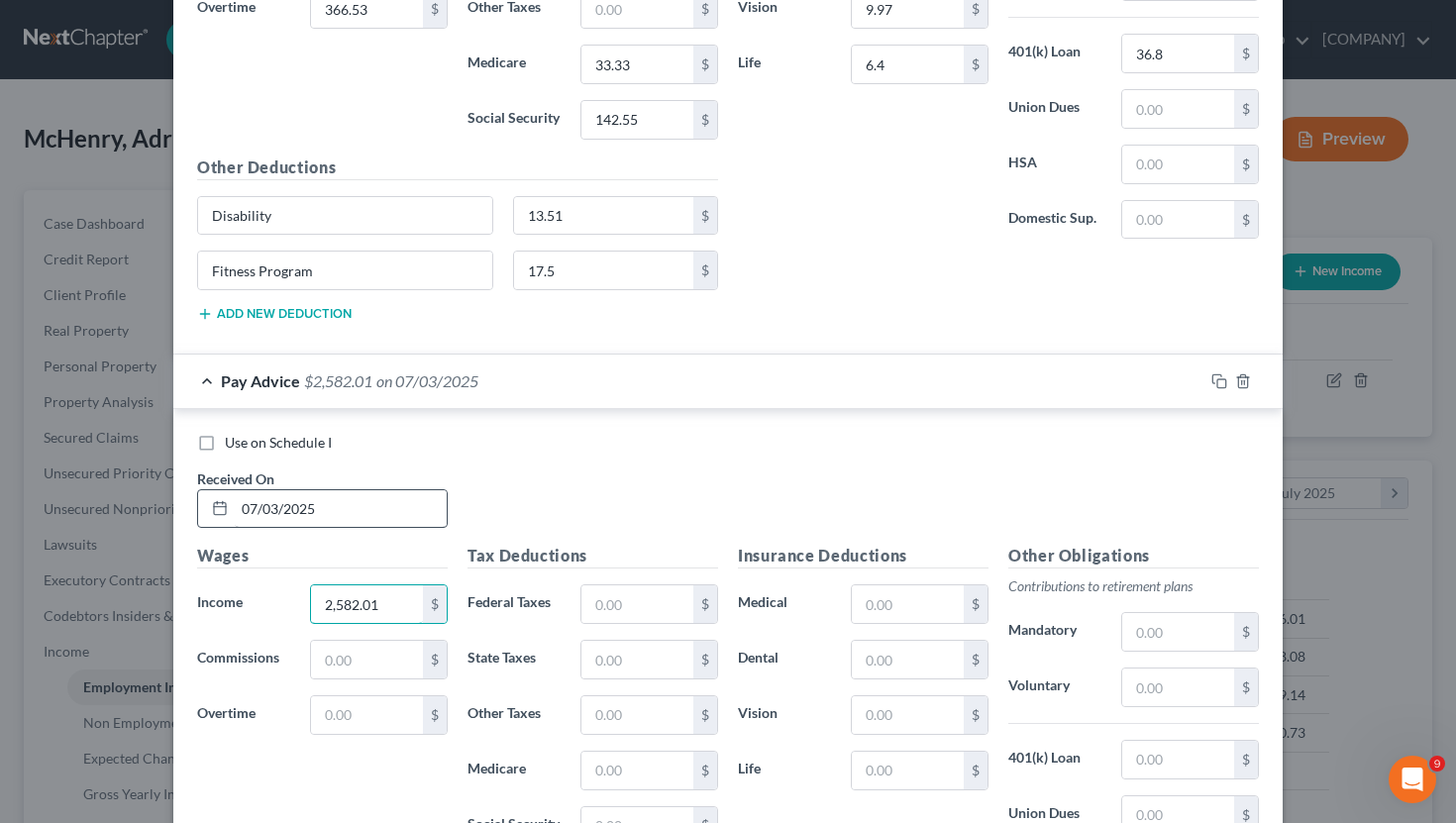 type on "2,582.01" 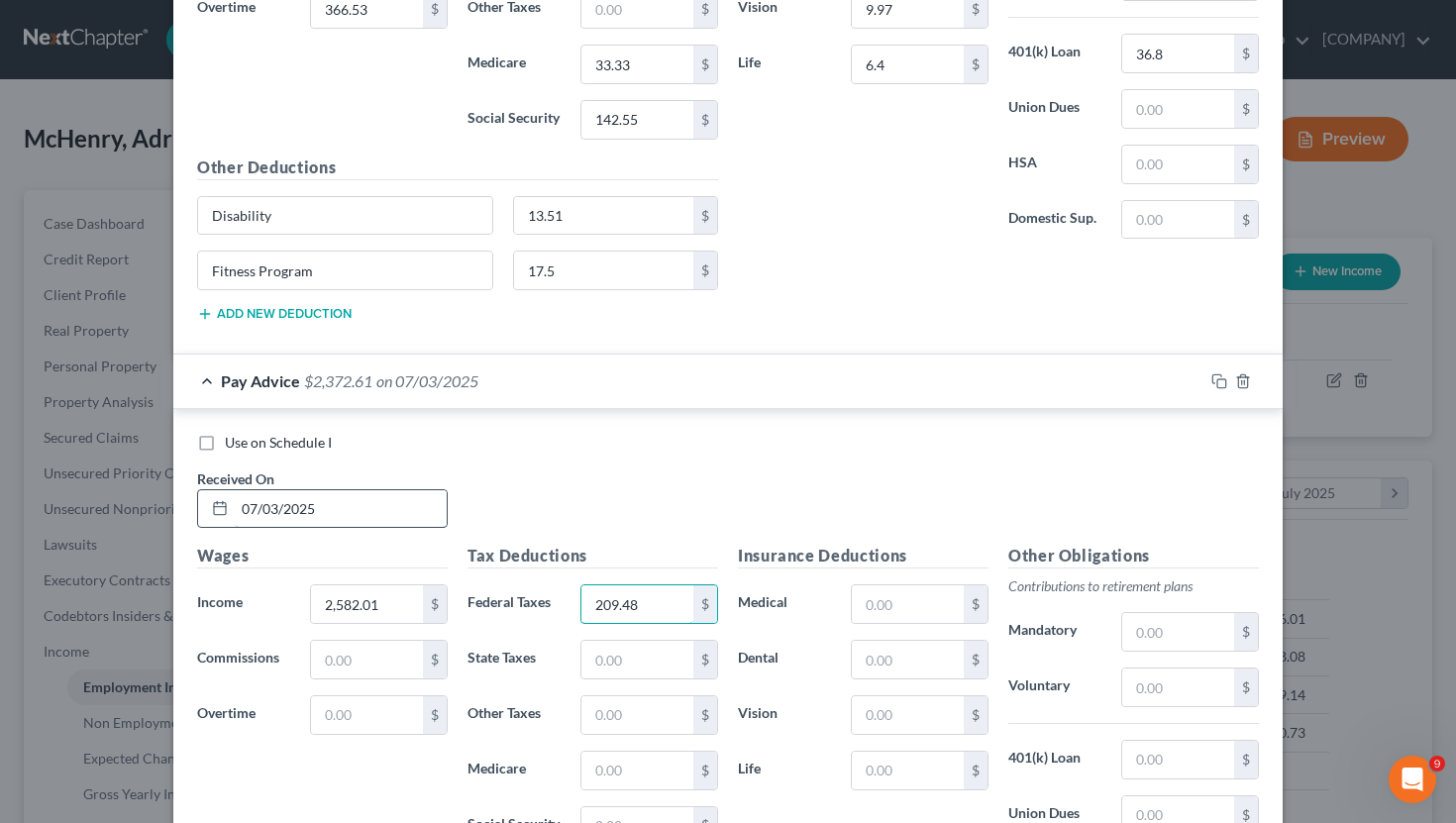 type on "209.48" 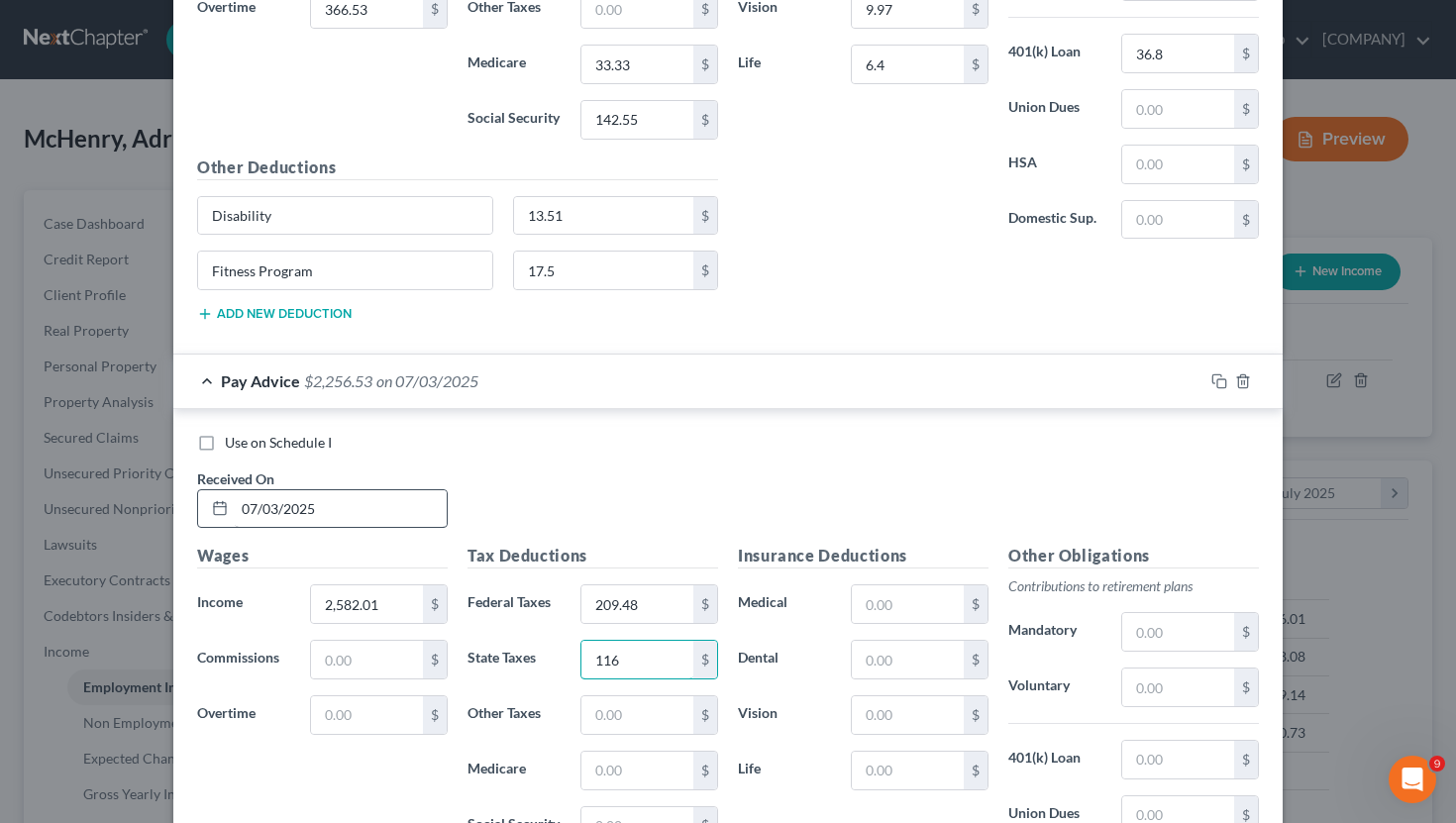 type on "116" 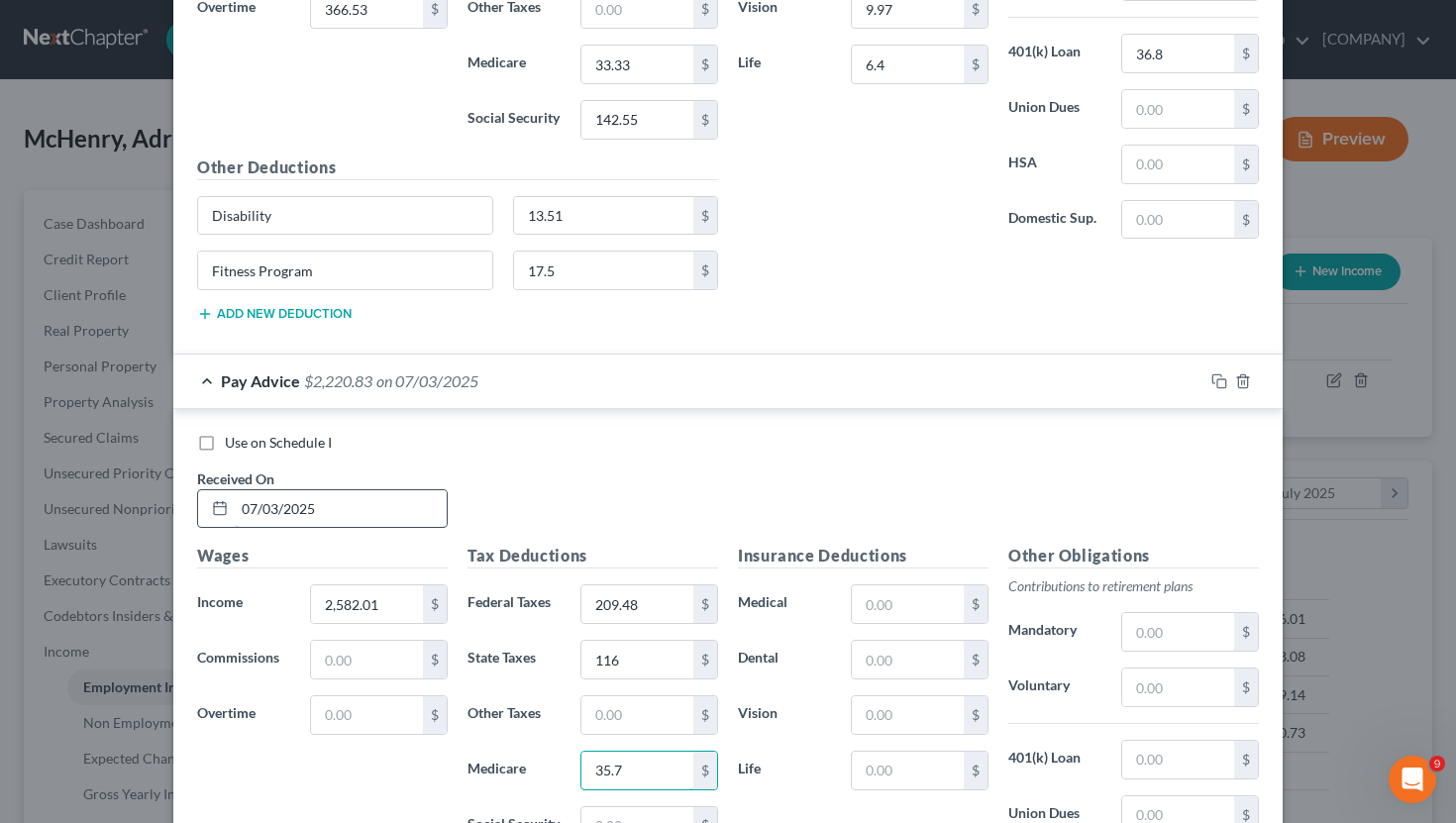 type on "35.7" 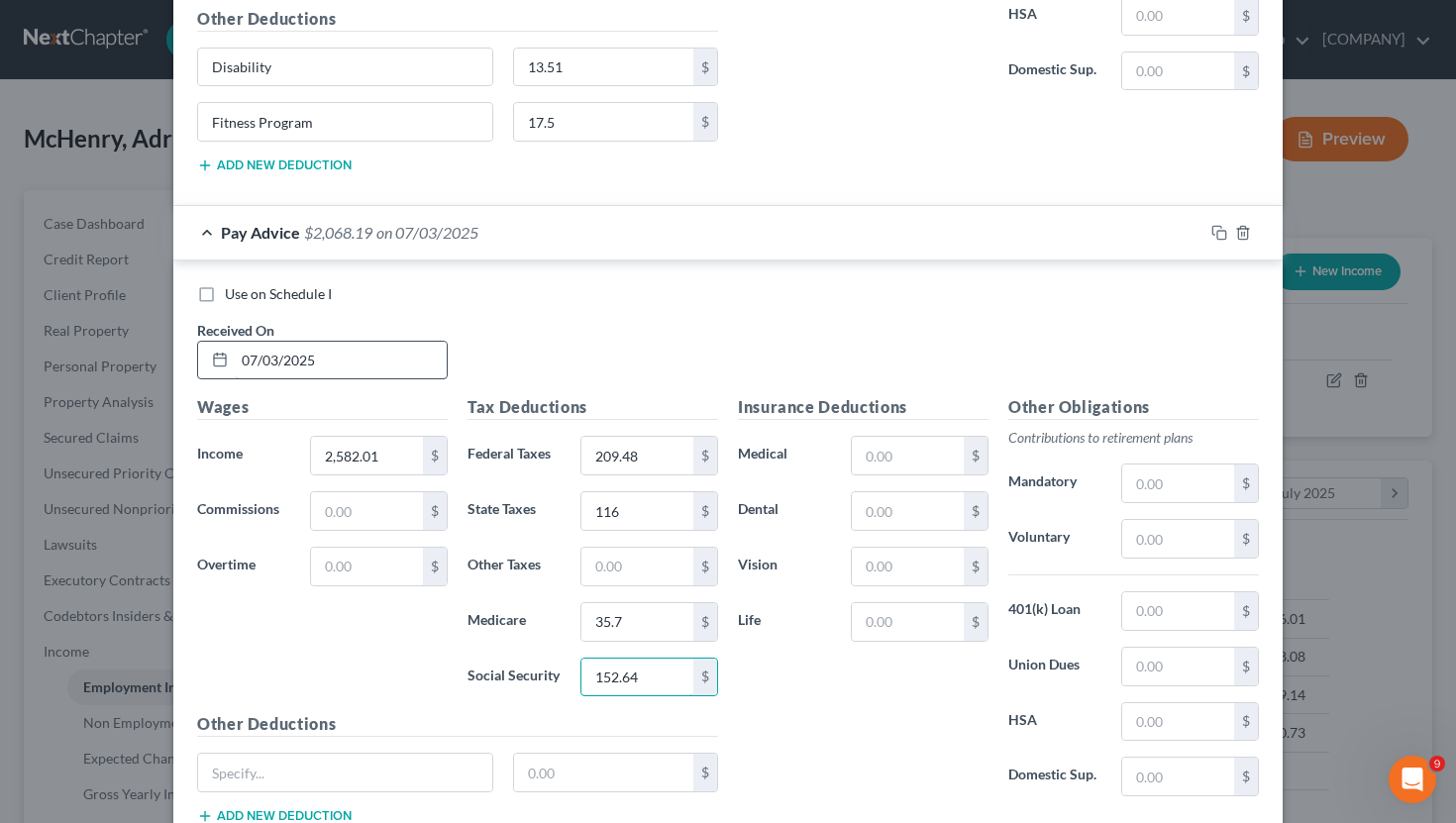 scroll, scrollTop: 3150, scrollLeft: 0, axis: vertical 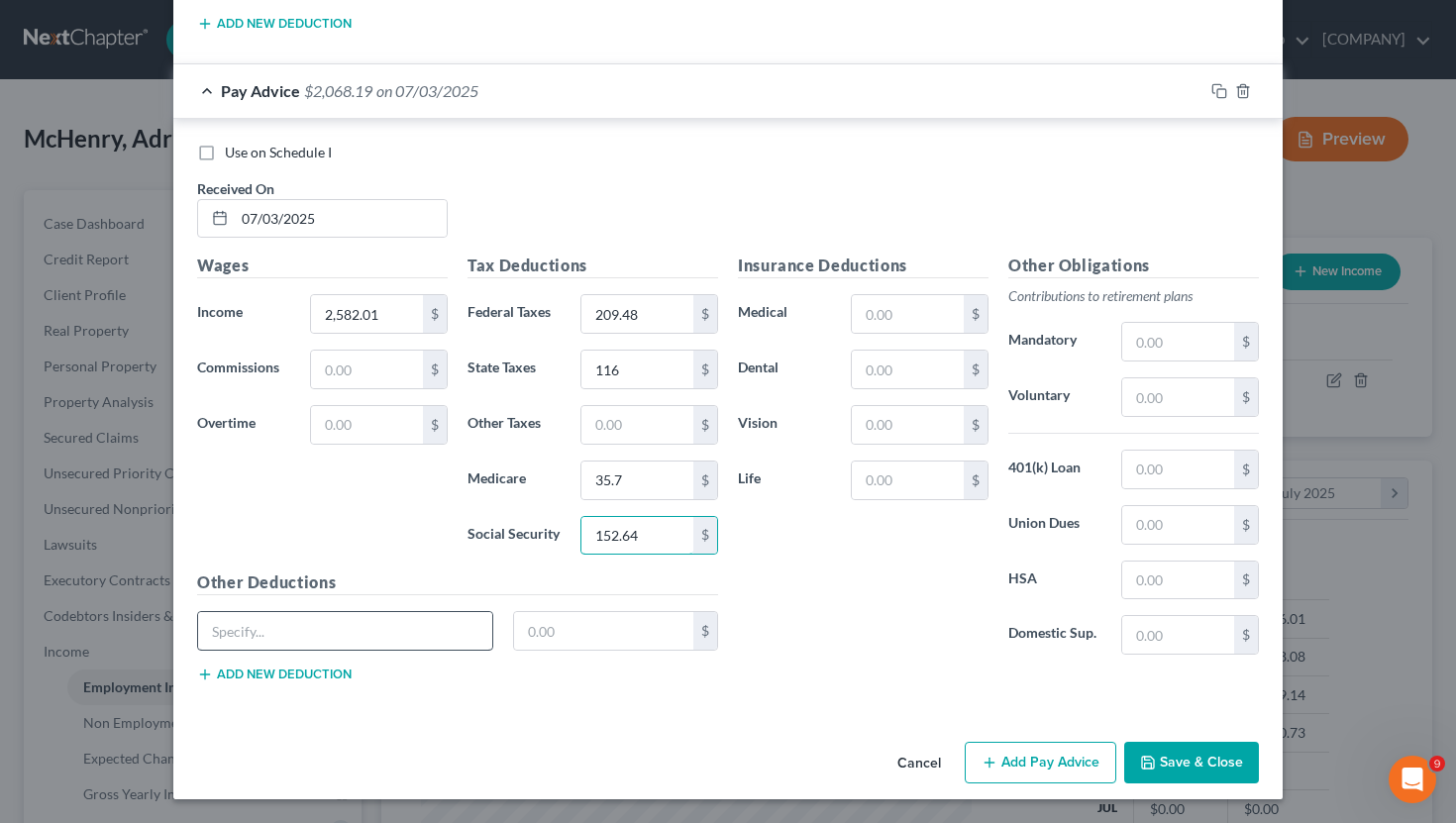 type on "152.64" 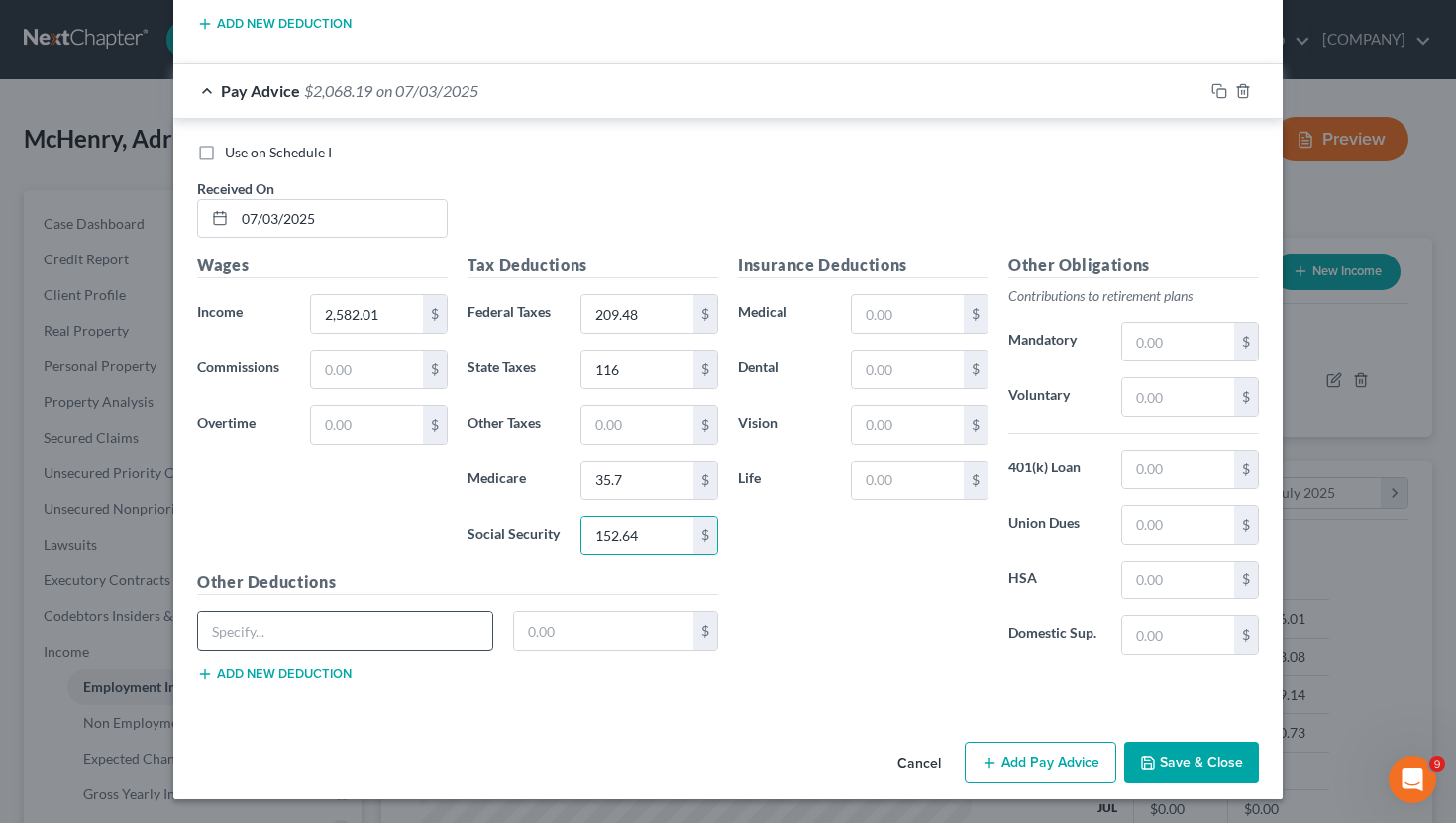 click at bounding box center [345, 631] 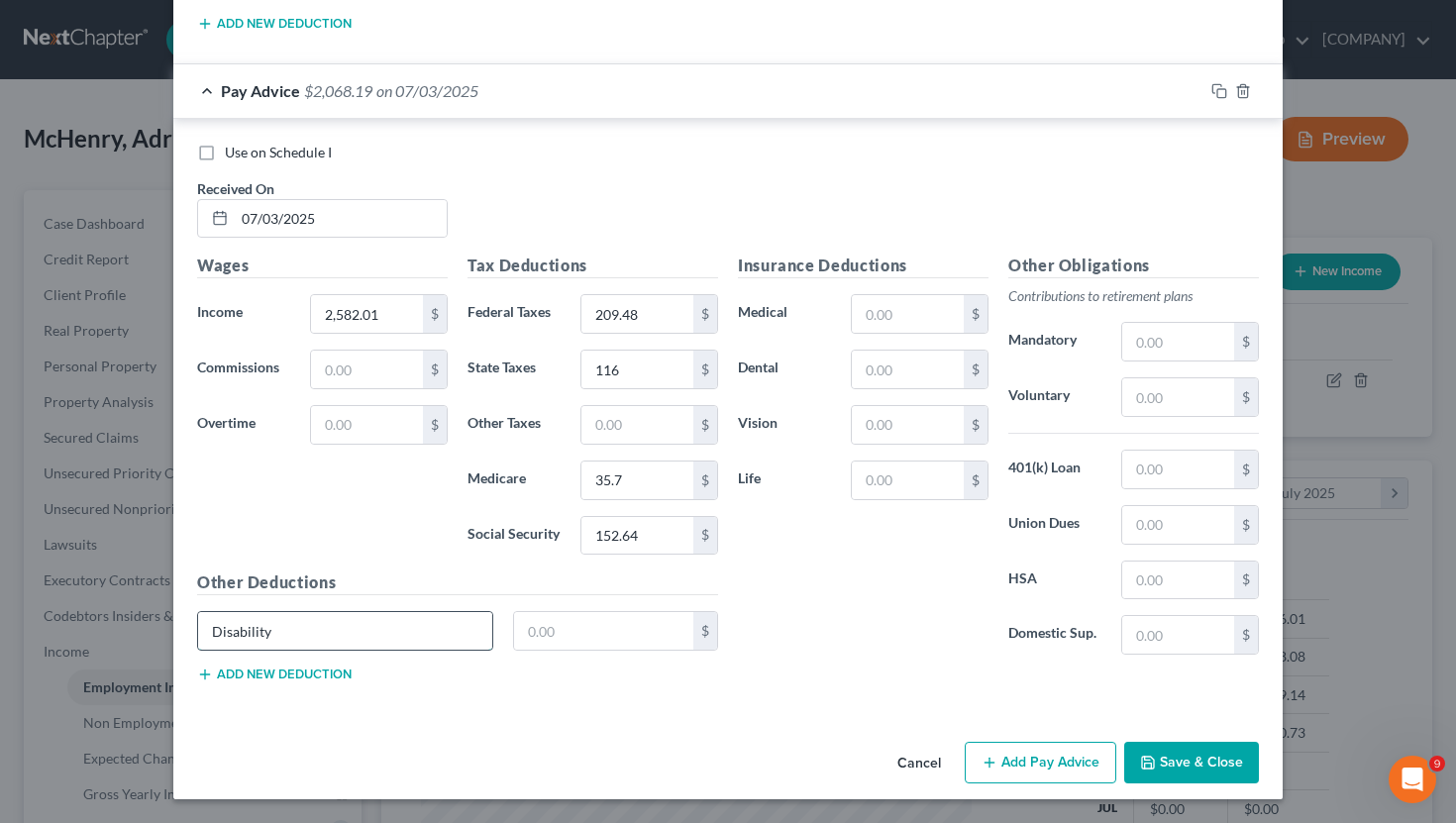 type on "Disability" 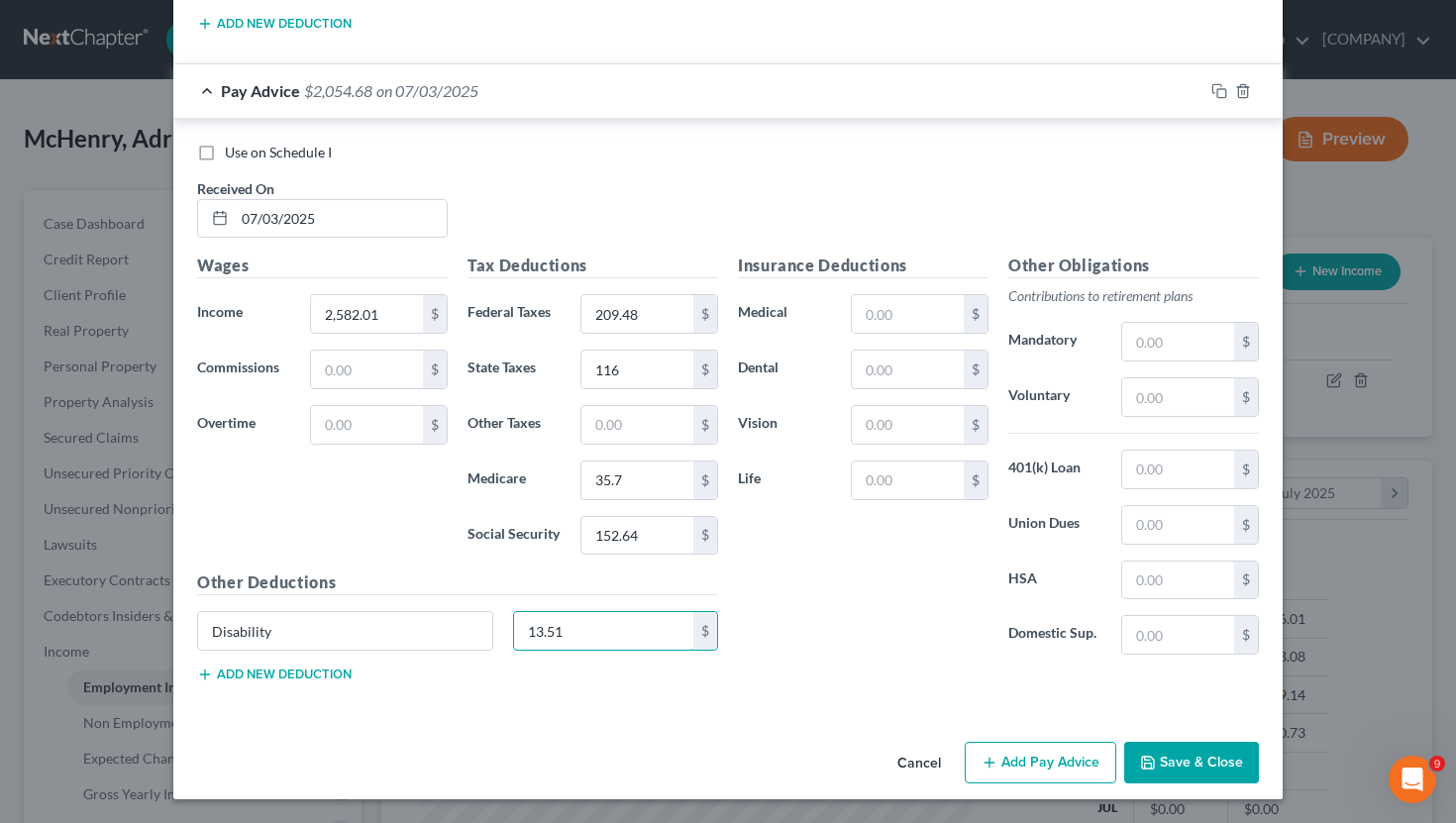 type on "13.51" 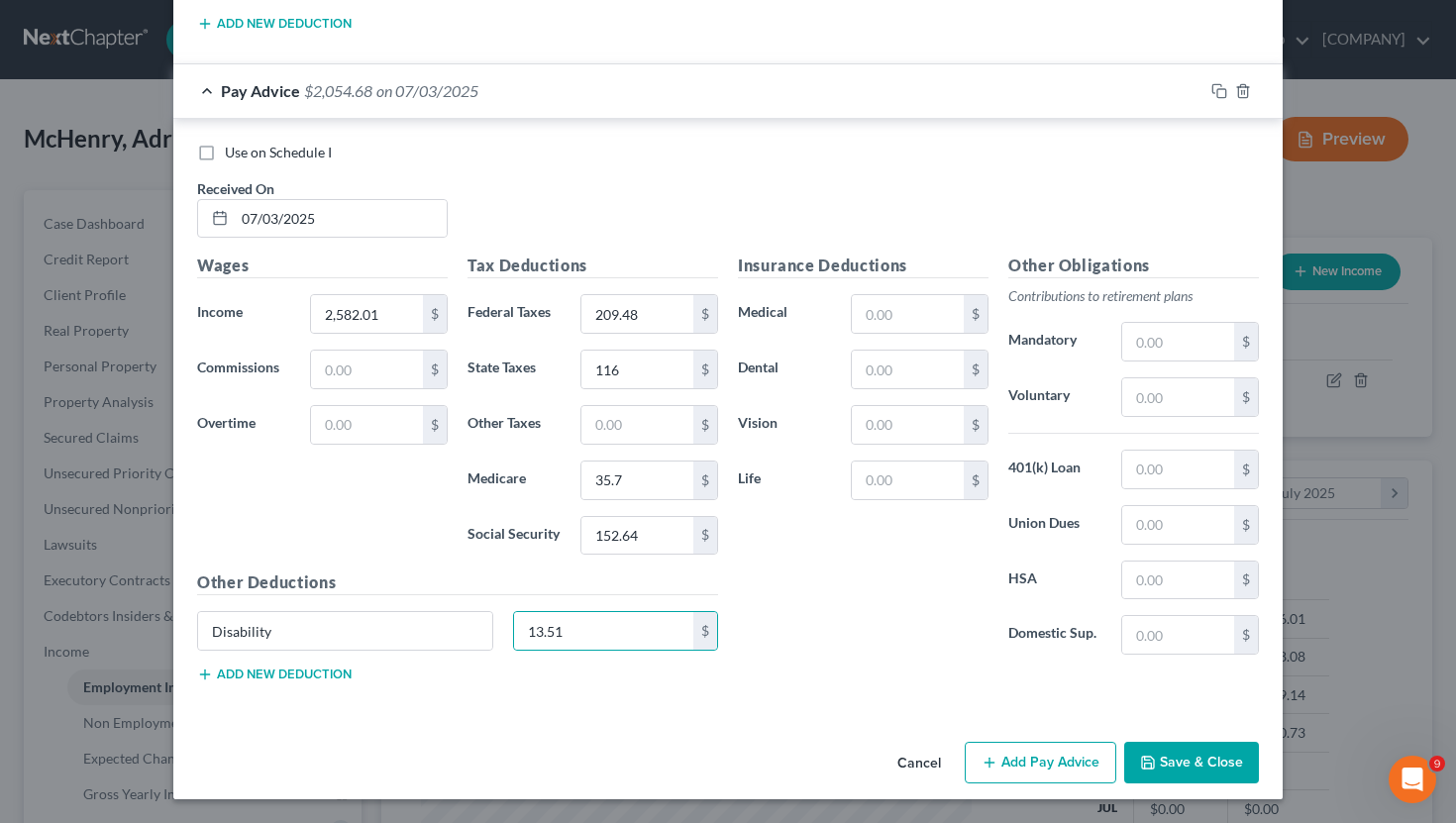 click on "Add new deduction" at bounding box center [274, 674] 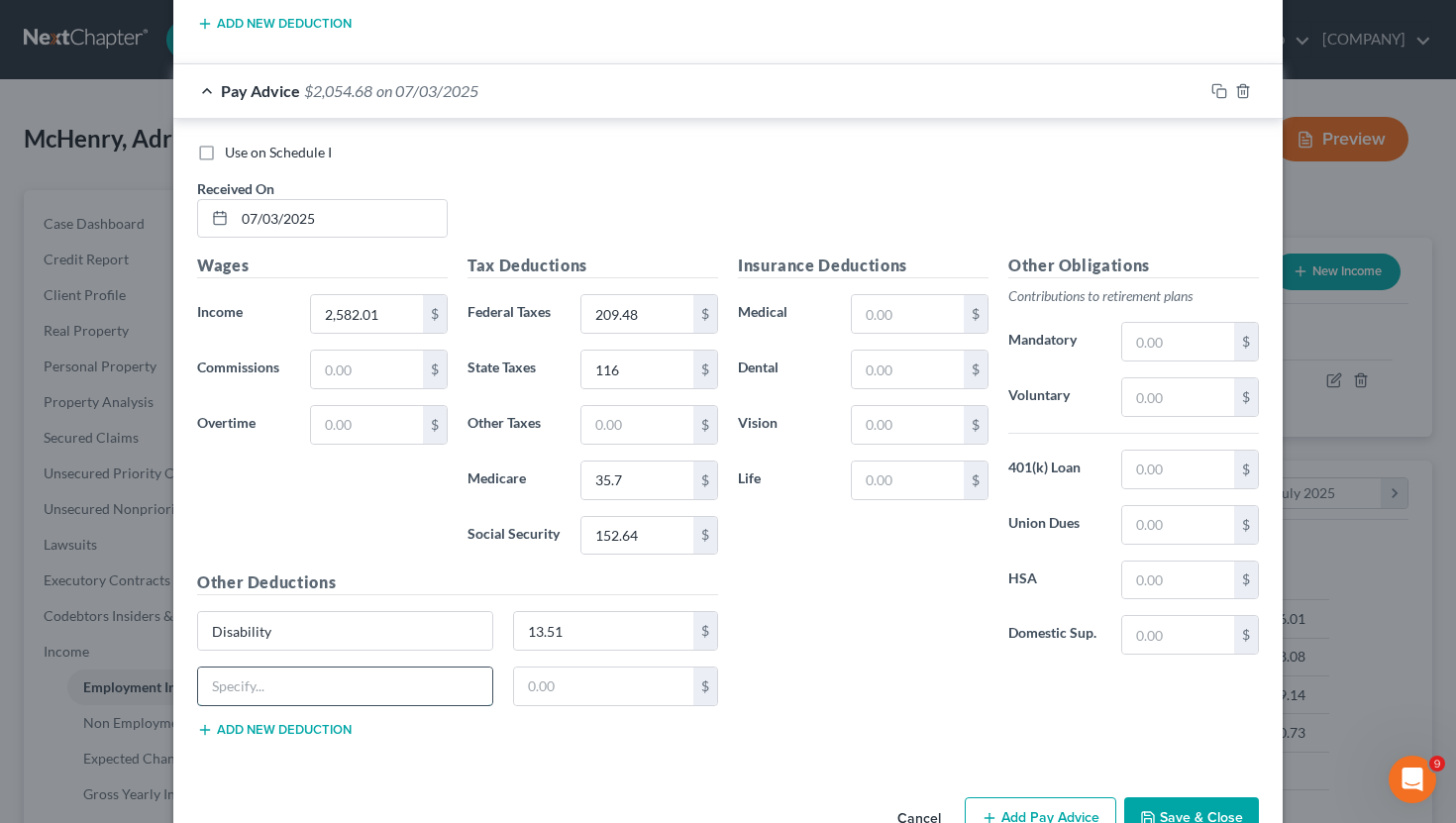 click at bounding box center (345, 686) 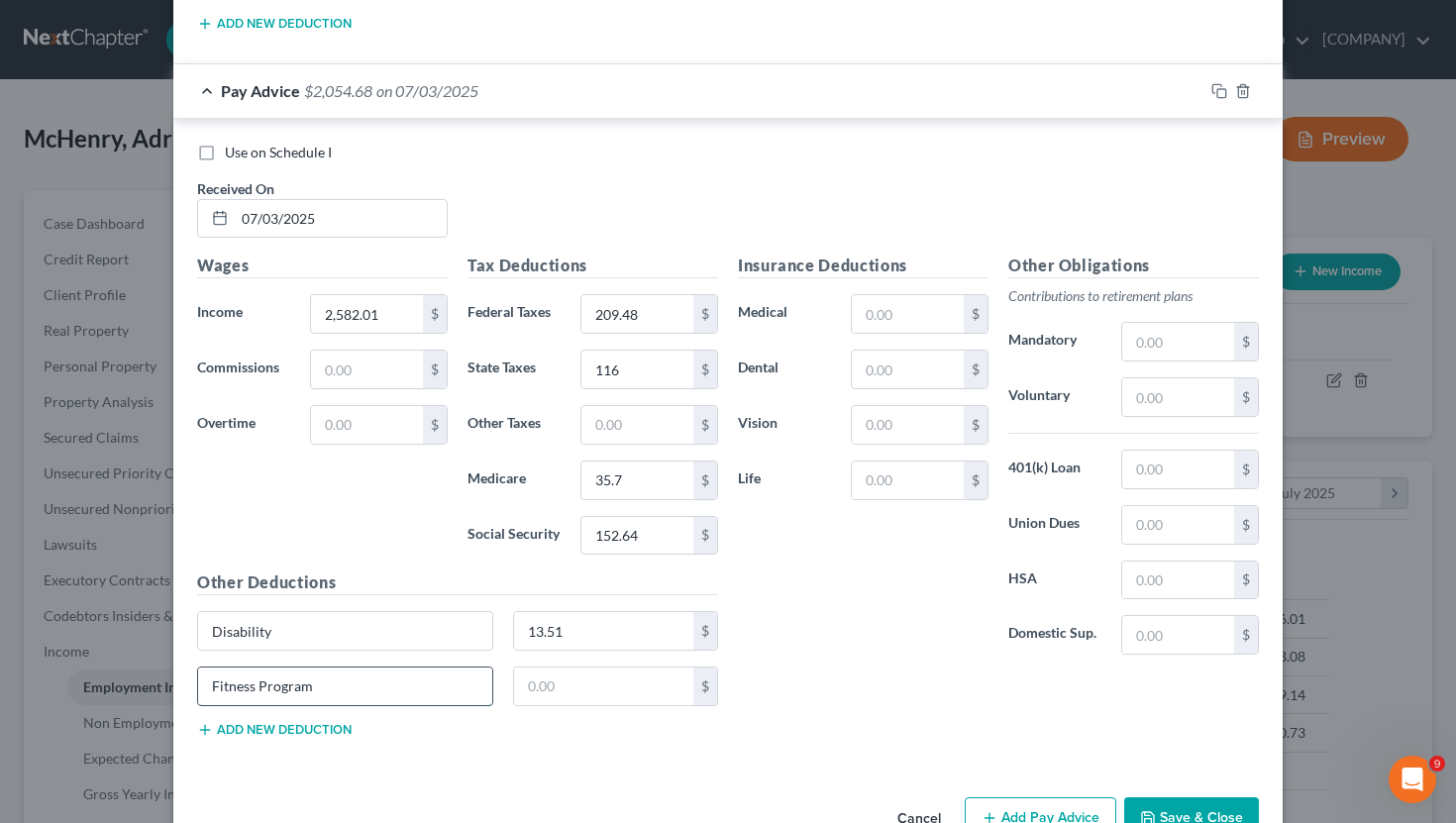 type on "Fitness Program" 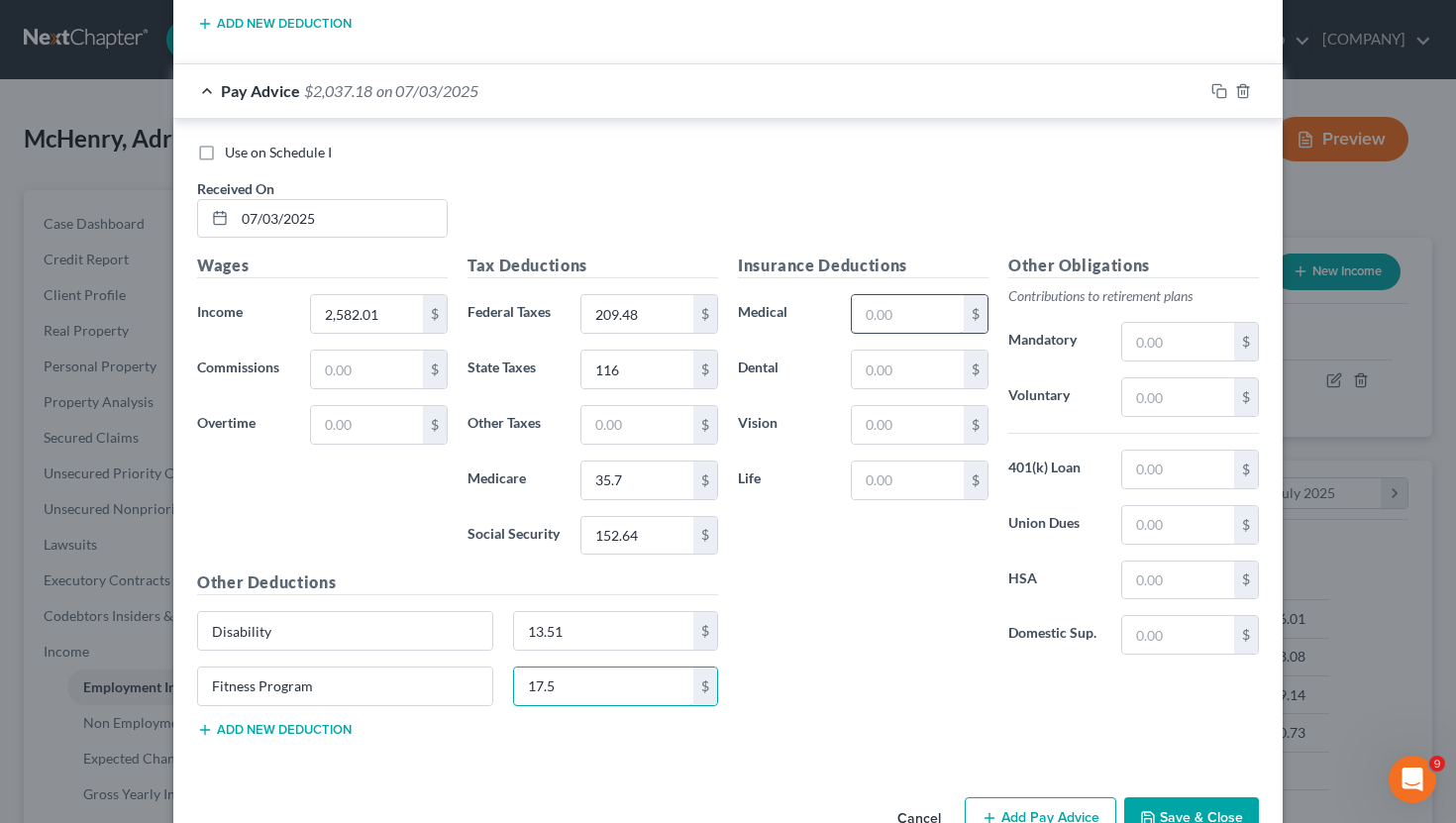 type on "17.5" 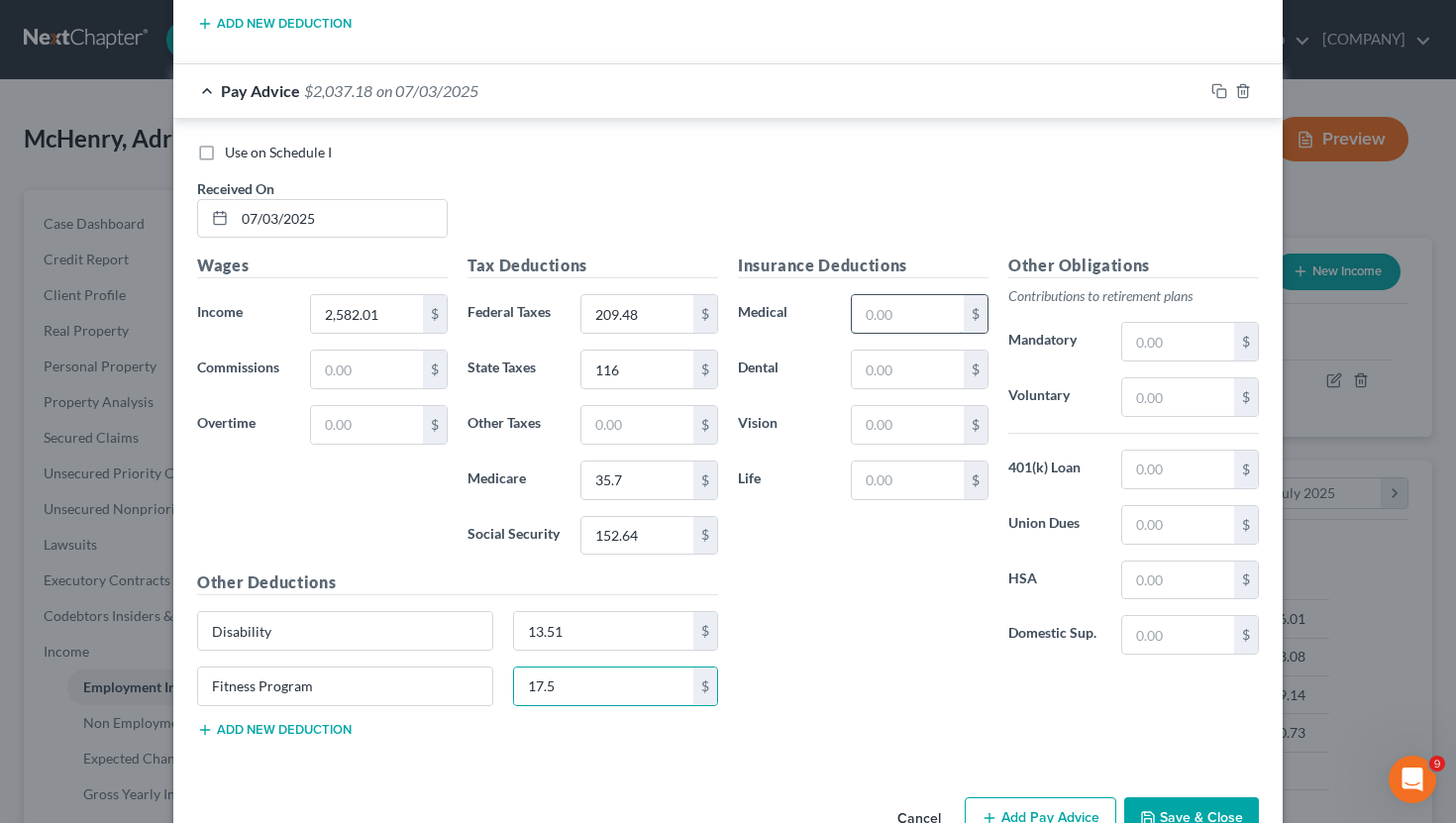 click at bounding box center [907, 314] 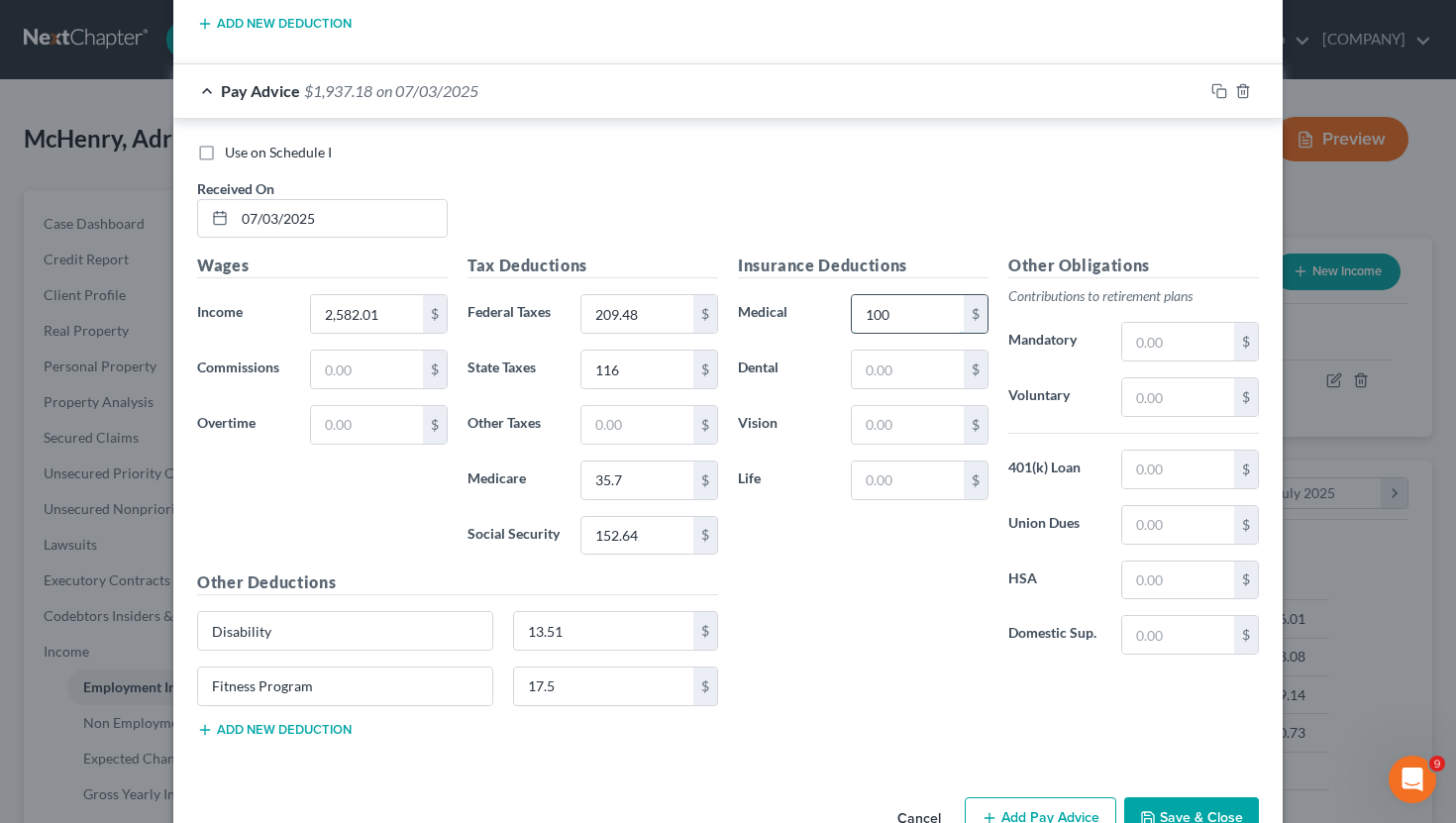 type on "100" 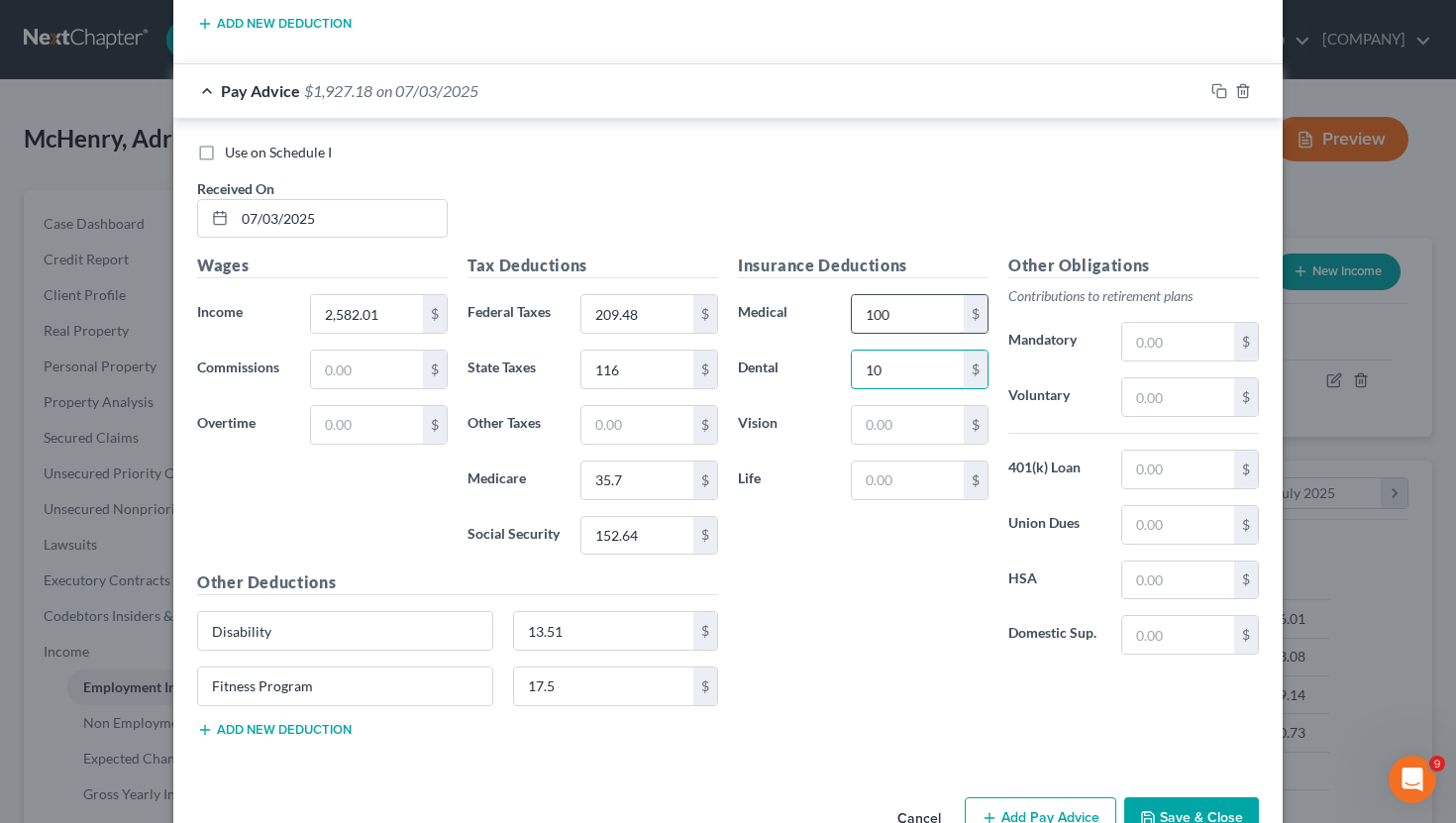 type on "10" 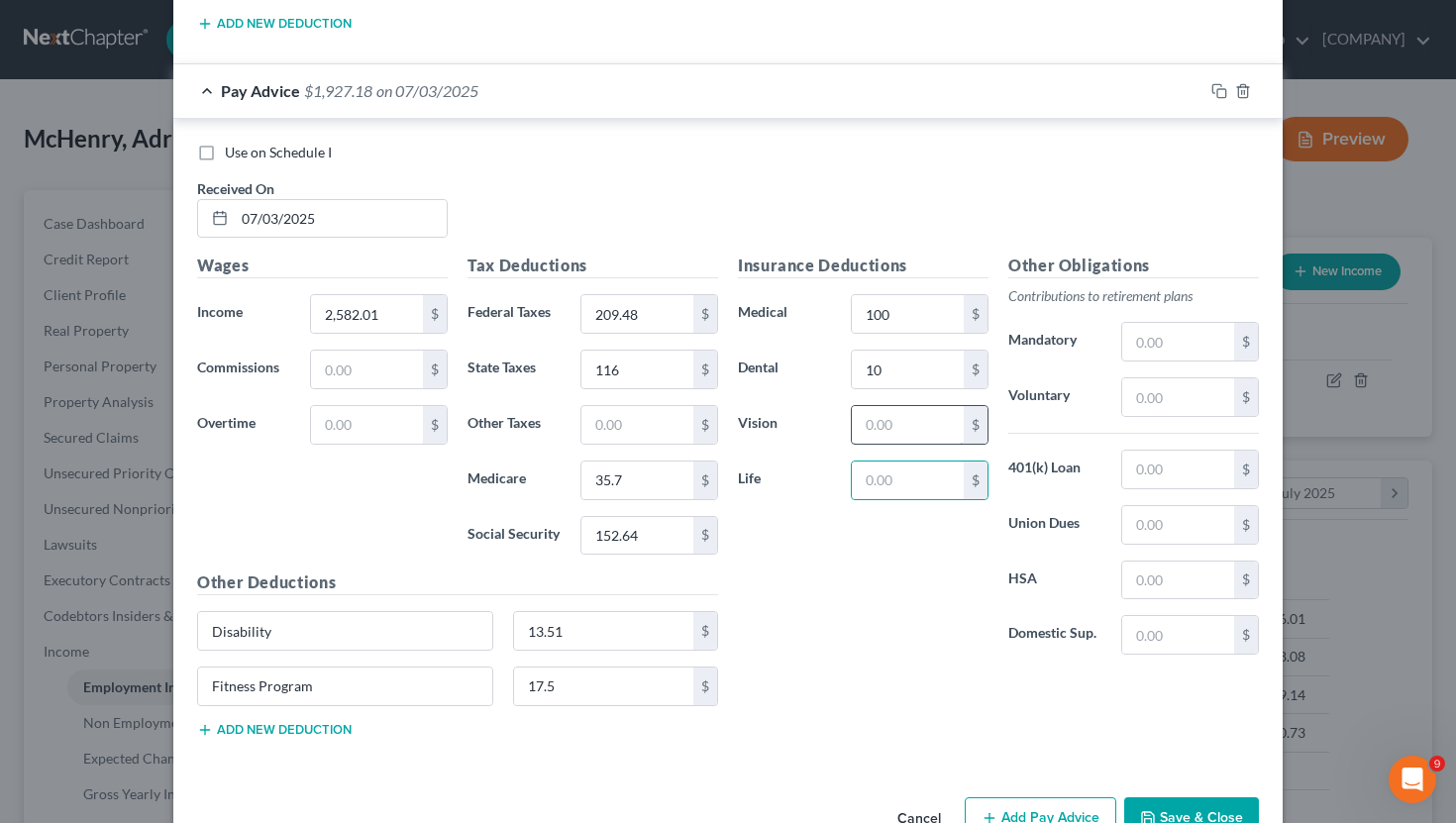 click on "$" at bounding box center (919, 425) 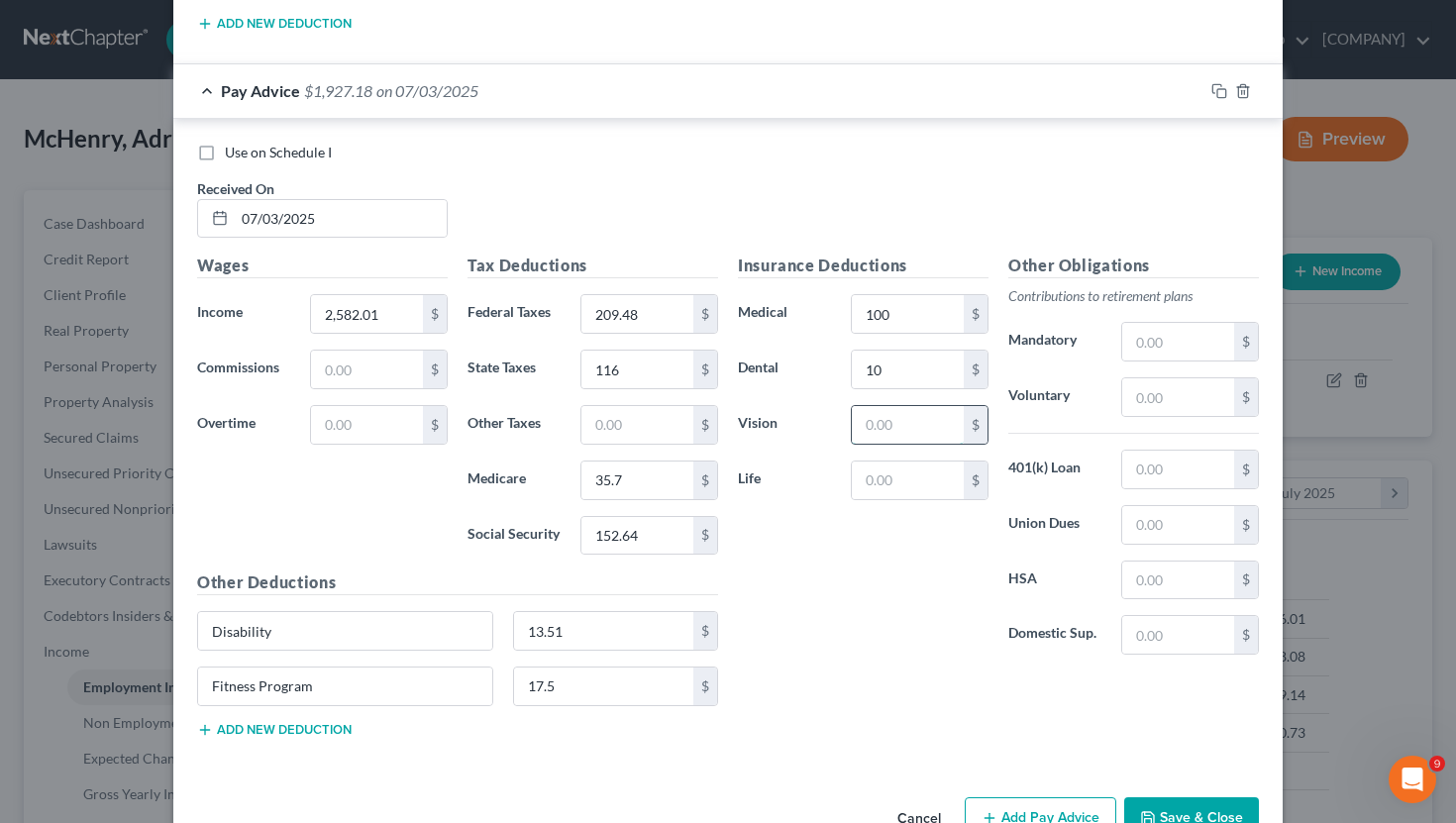 click at bounding box center (907, 425) 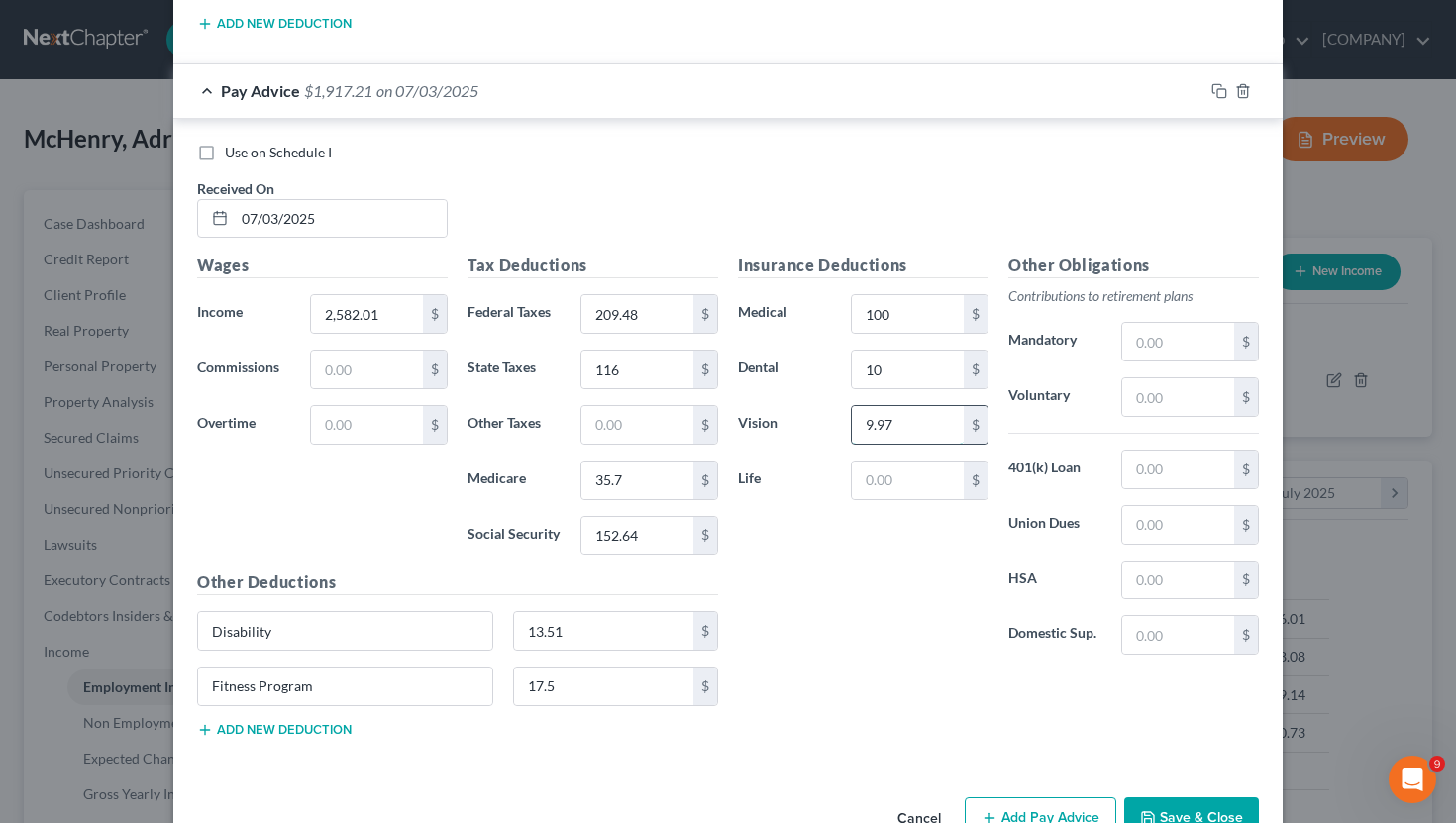 type on "9.97" 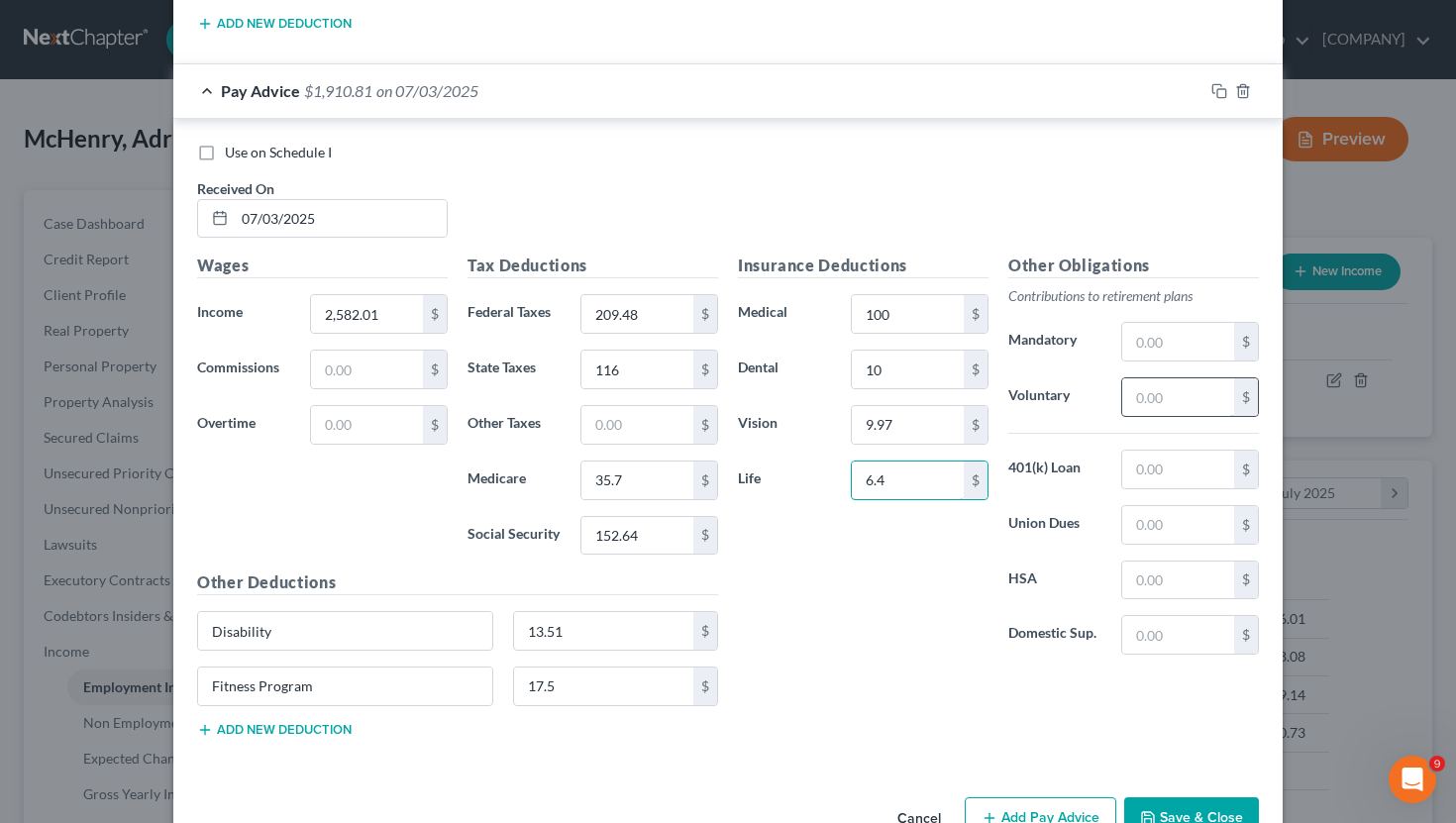 type on "6.4" 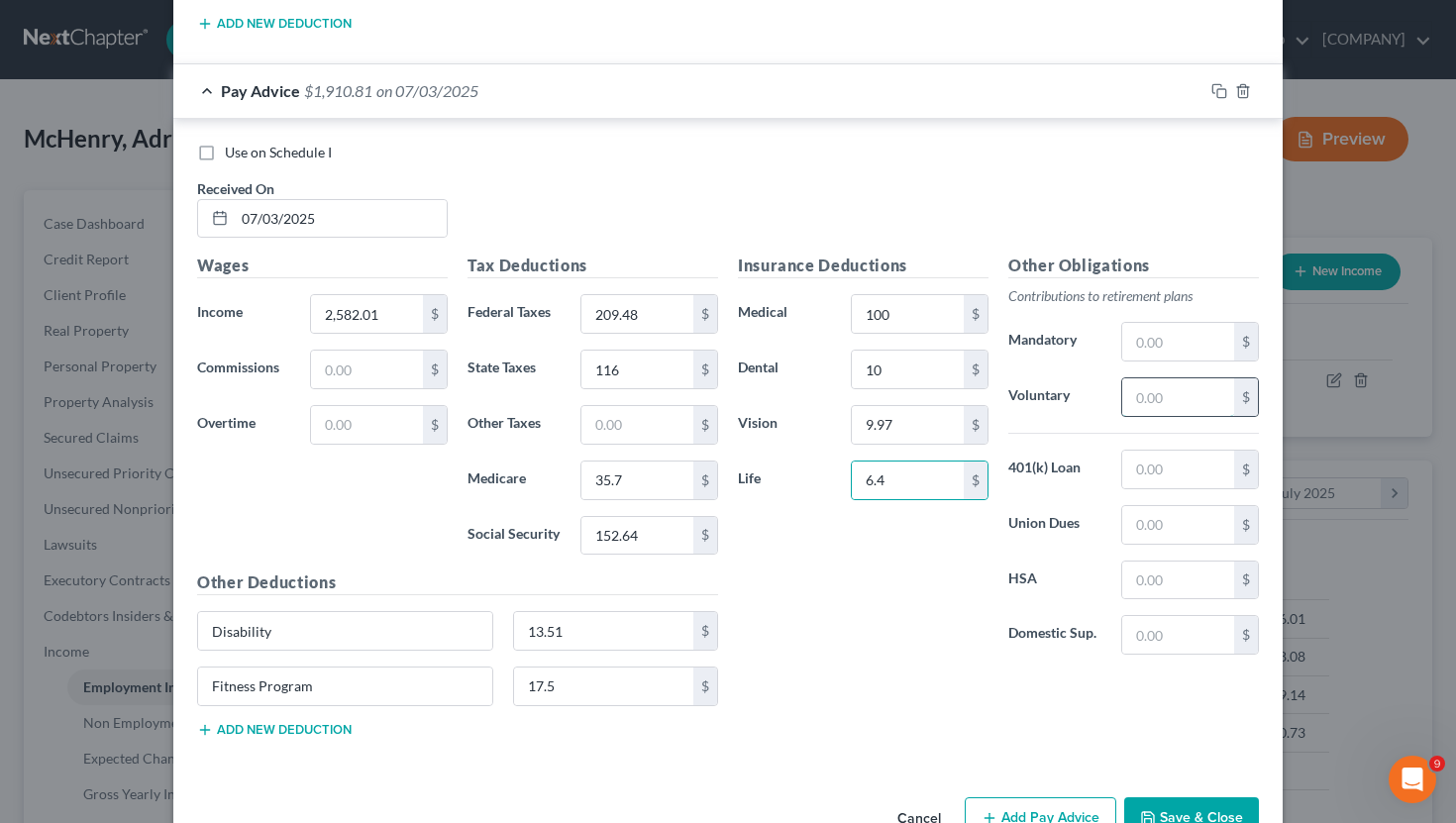 click at bounding box center (1178, 397) 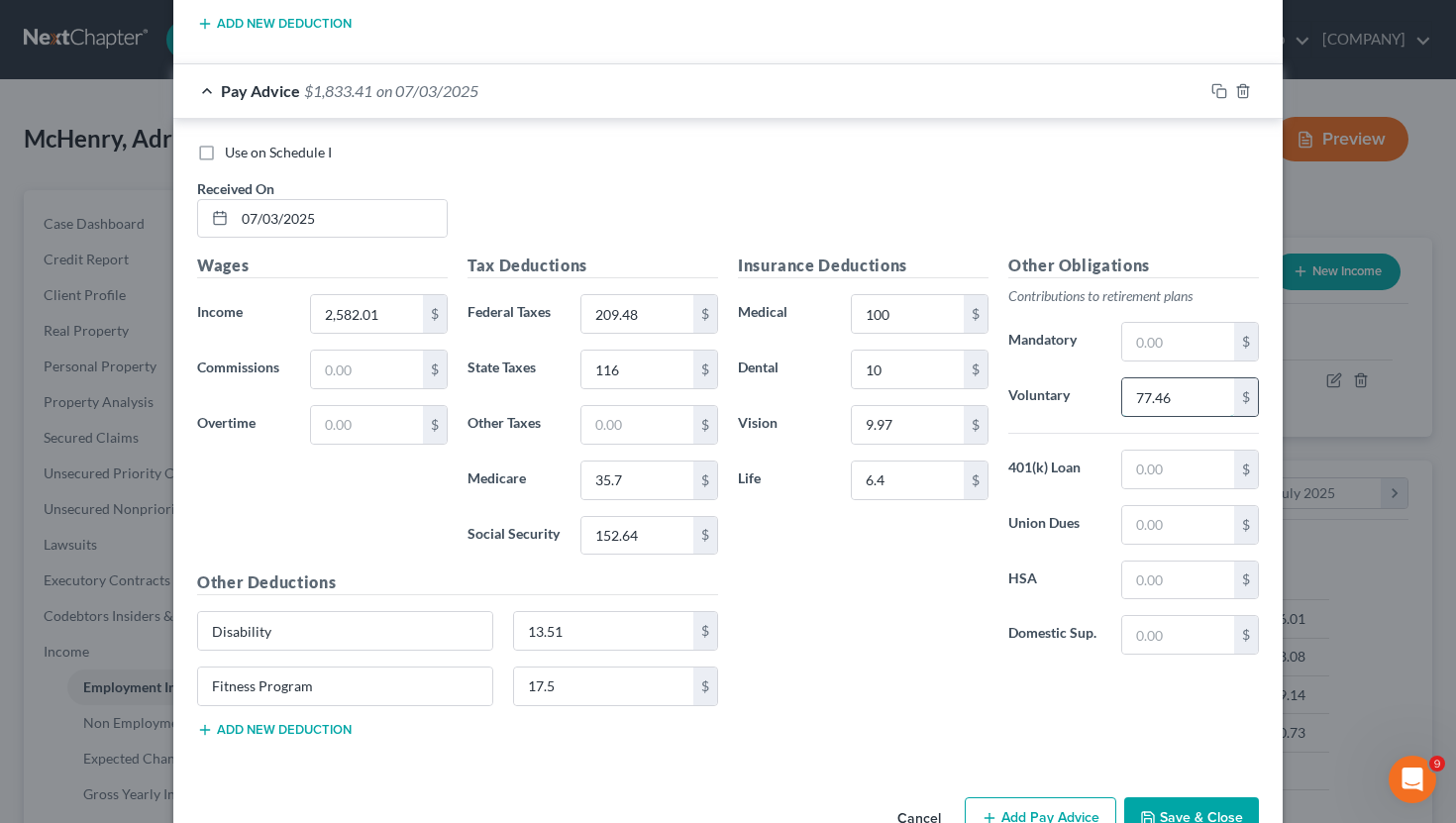 type on "77.46" 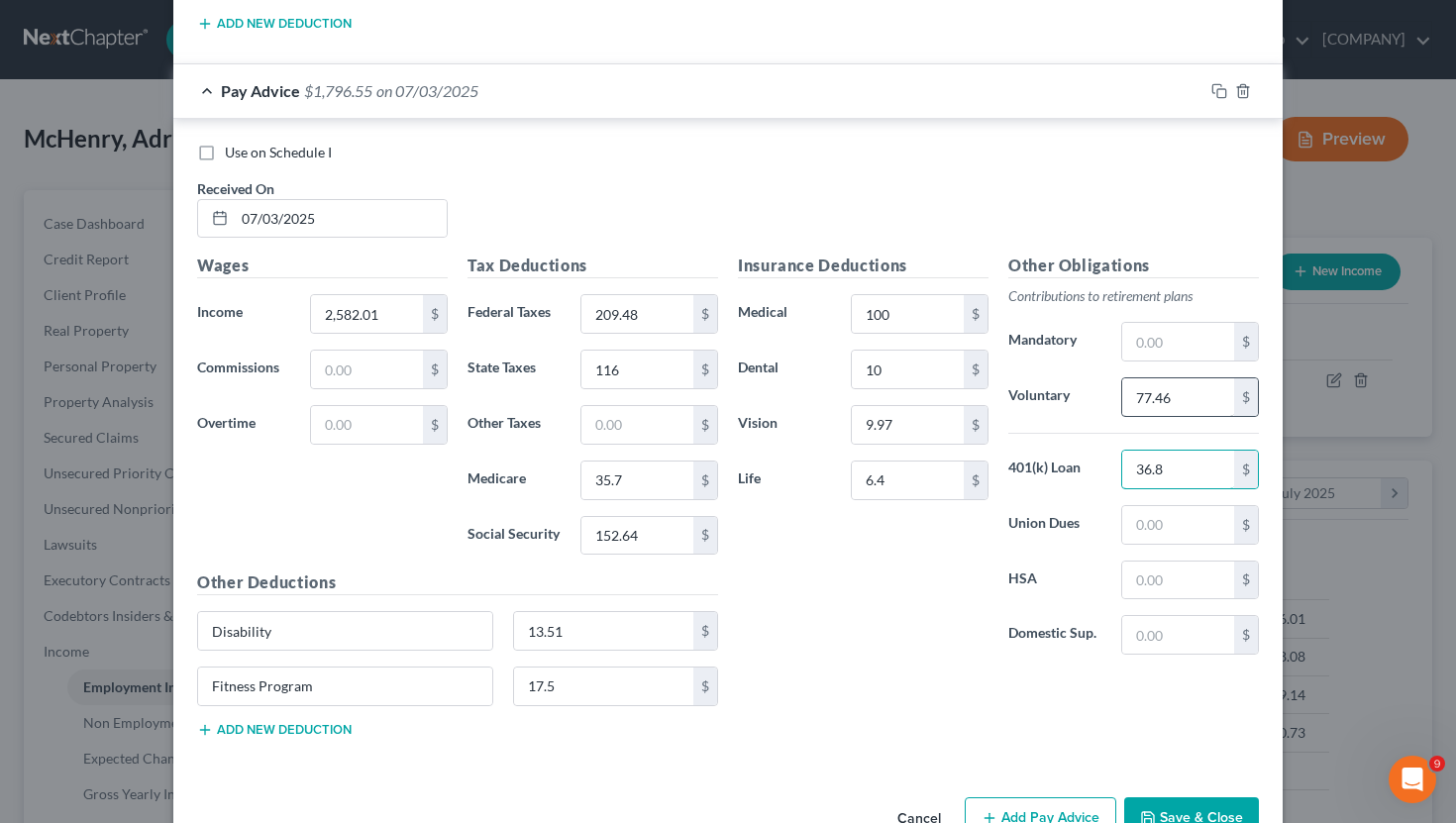 scroll, scrollTop: 3206, scrollLeft: 0, axis: vertical 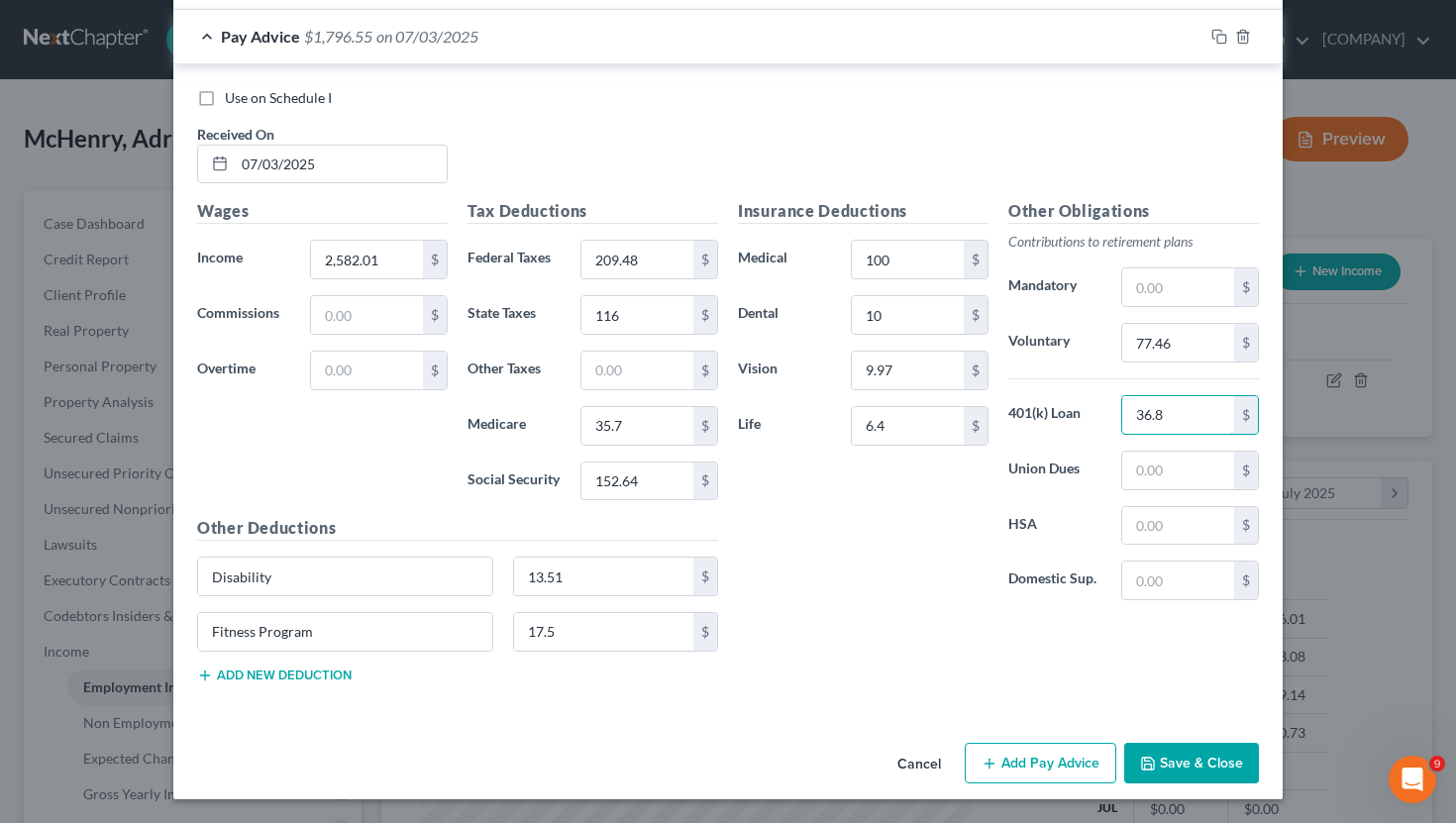 type on "36.8" 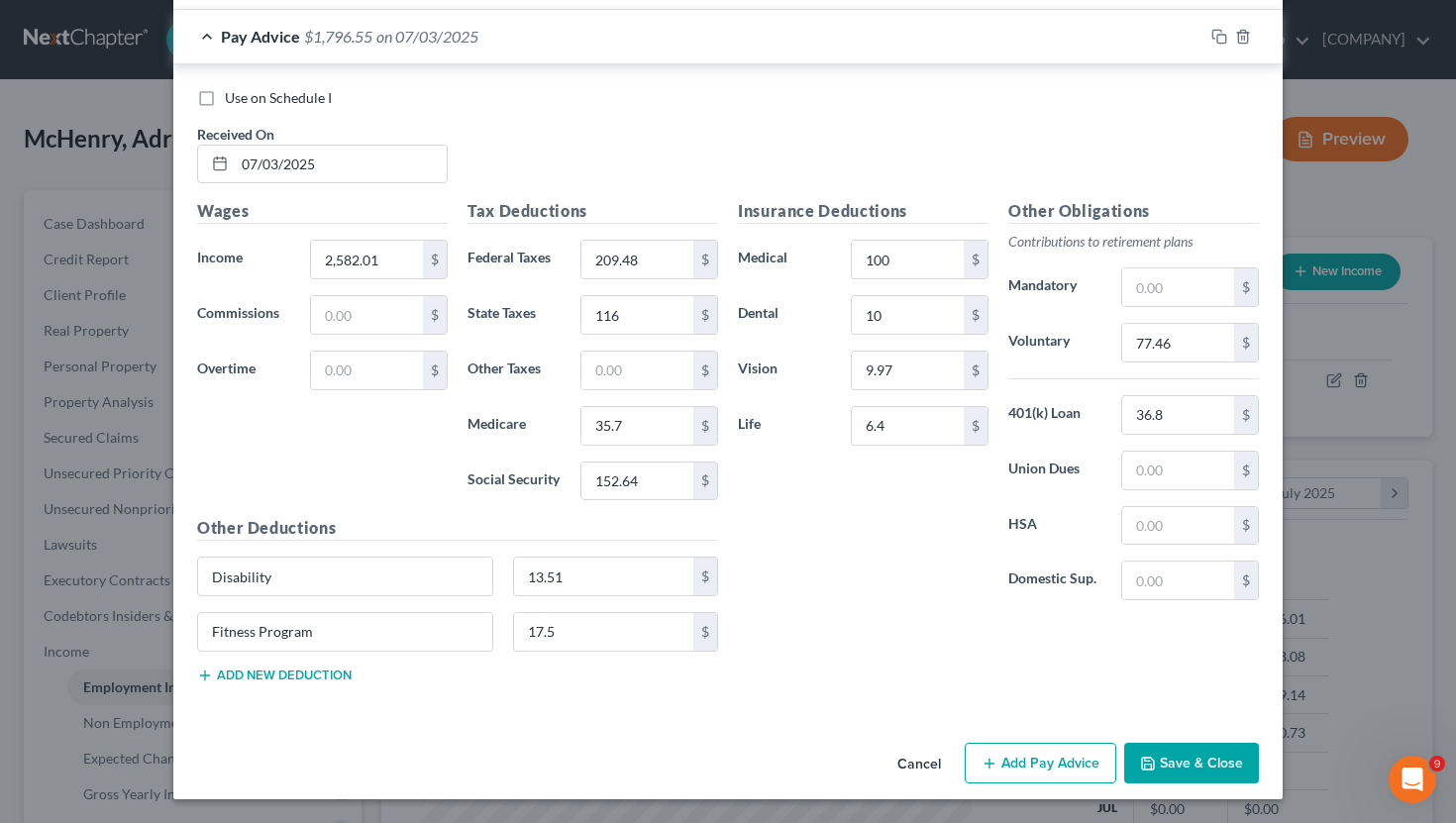 click 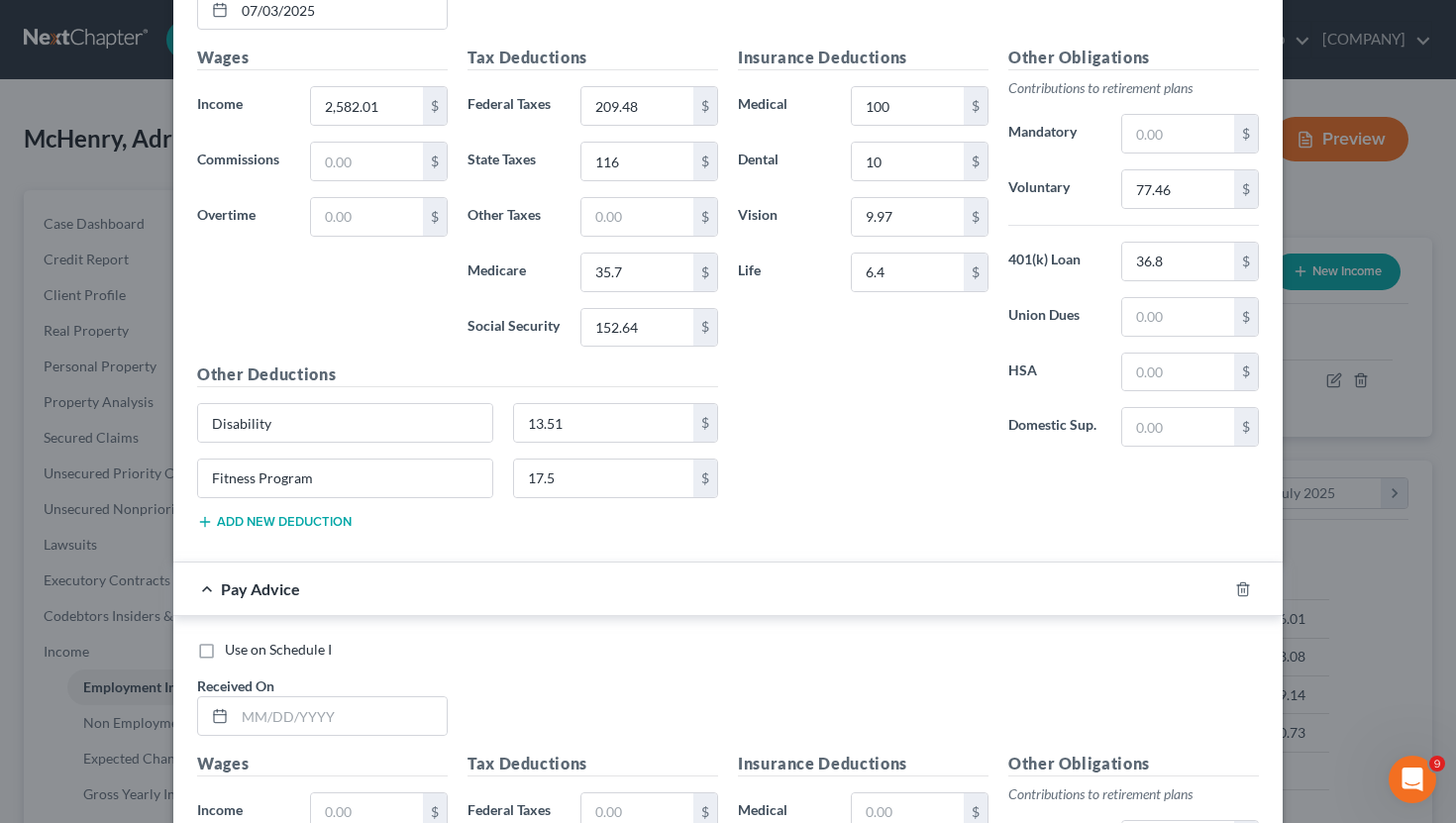 scroll, scrollTop: 3375, scrollLeft: 0, axis: vertical 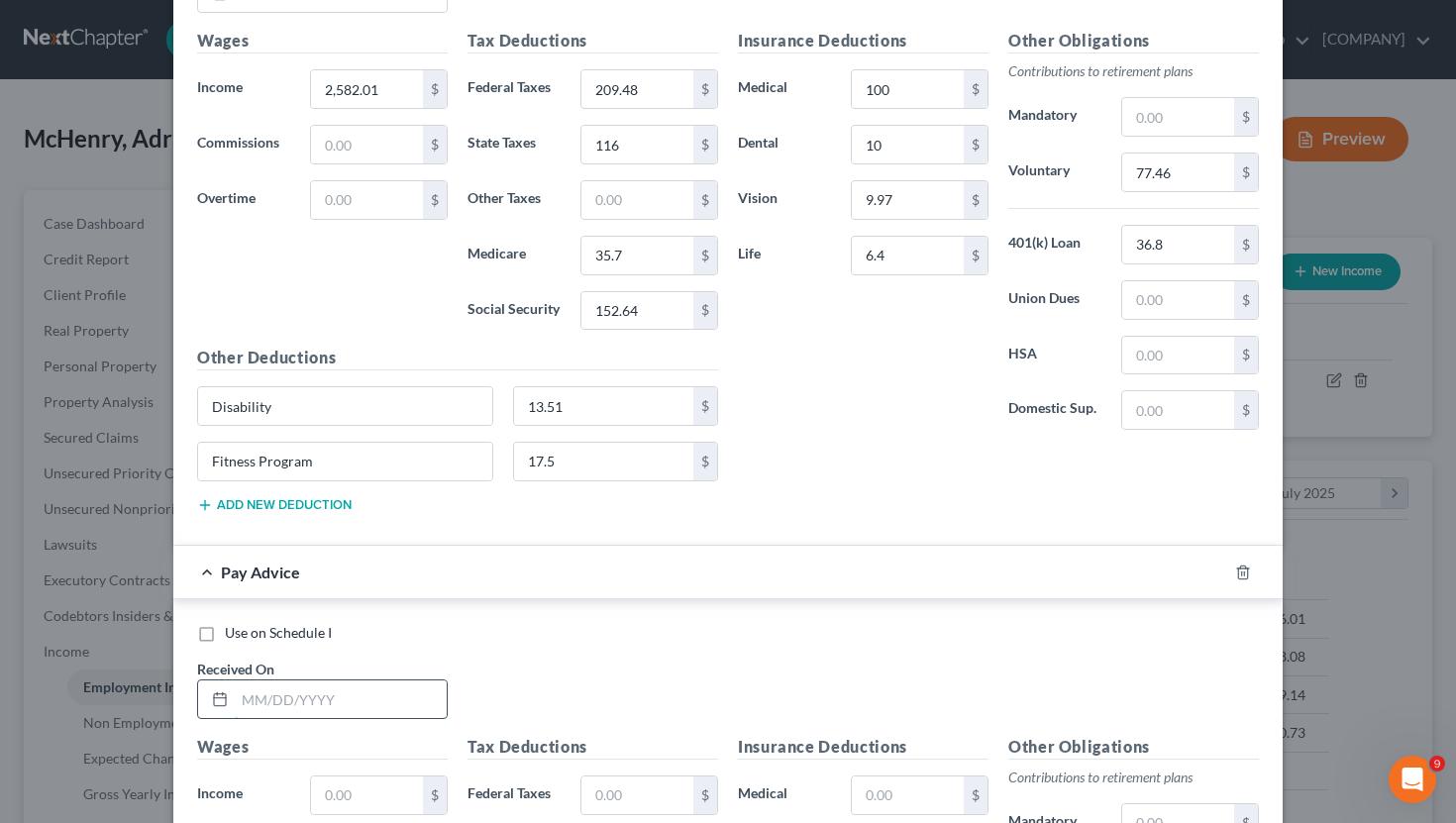 click at bounding box center (341, 699) 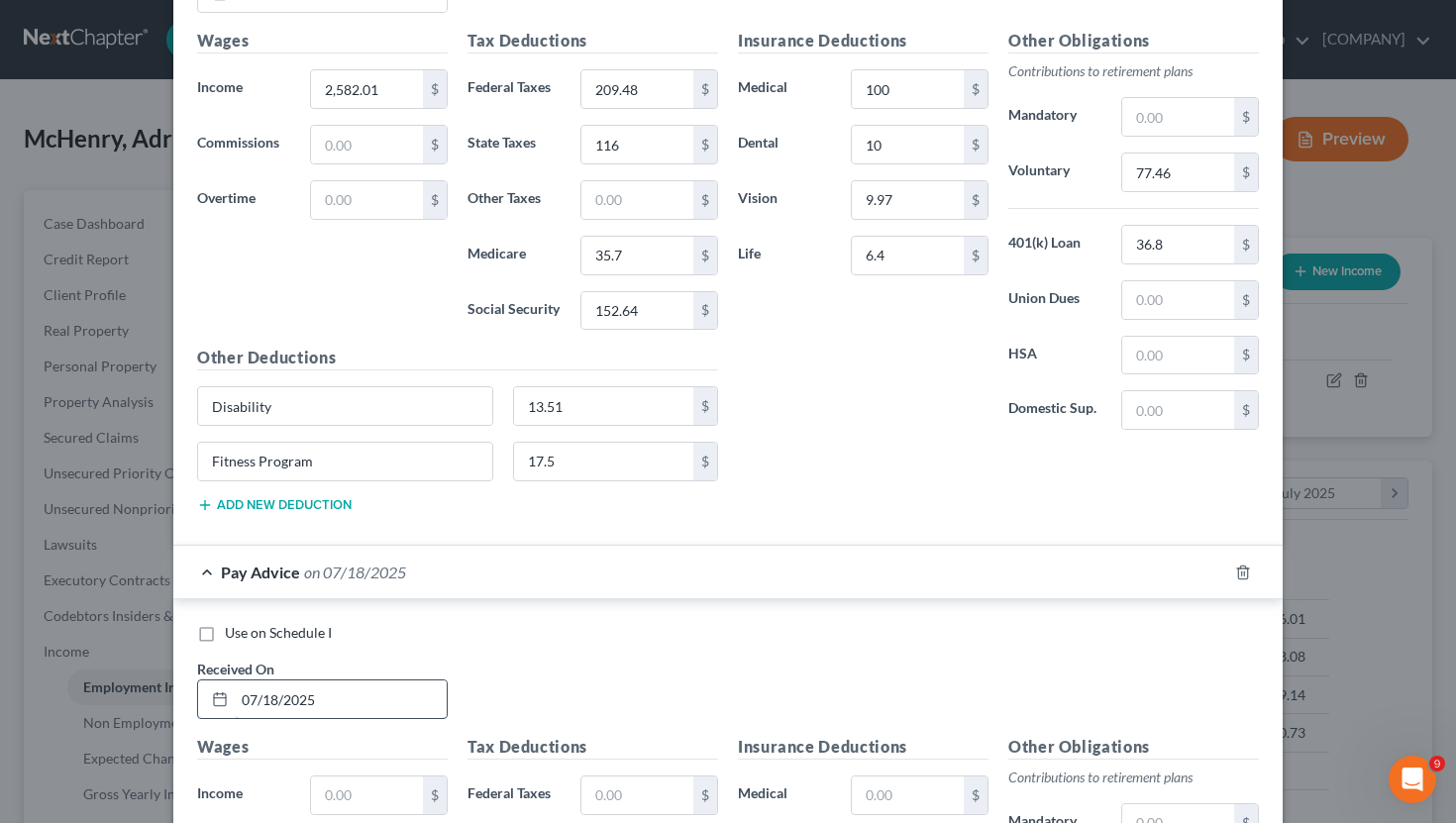 type on "07/18/2025" 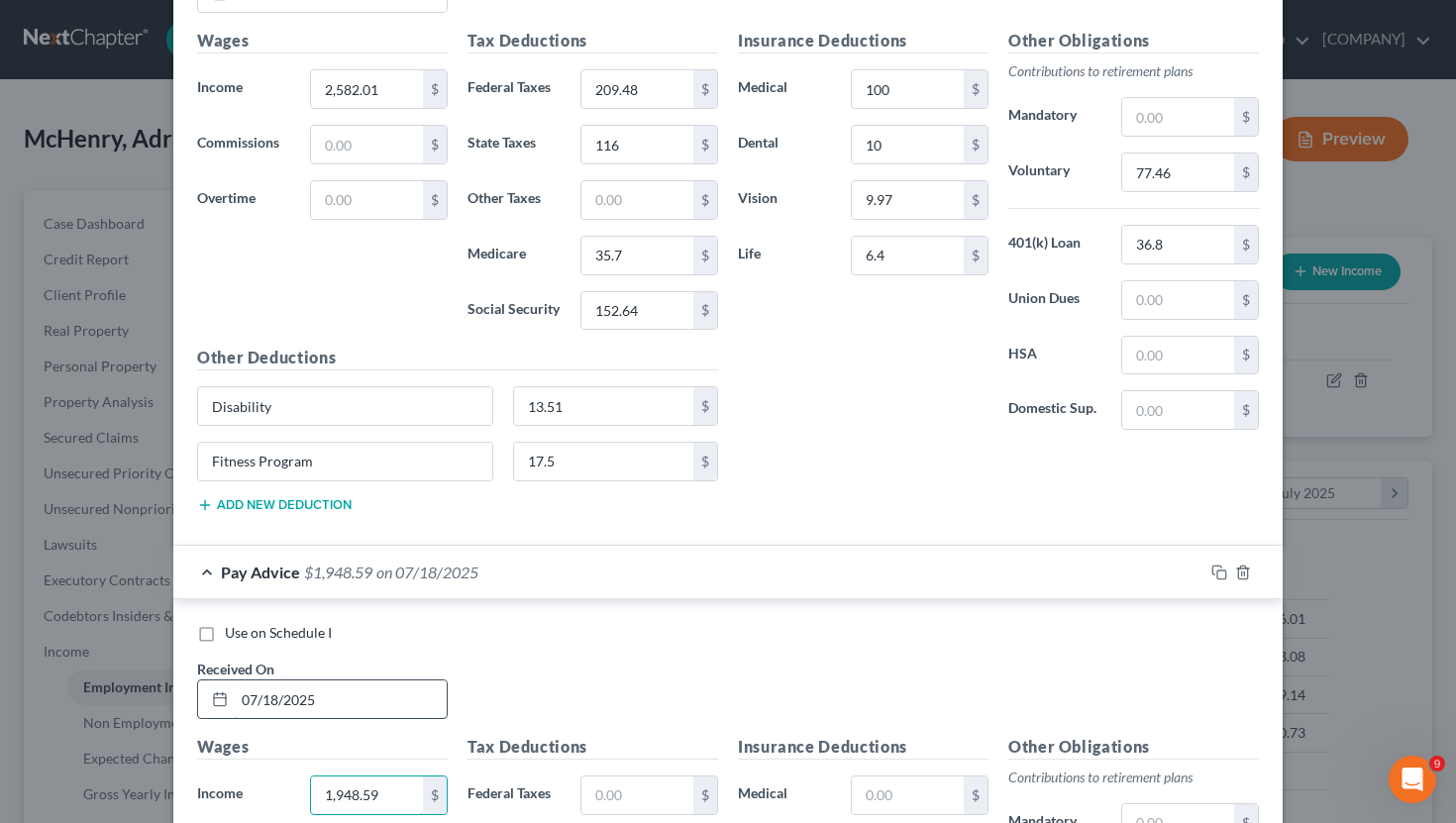 type on "1,948.59" 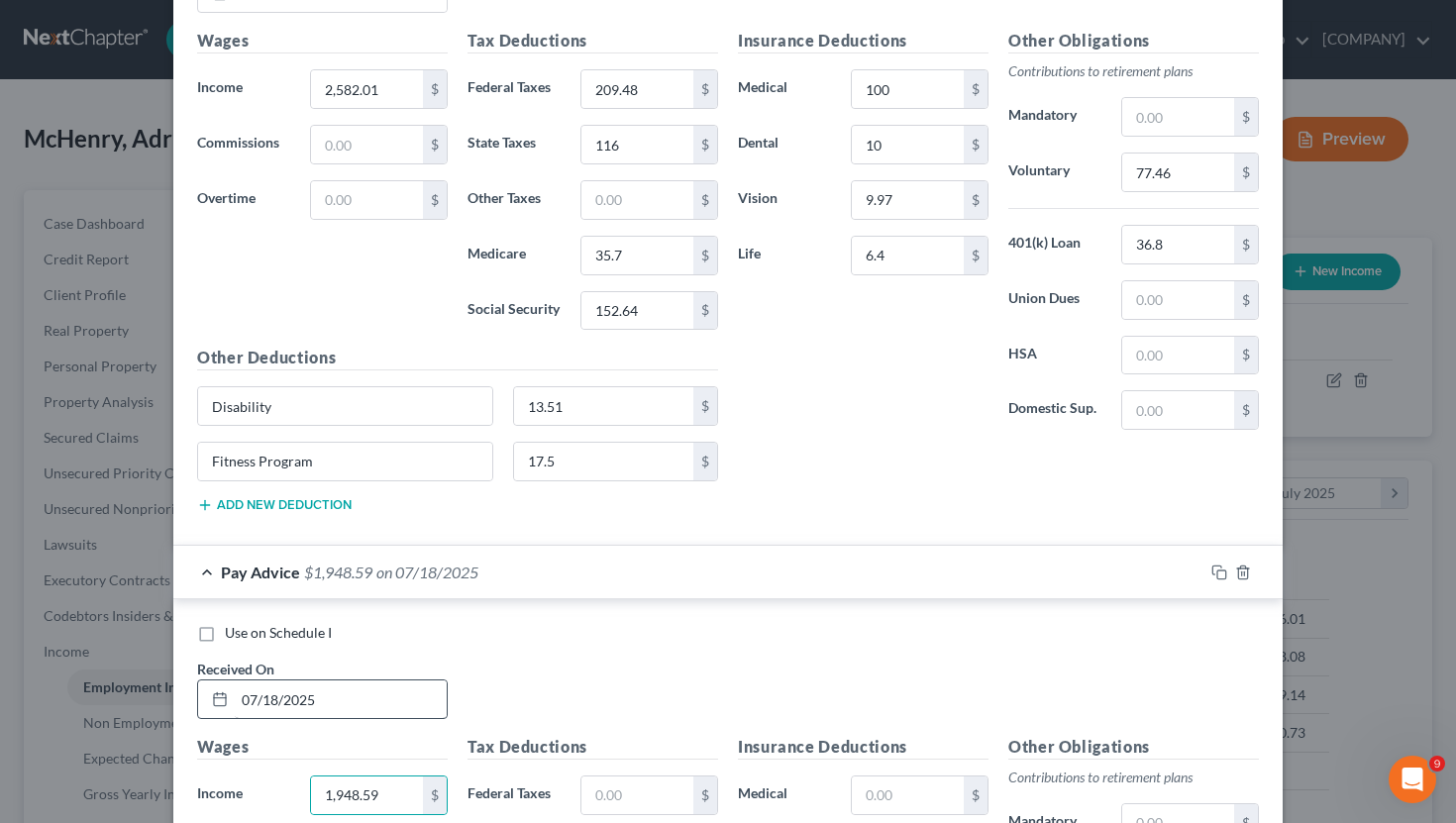 scroll, scrollTop: 3814, scrollLeft: 0, axis: vertical 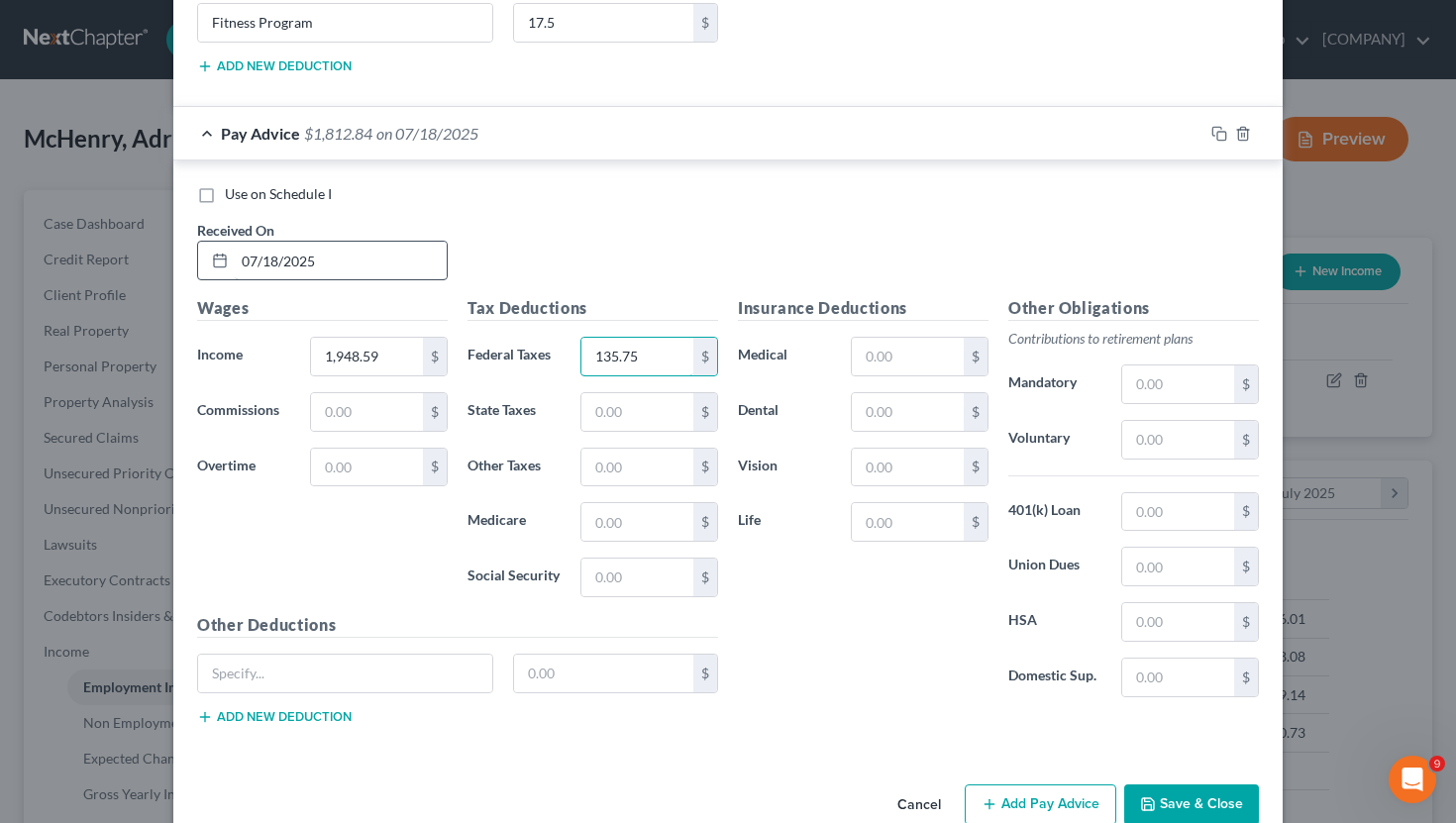 type on "135.75" 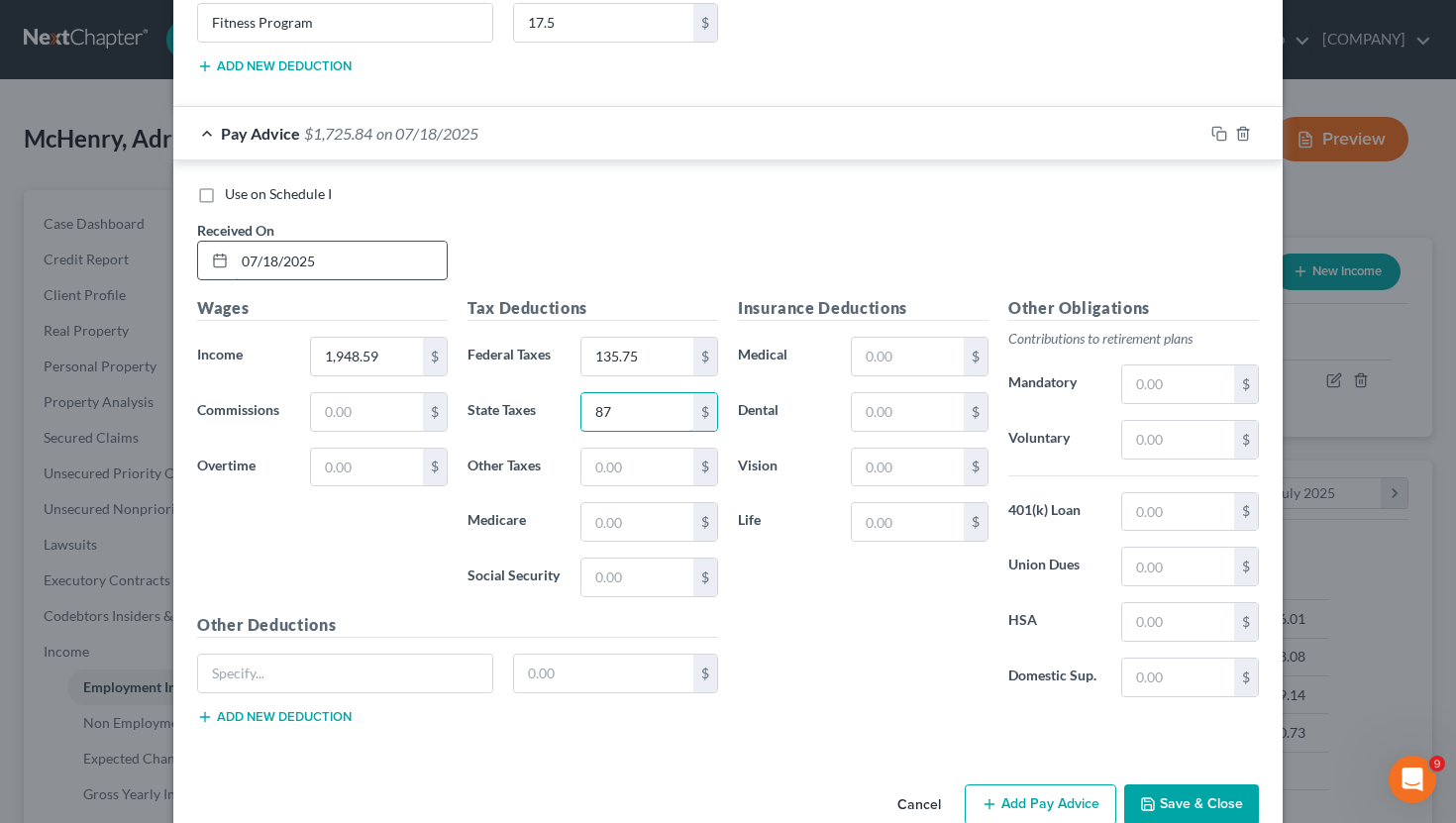 type on "87" 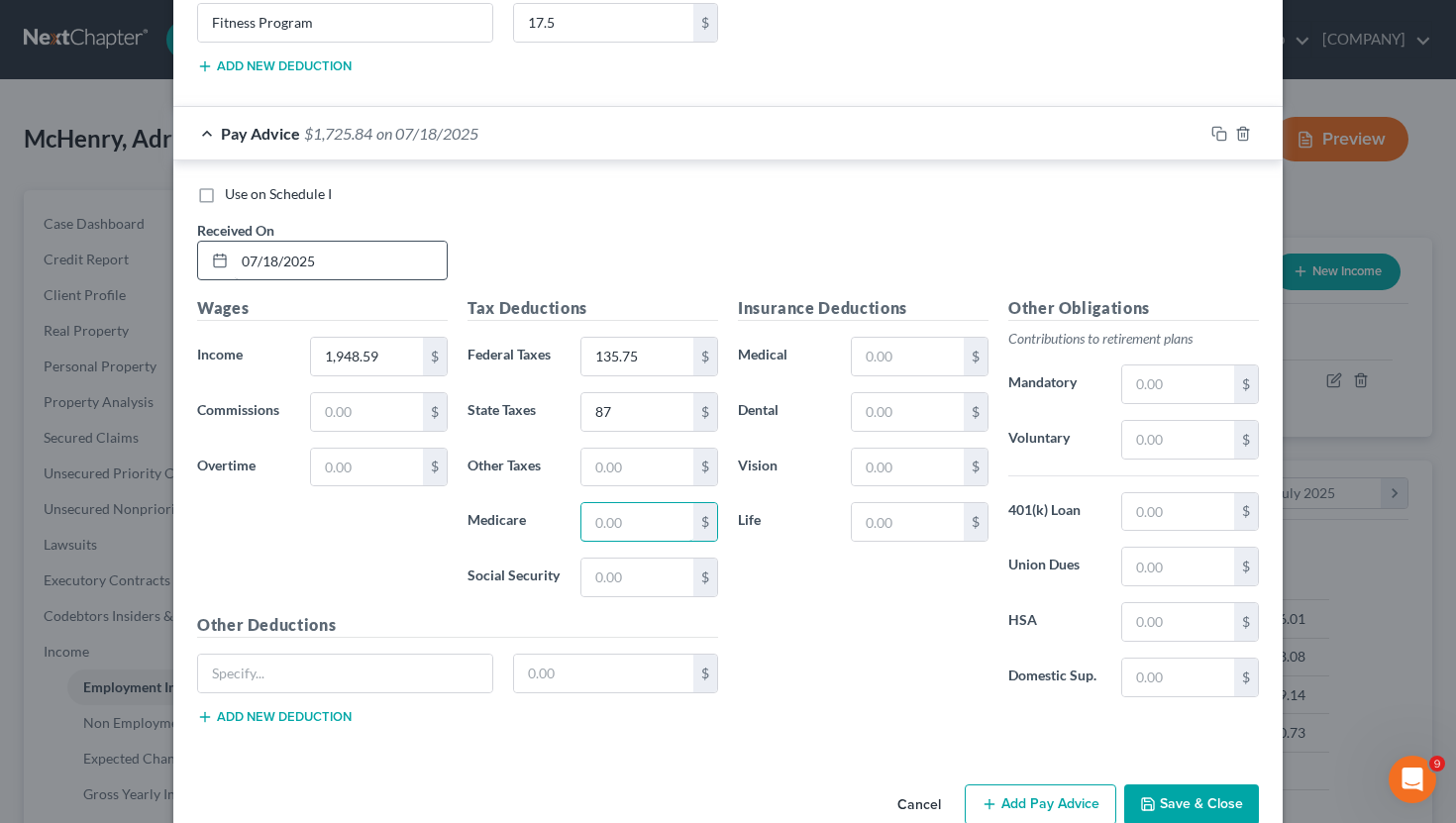 type on "3" 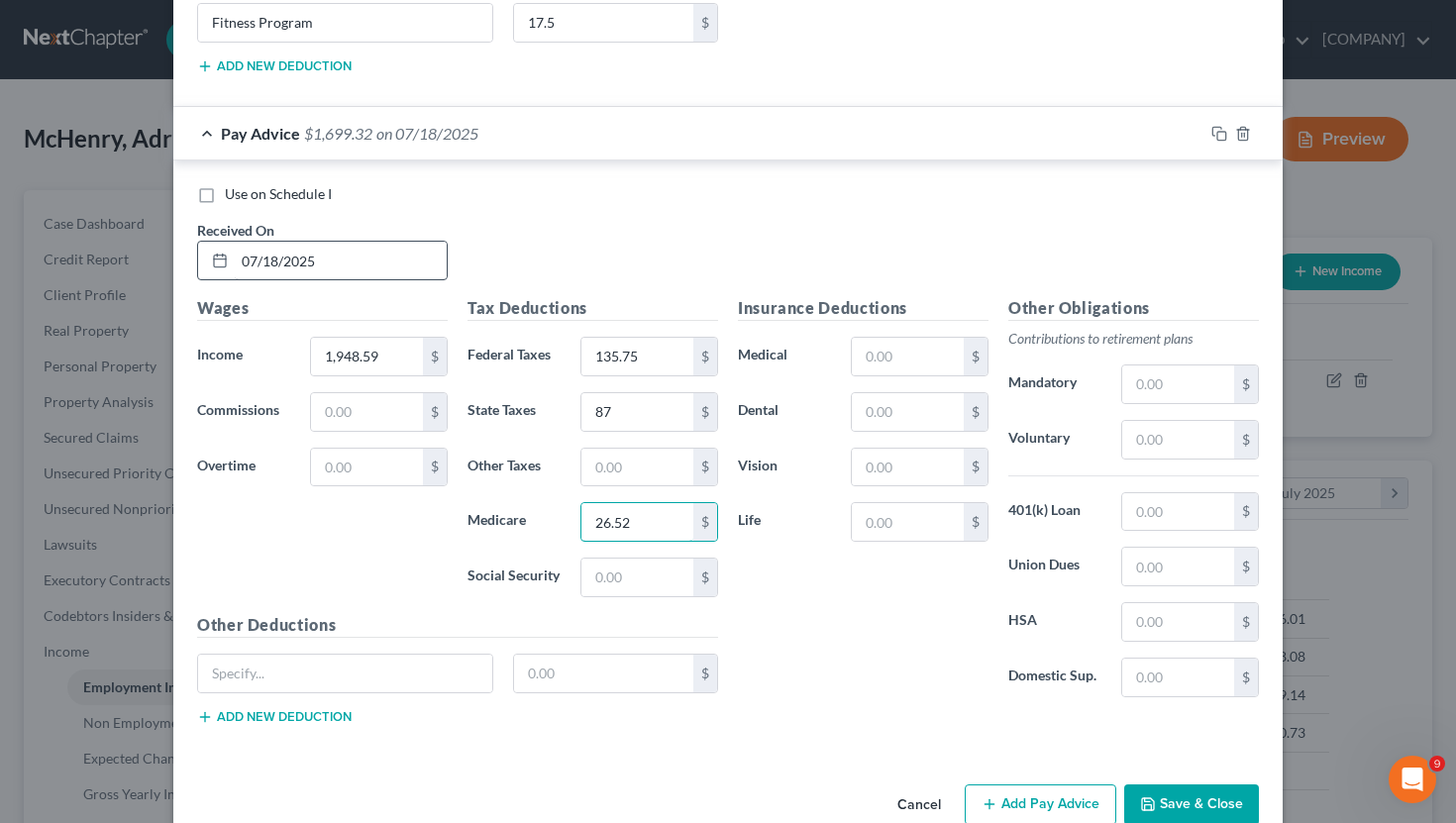 type on "26.52" 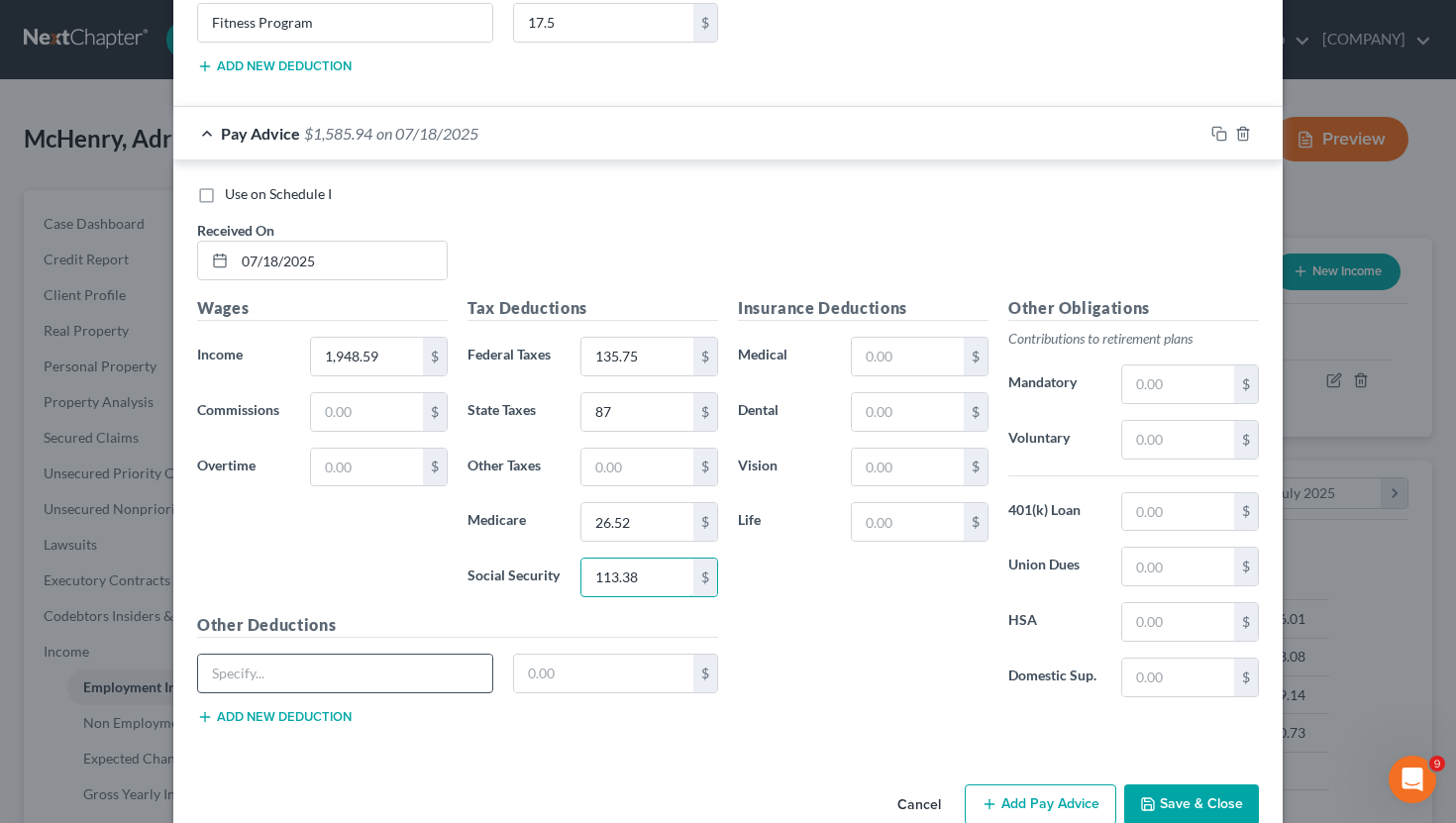 type on "113.38" 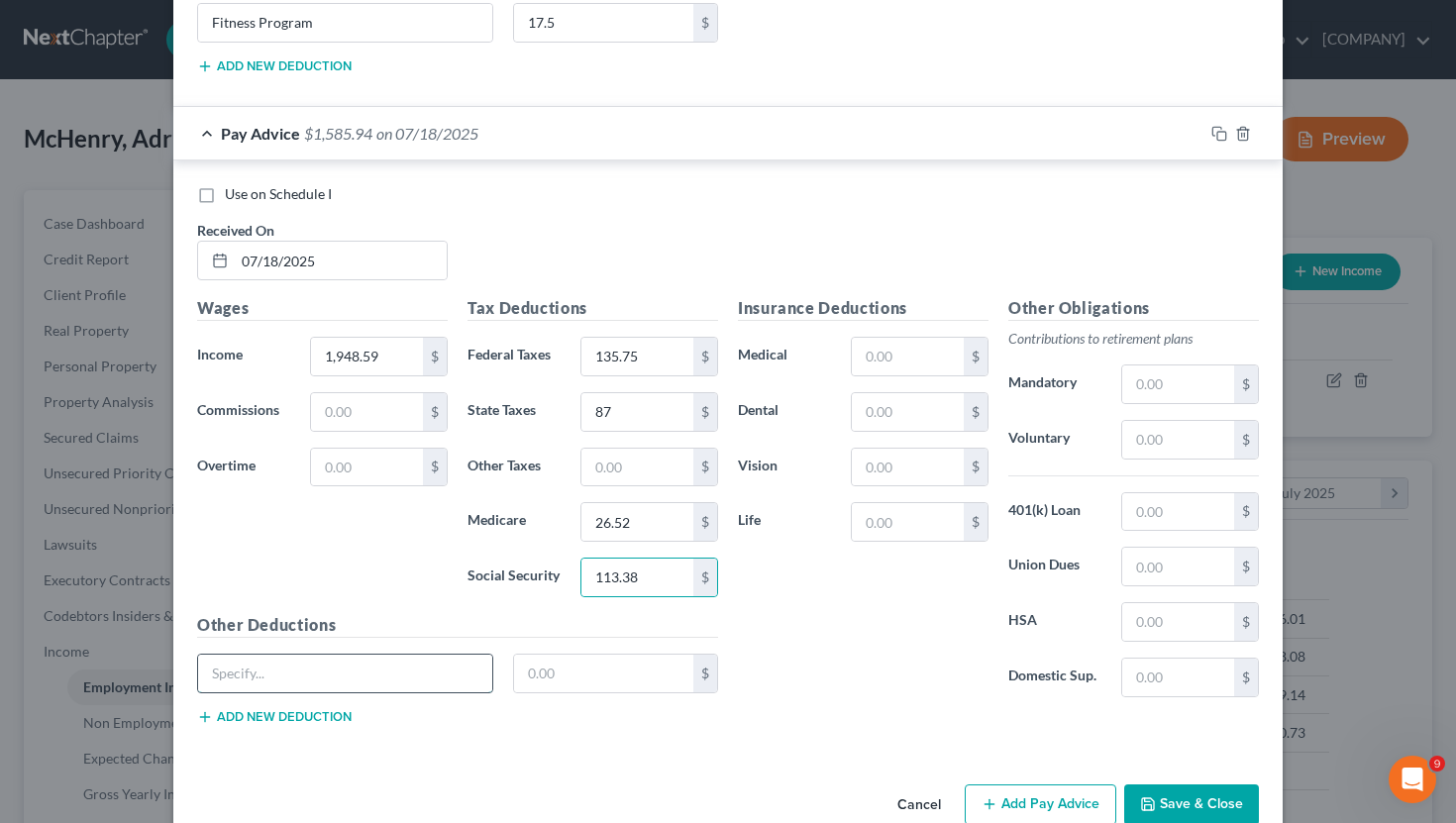 click at bounding box center (345, 673) 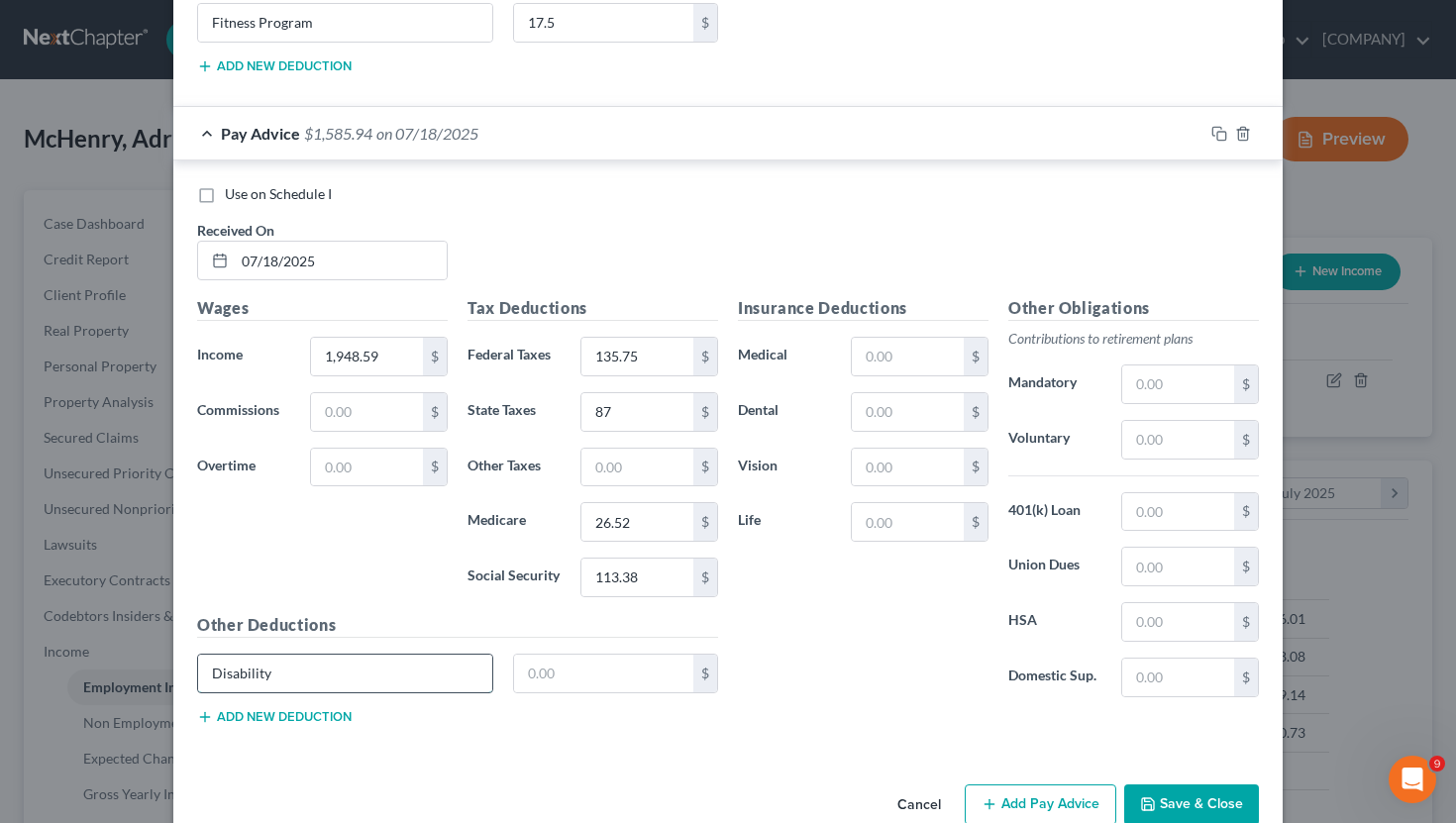 type on "Disability" 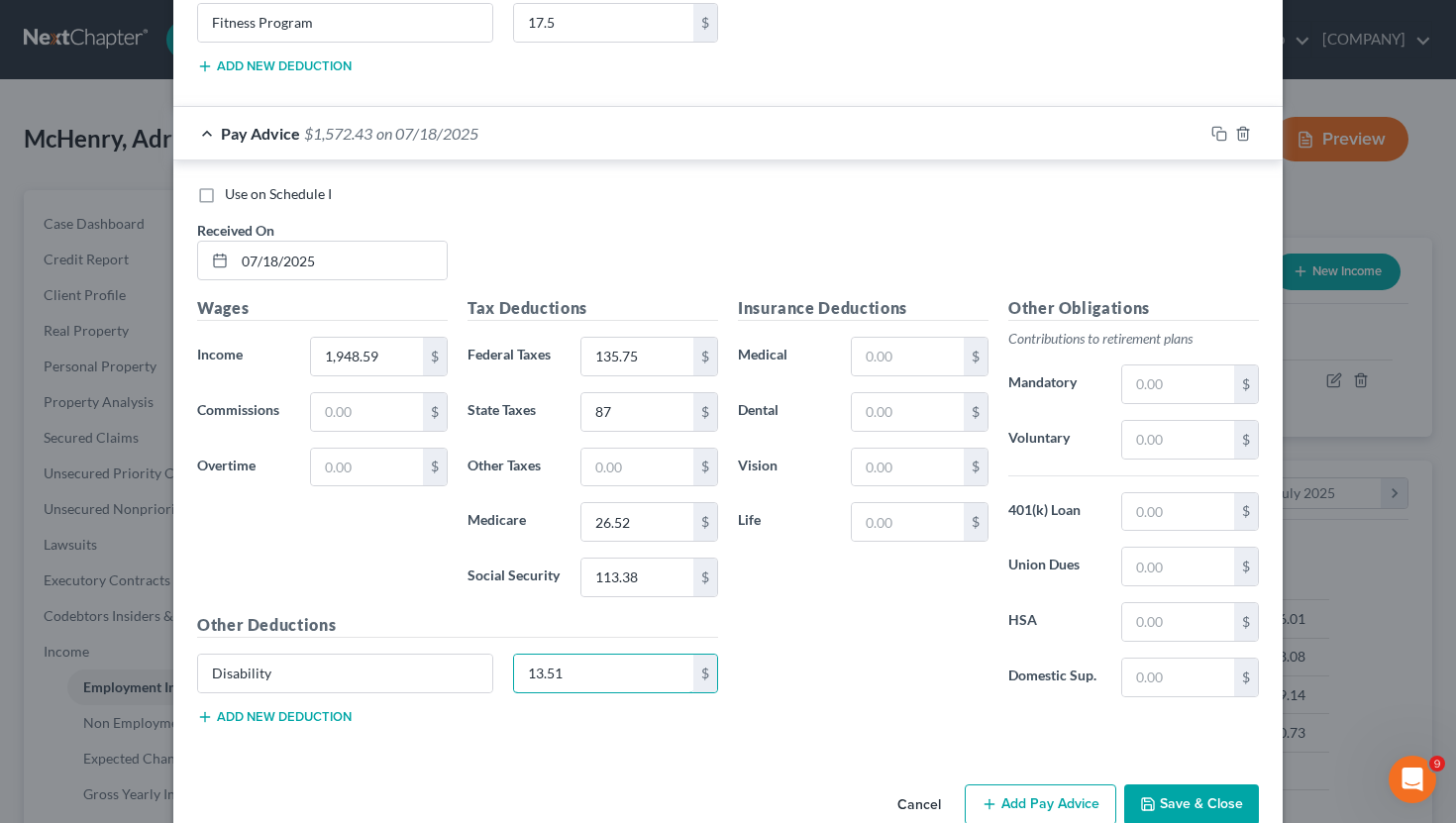 type on "13.51" 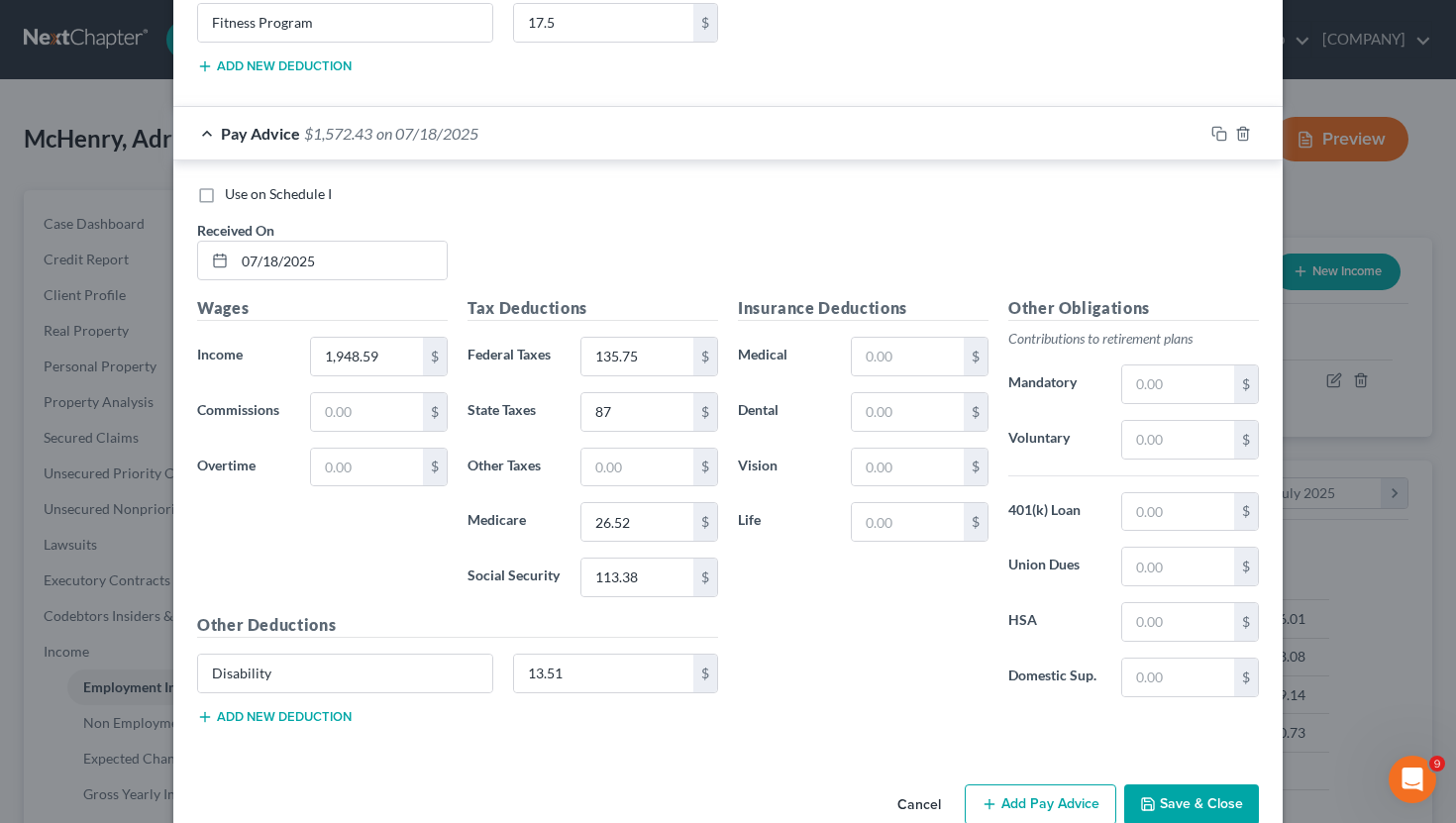 click on "Disability 13.51 $" at bounding box center [458, 681] 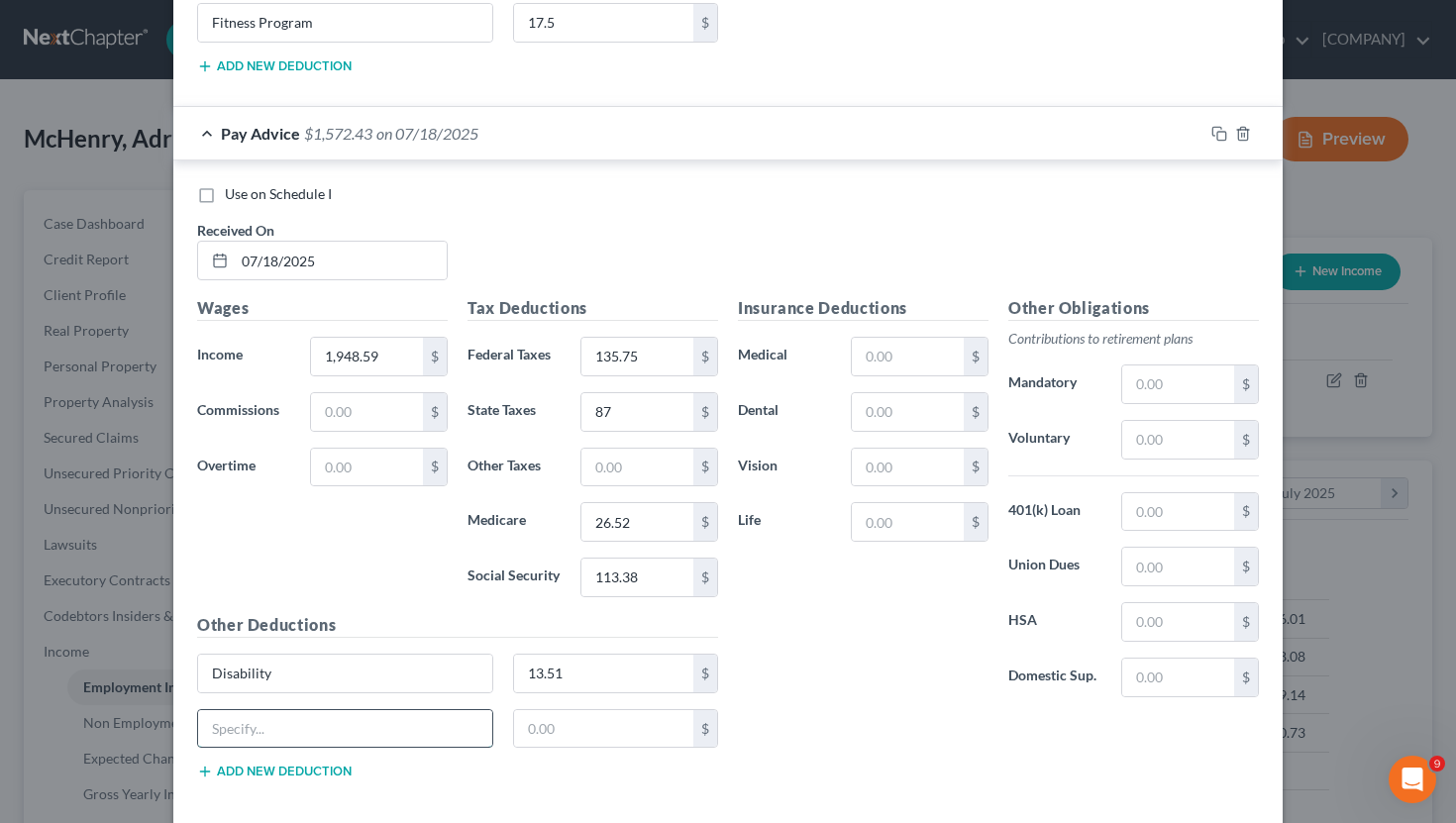 click at bounding box center (345, 729) 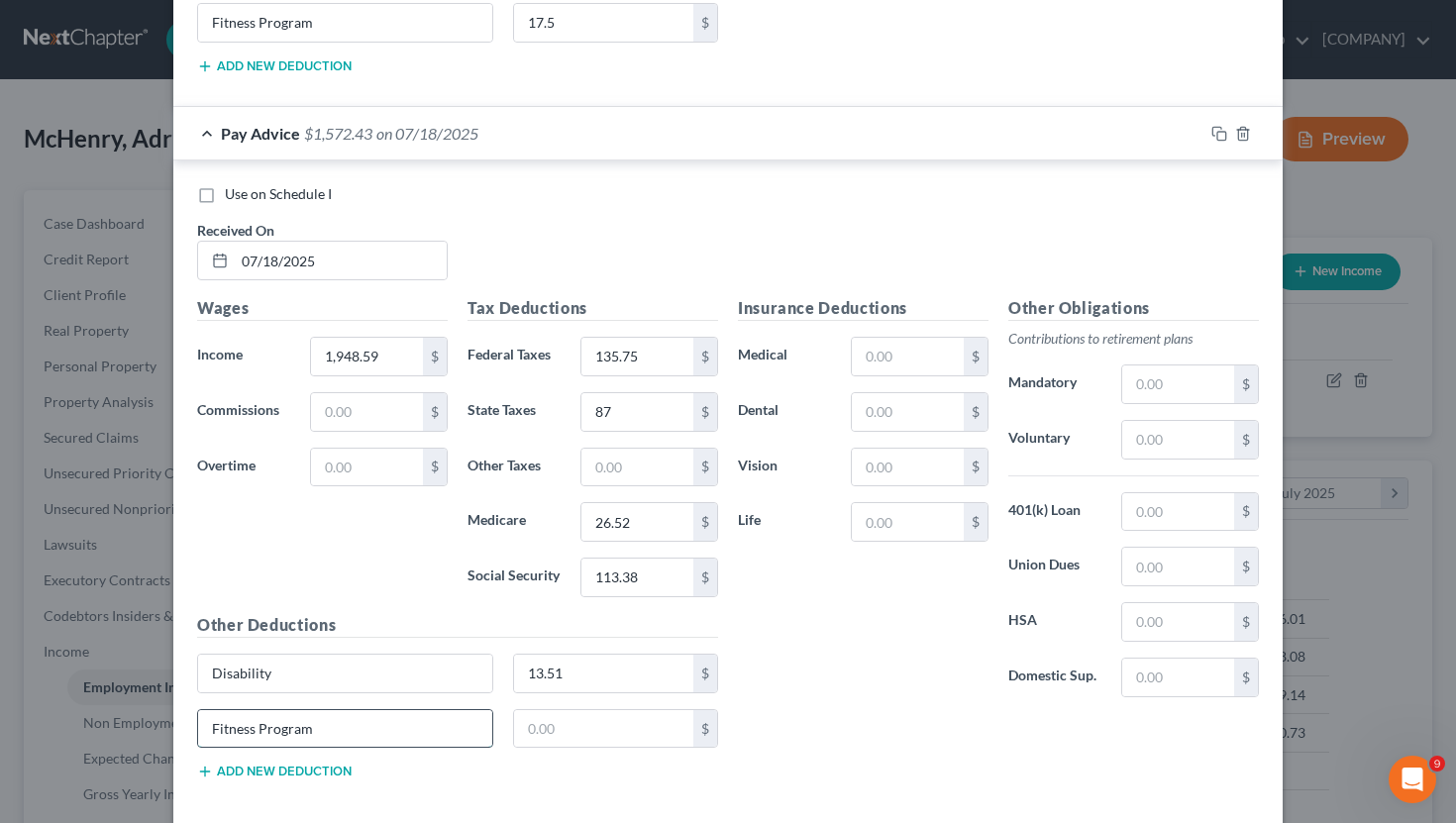 type on "Fitness Program" 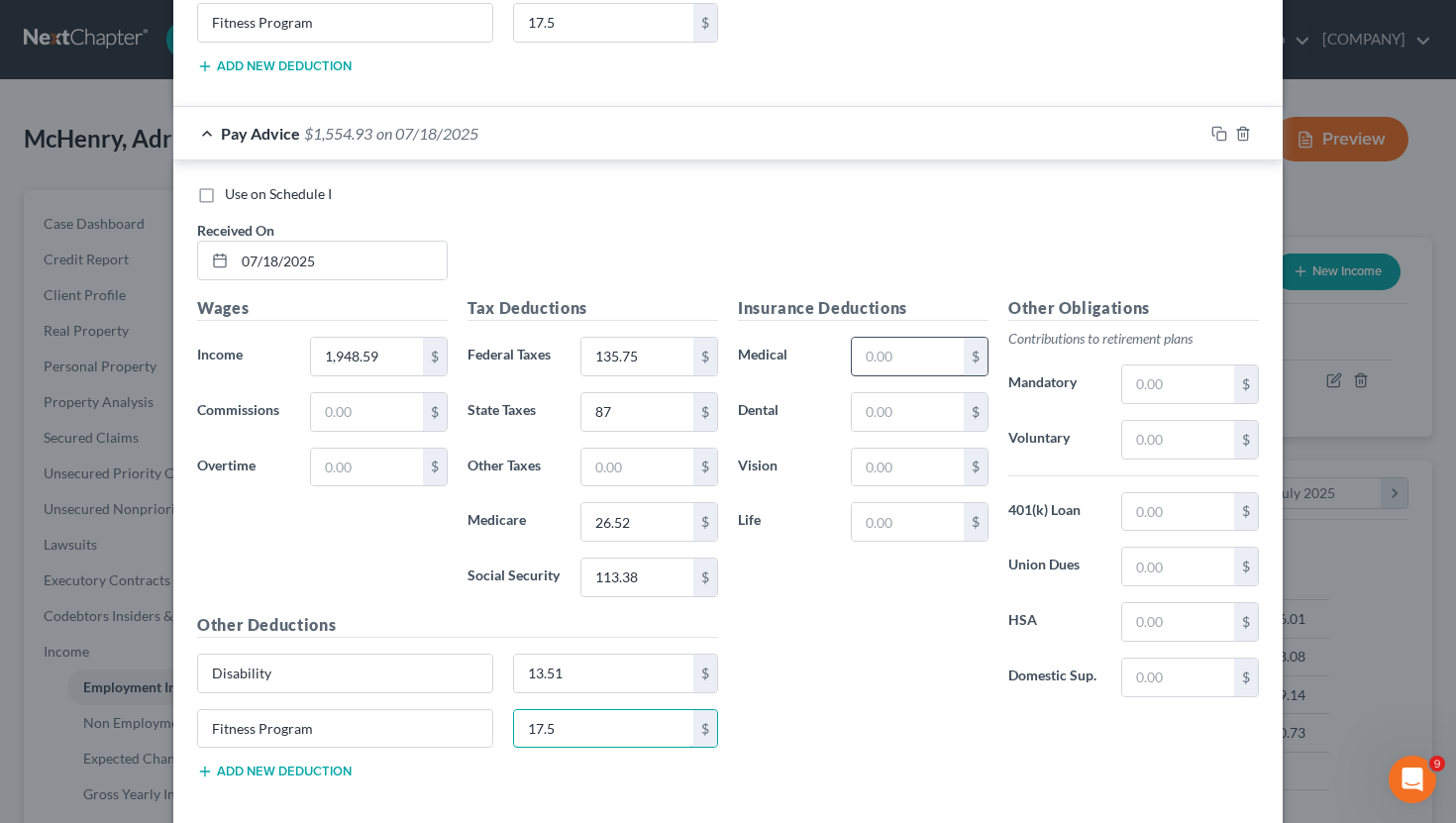type on "17.5" 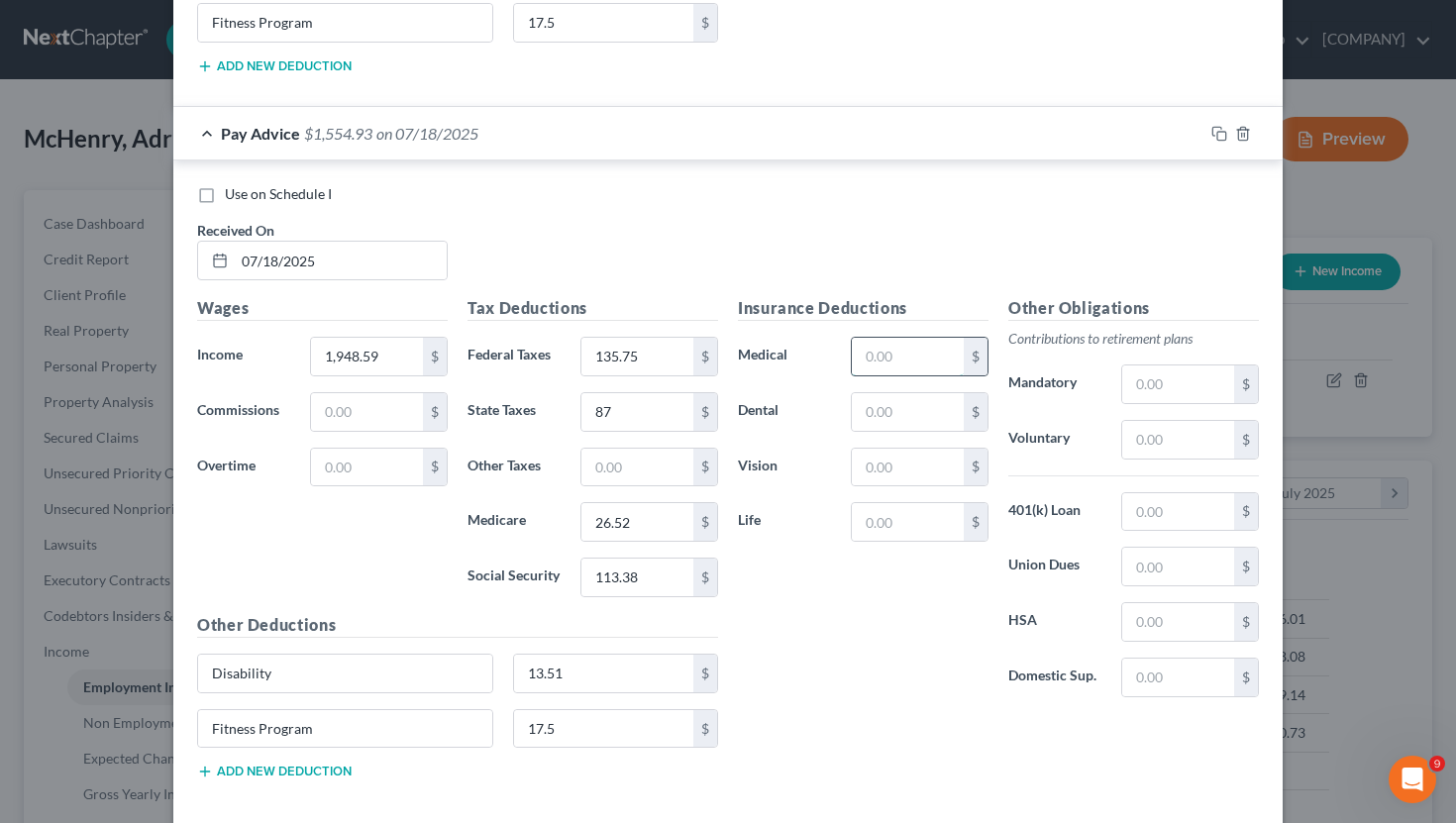click at bounding box center (907, 357) 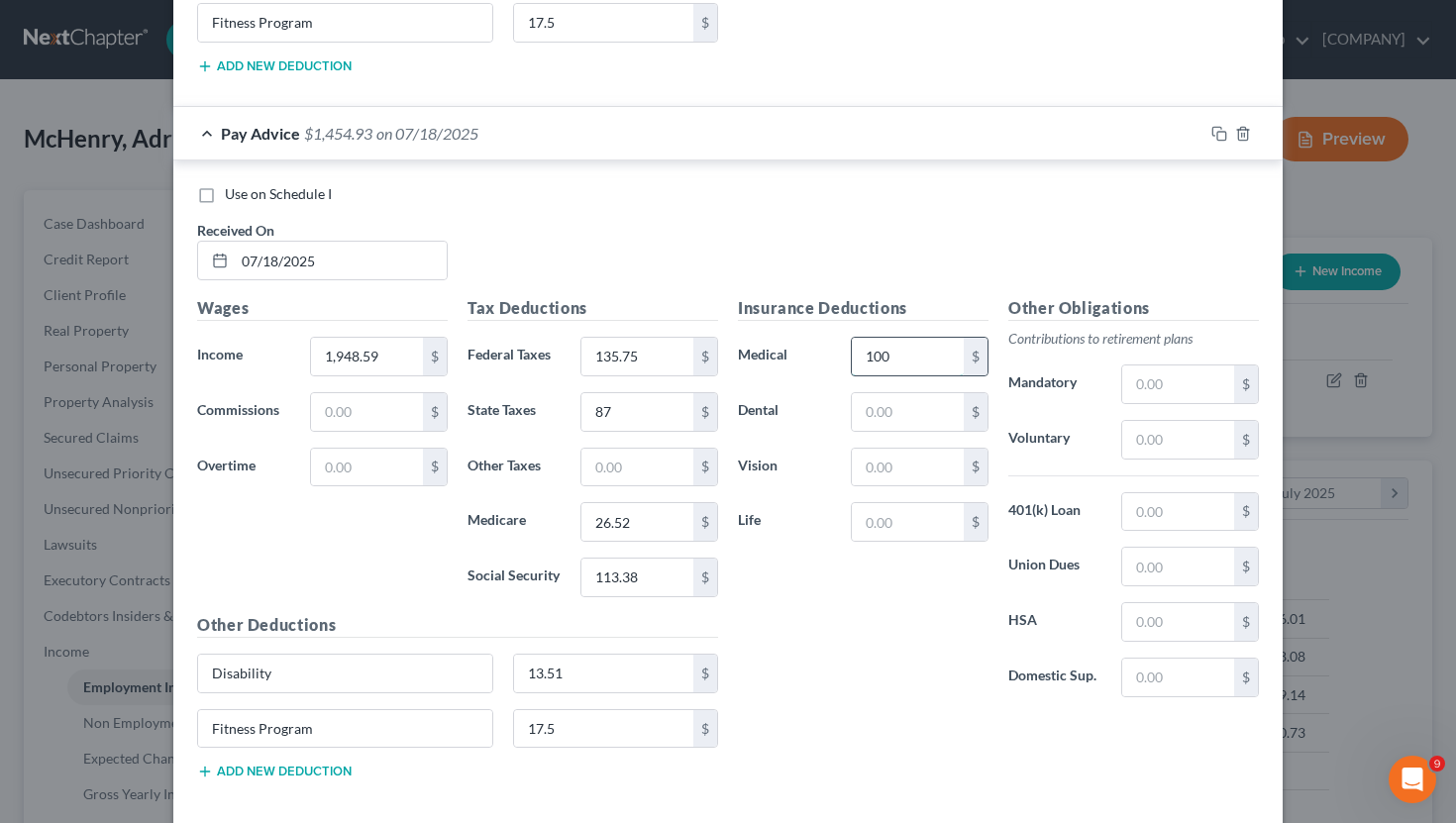 type on "100" 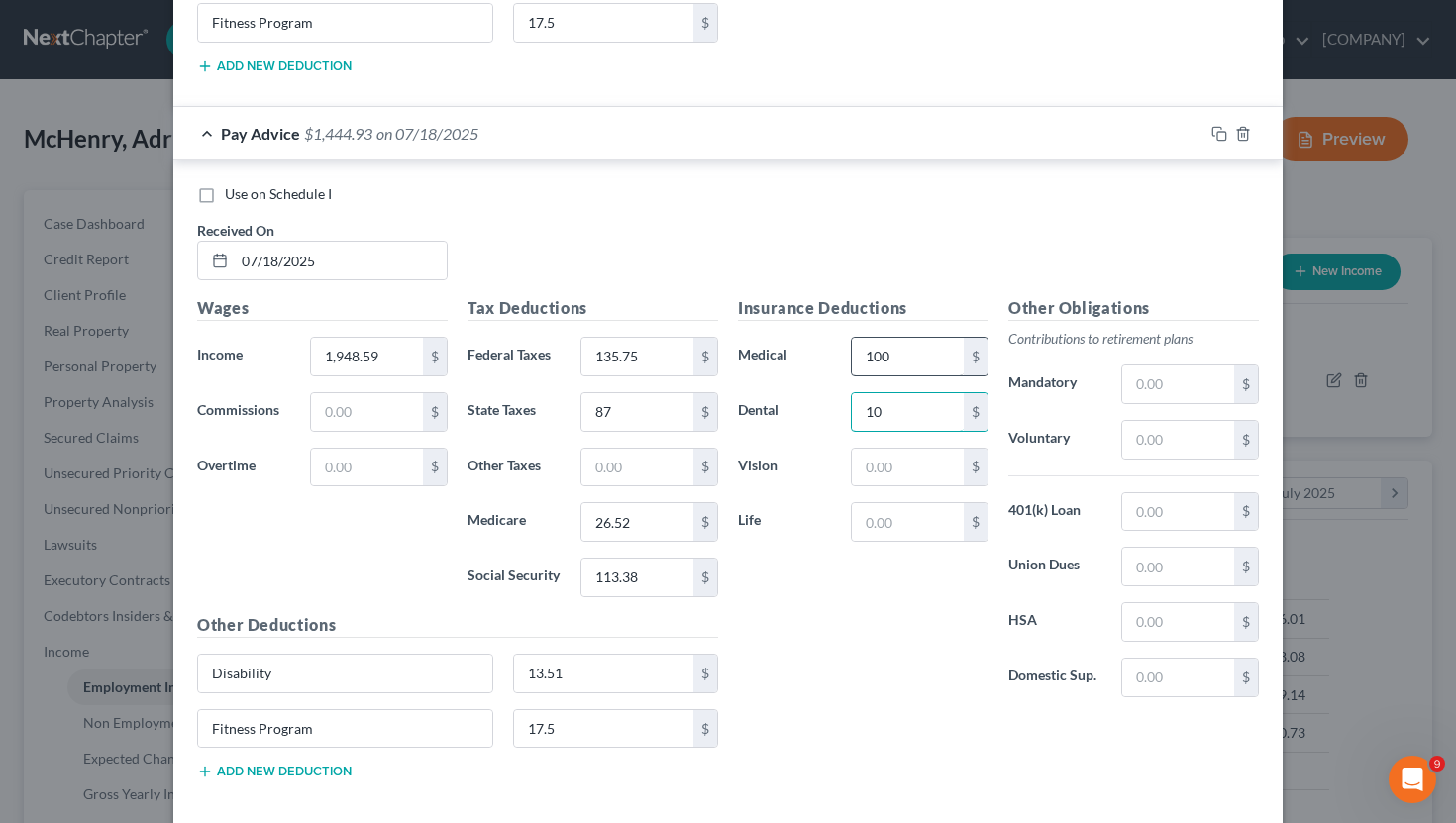 type on "10" 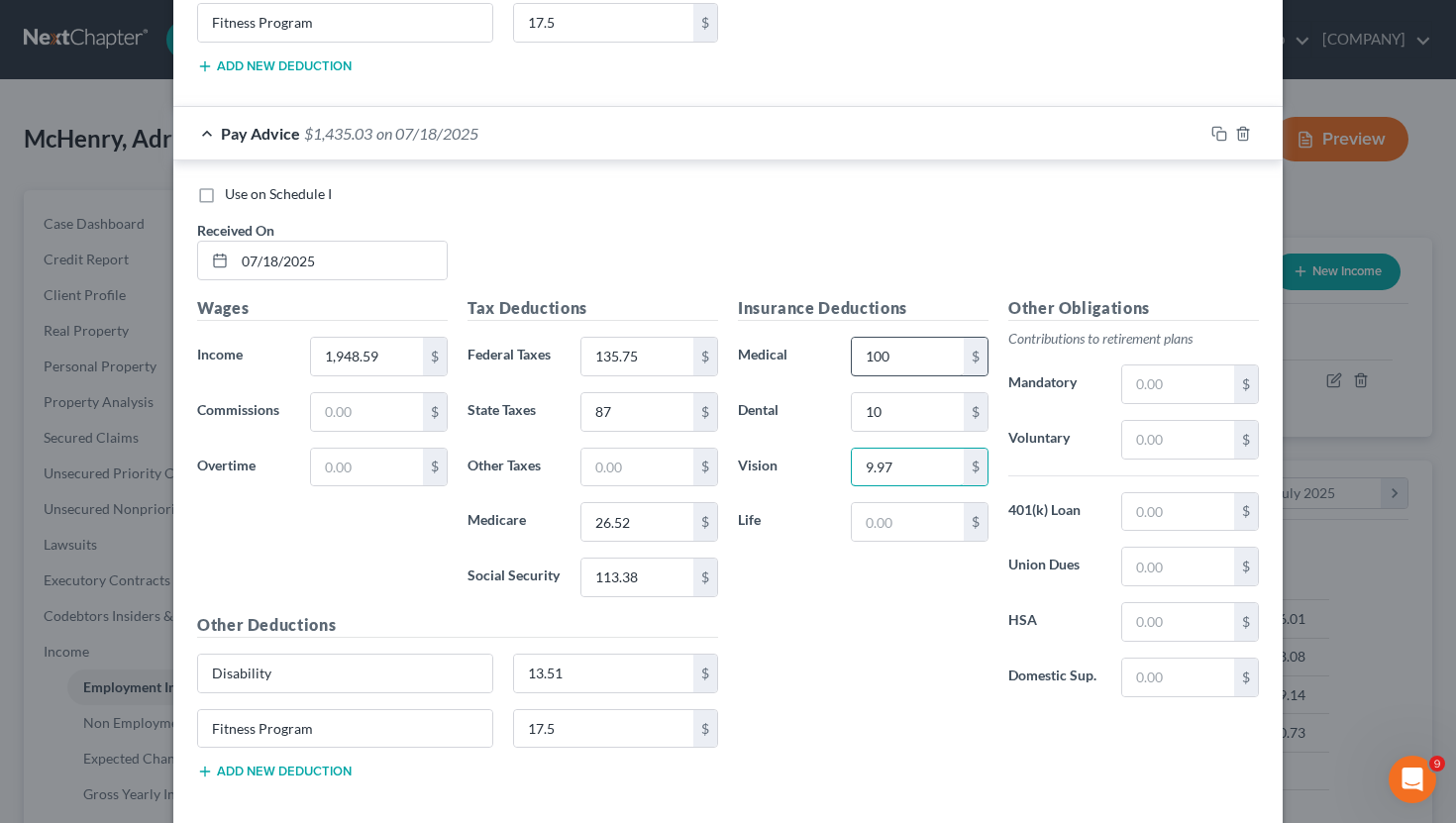 type on "9.97" 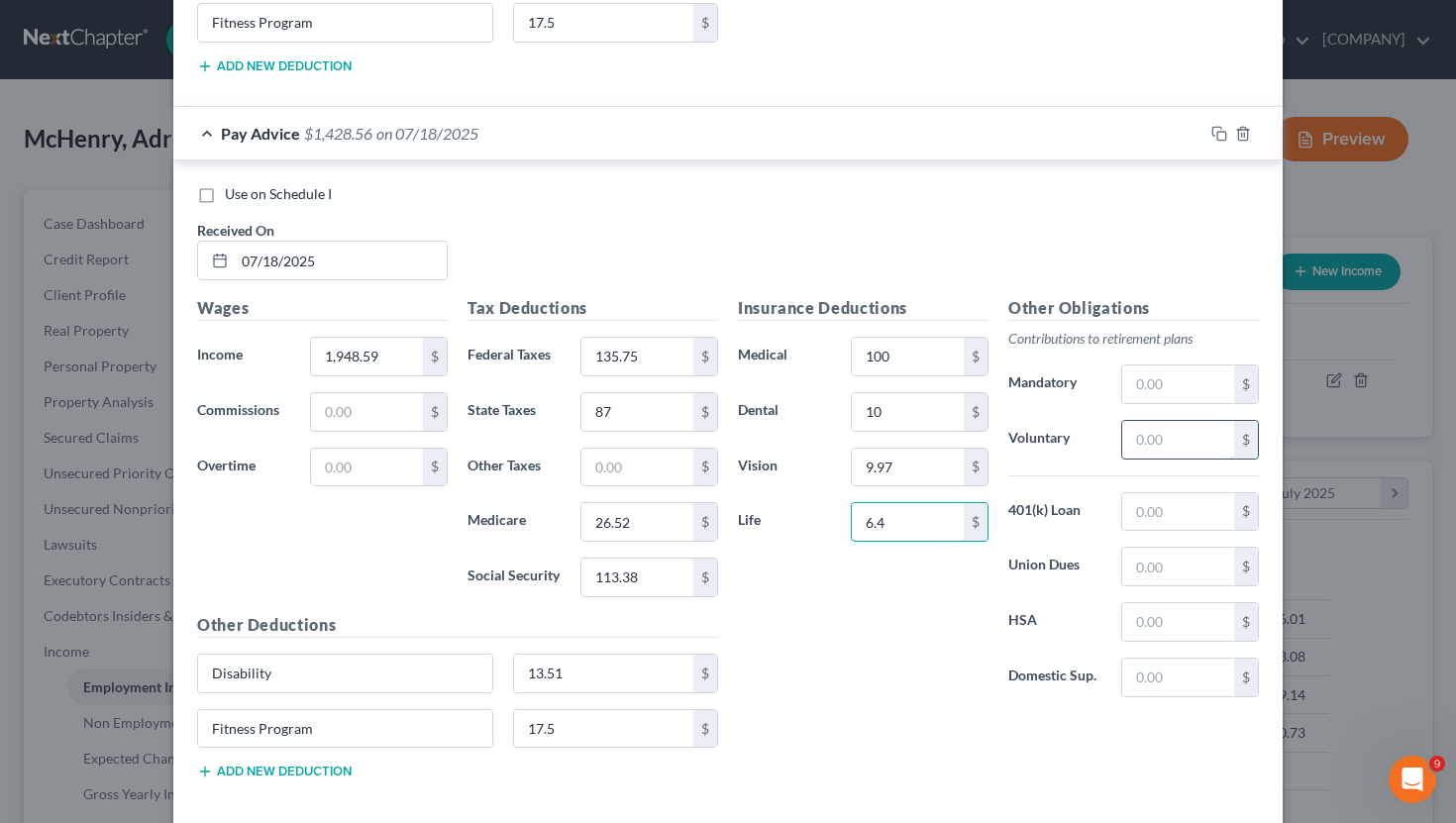 type on "6.4" 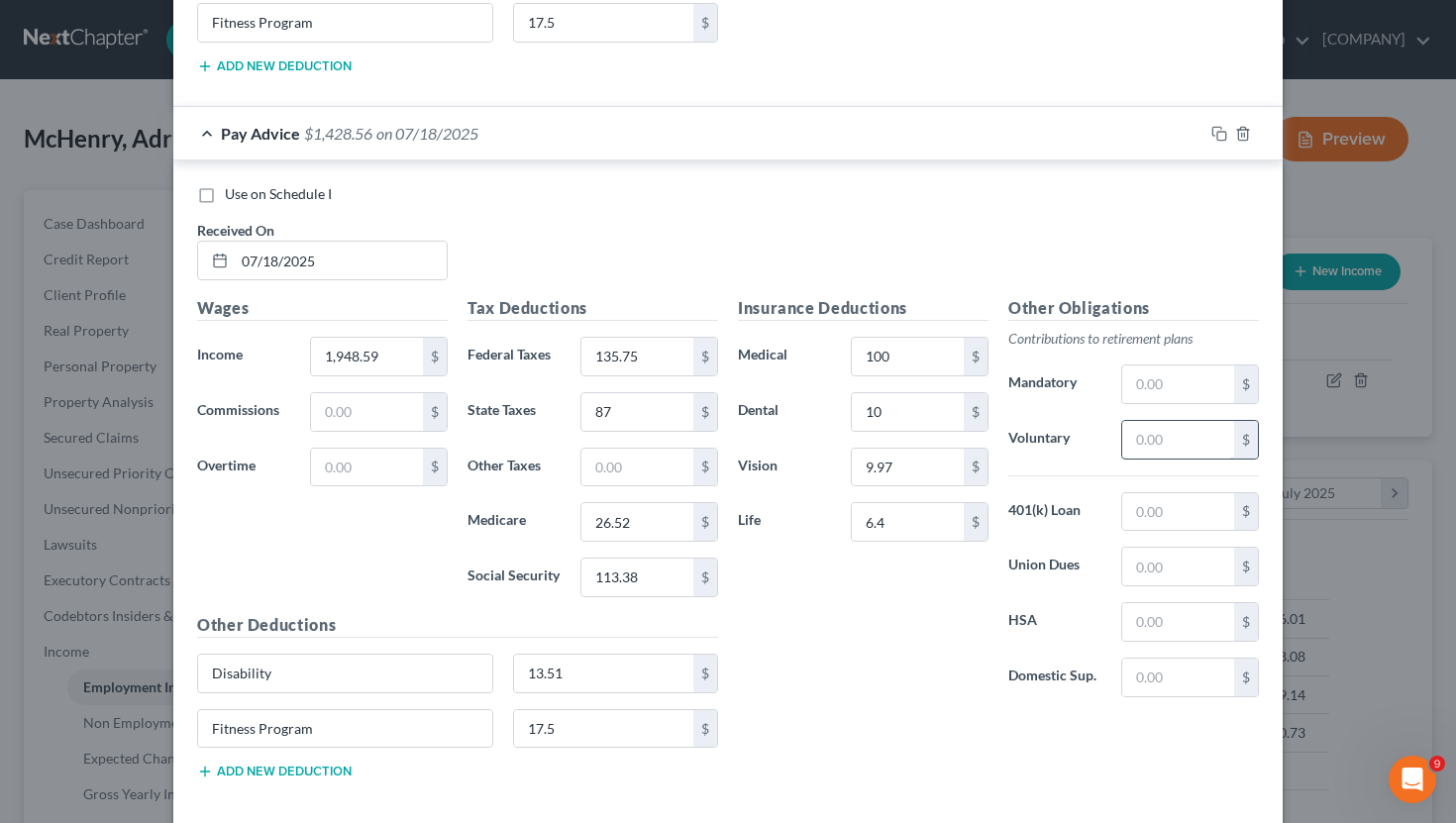 click at bounding box center [1178, 440] 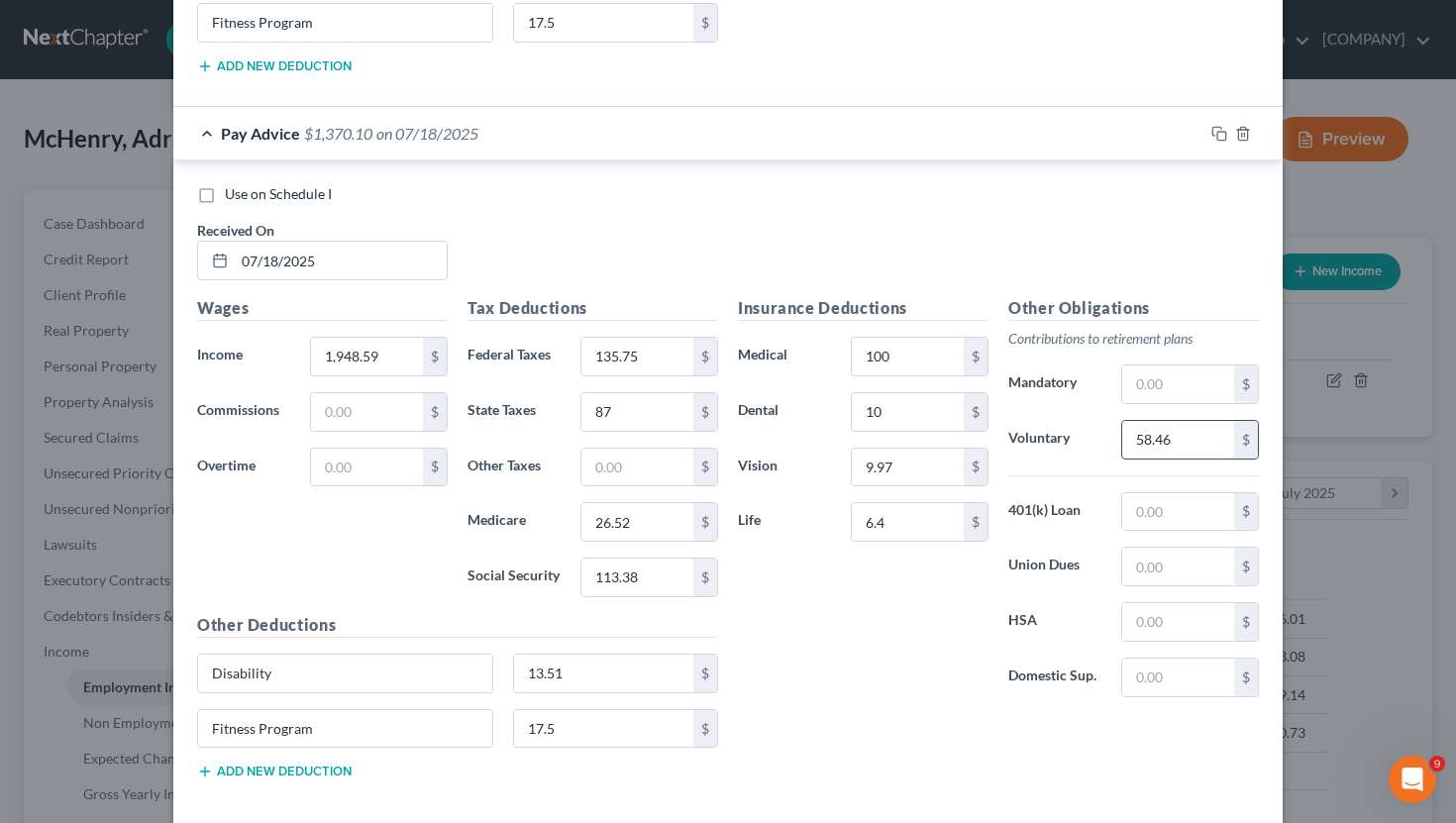 type on "58.46" 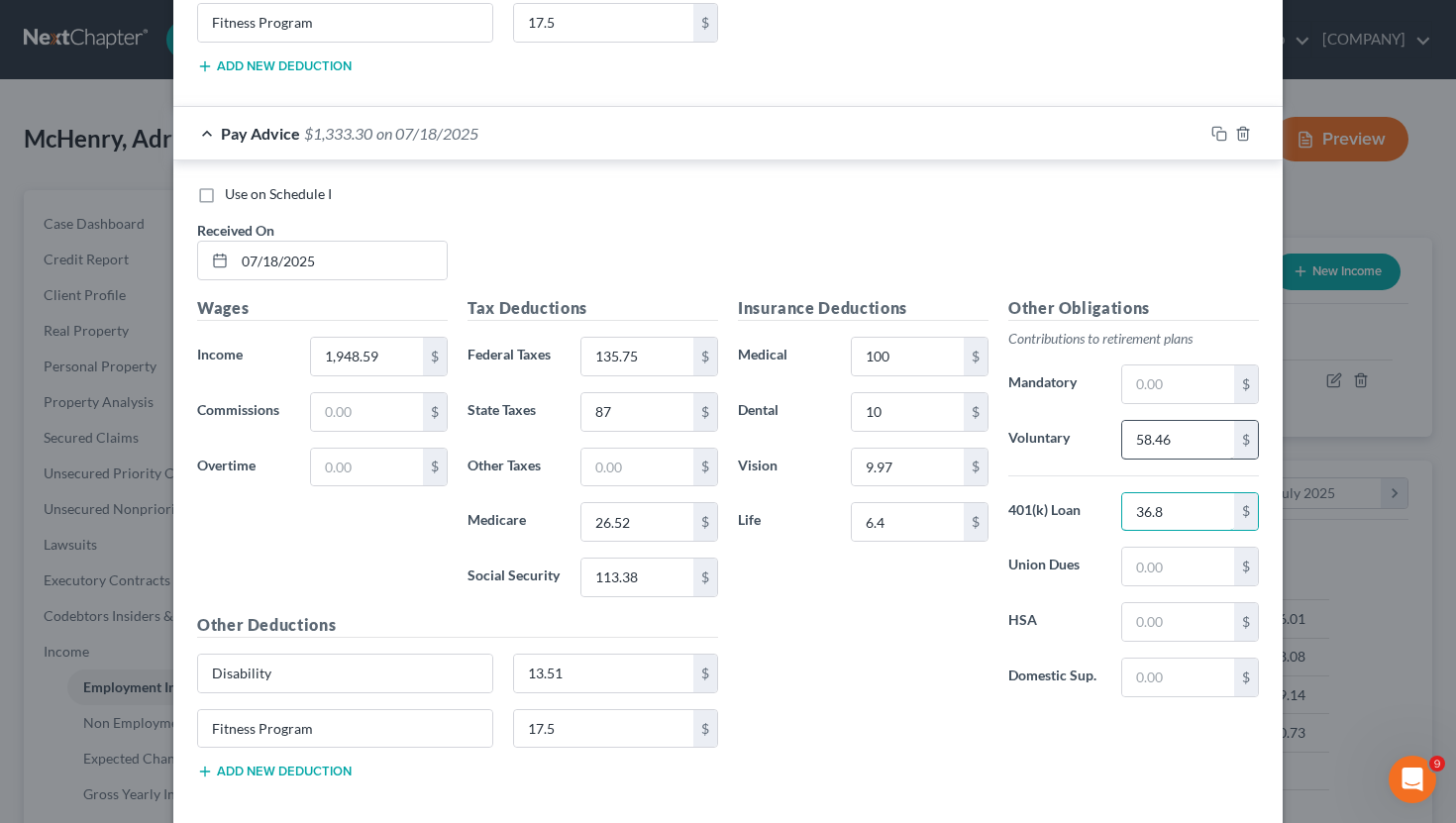 scroll, scrollTop: 3911, scrollLeft: 0, axis: vertical 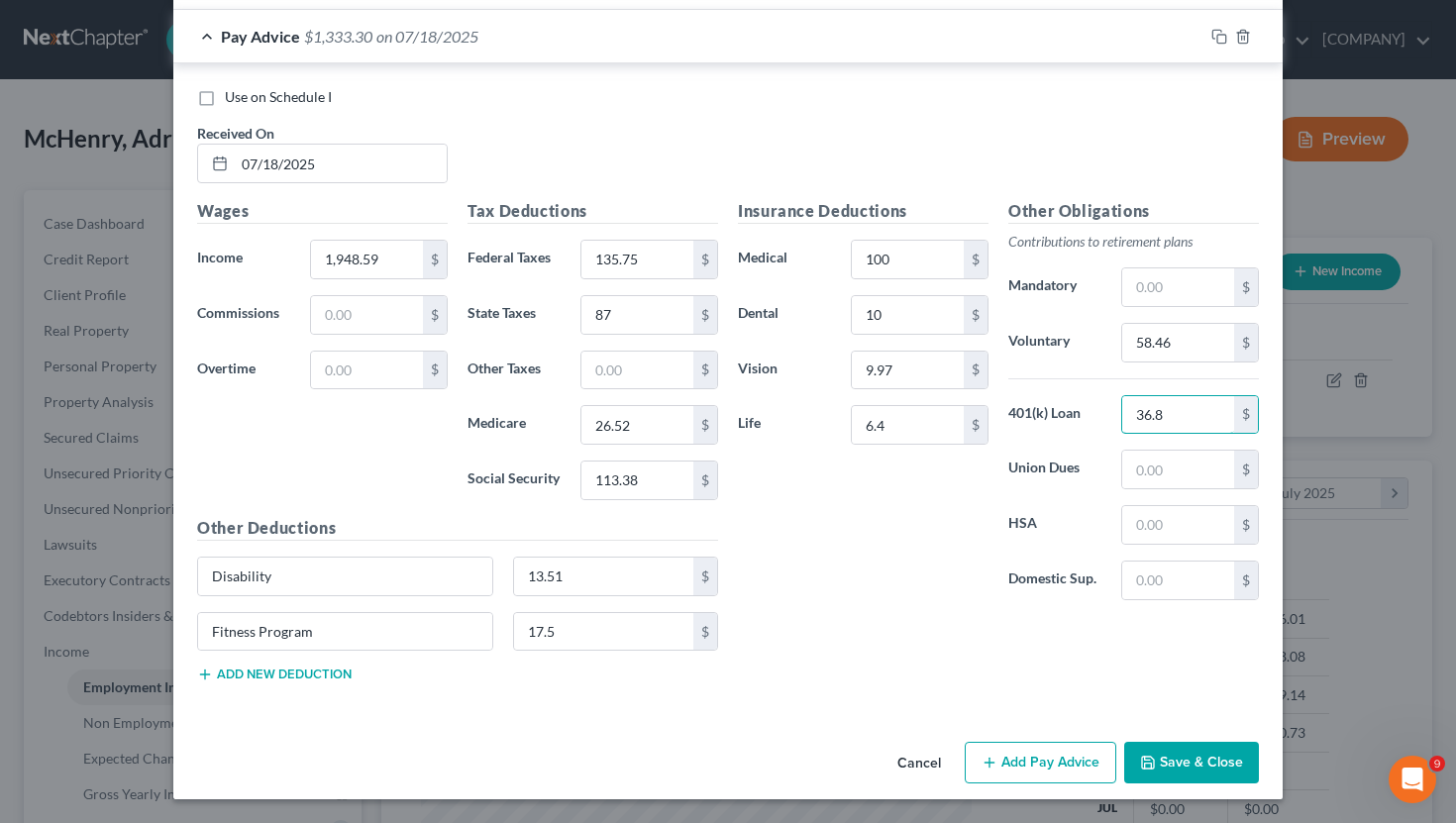 type on "36.8" 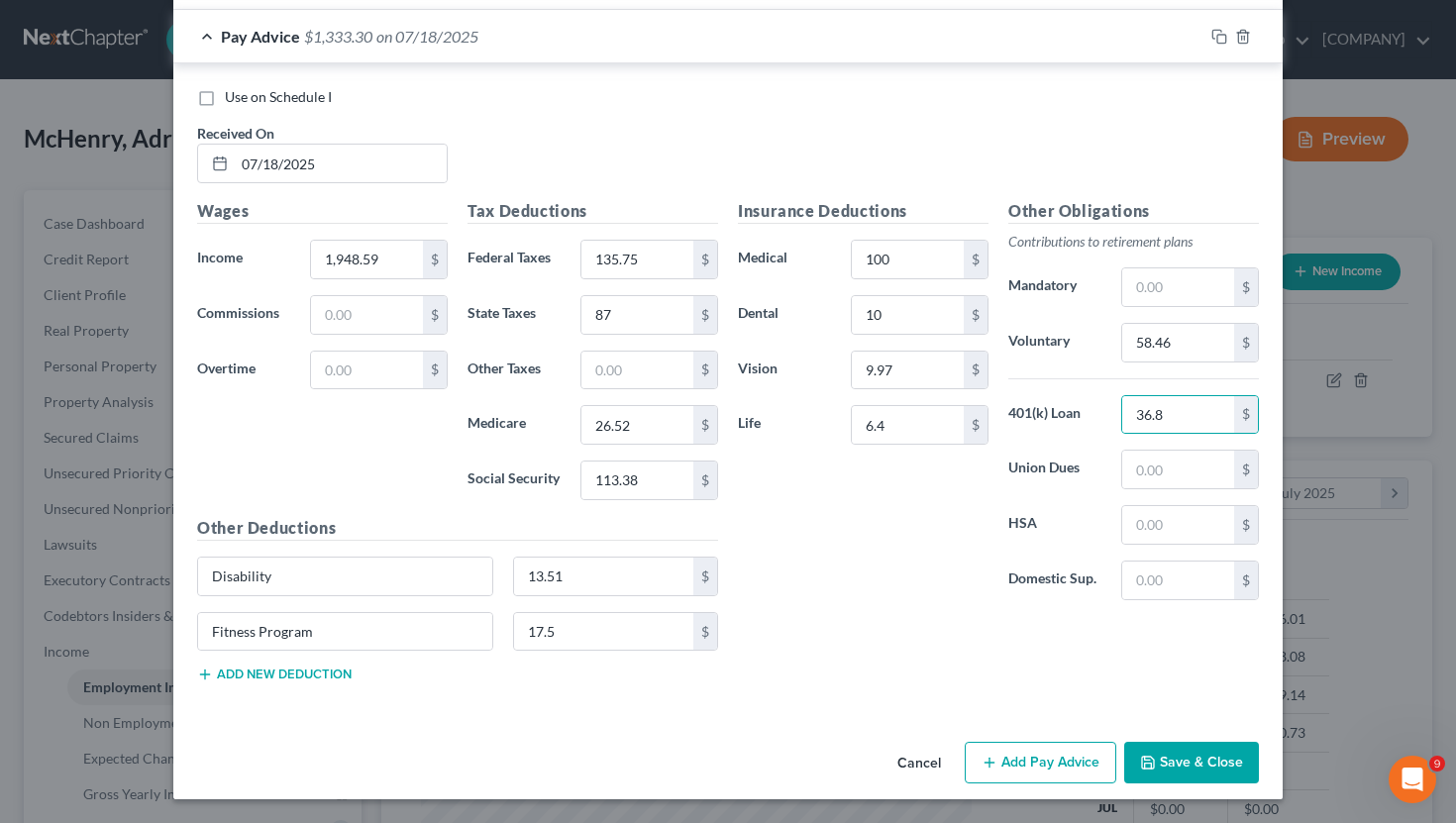 click on "Add Pay Advice" at bounding box center [1040, 763] 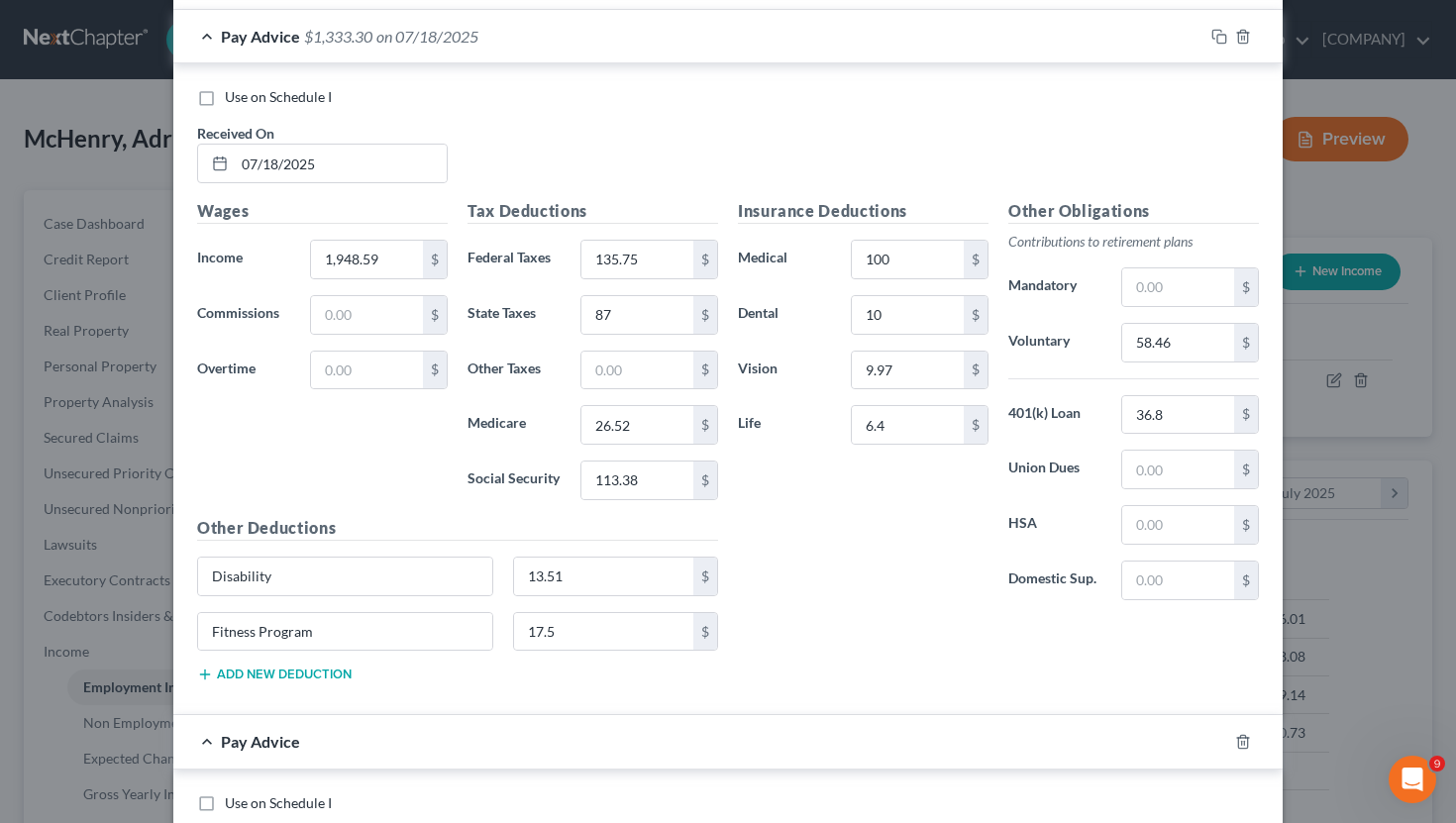 scroll, scrollTop: 4136, scrollLeft: 0, axis: vertical 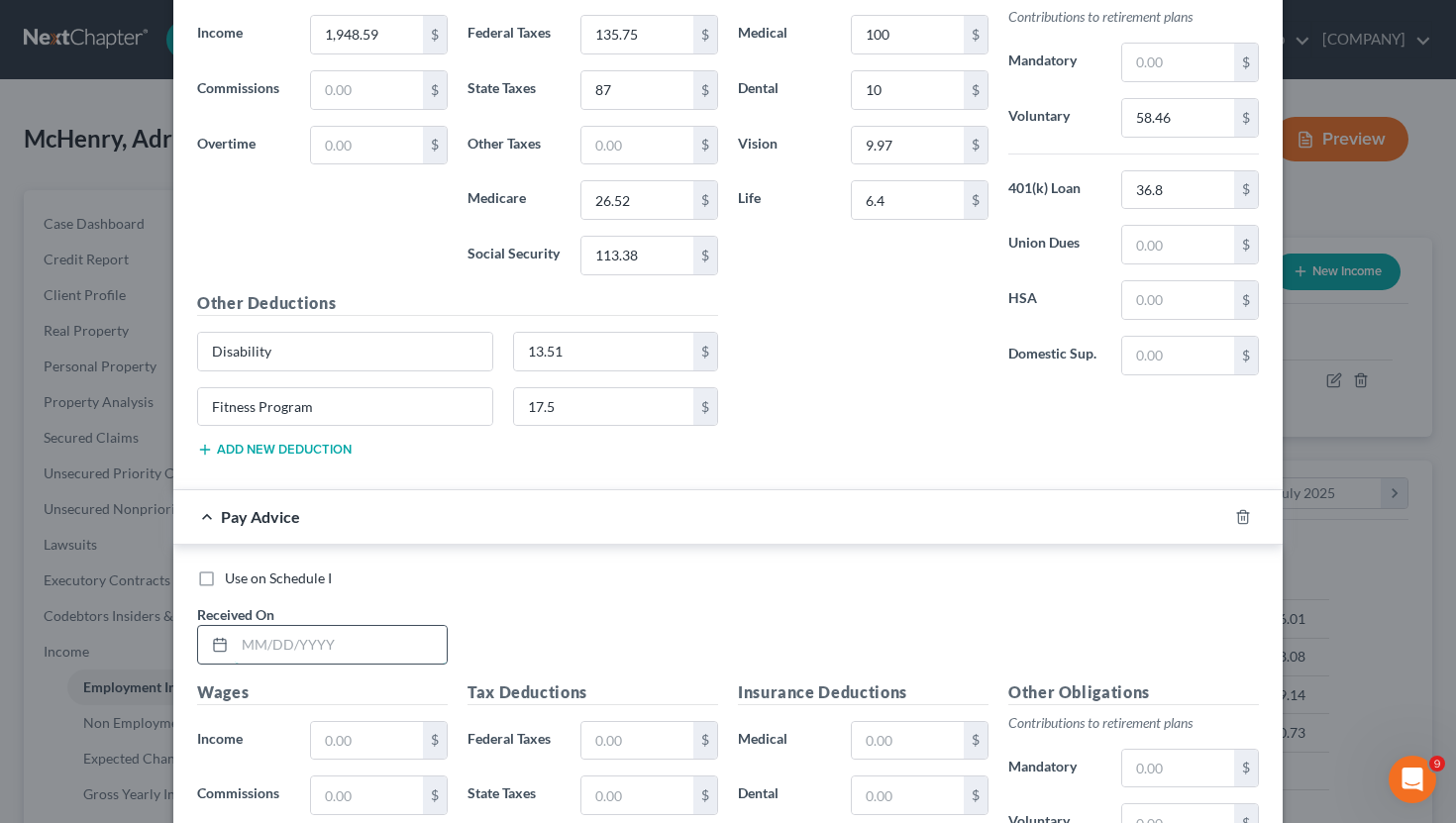 click at bounding box center (341, 645) 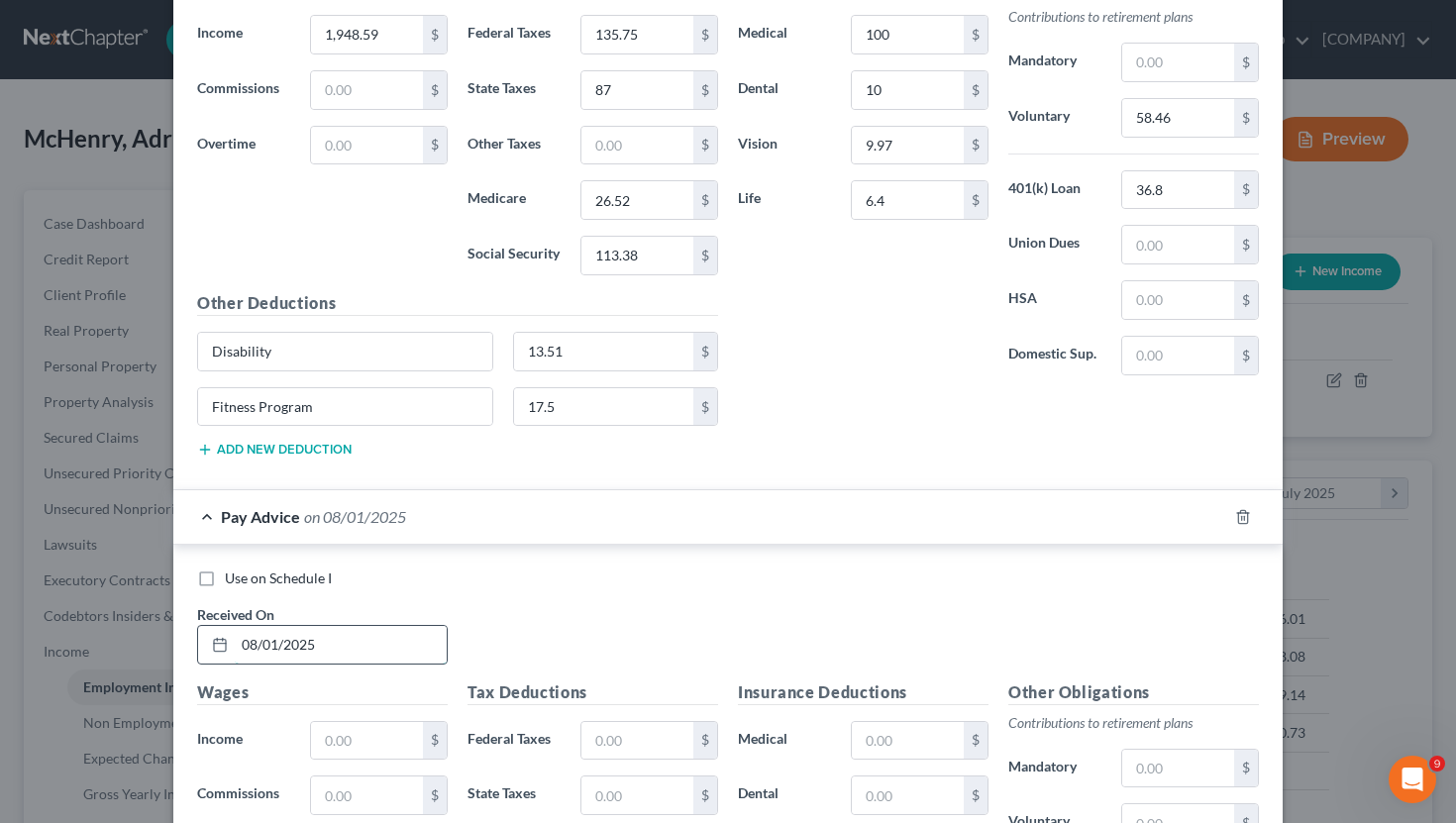 type on "08/01/2025" 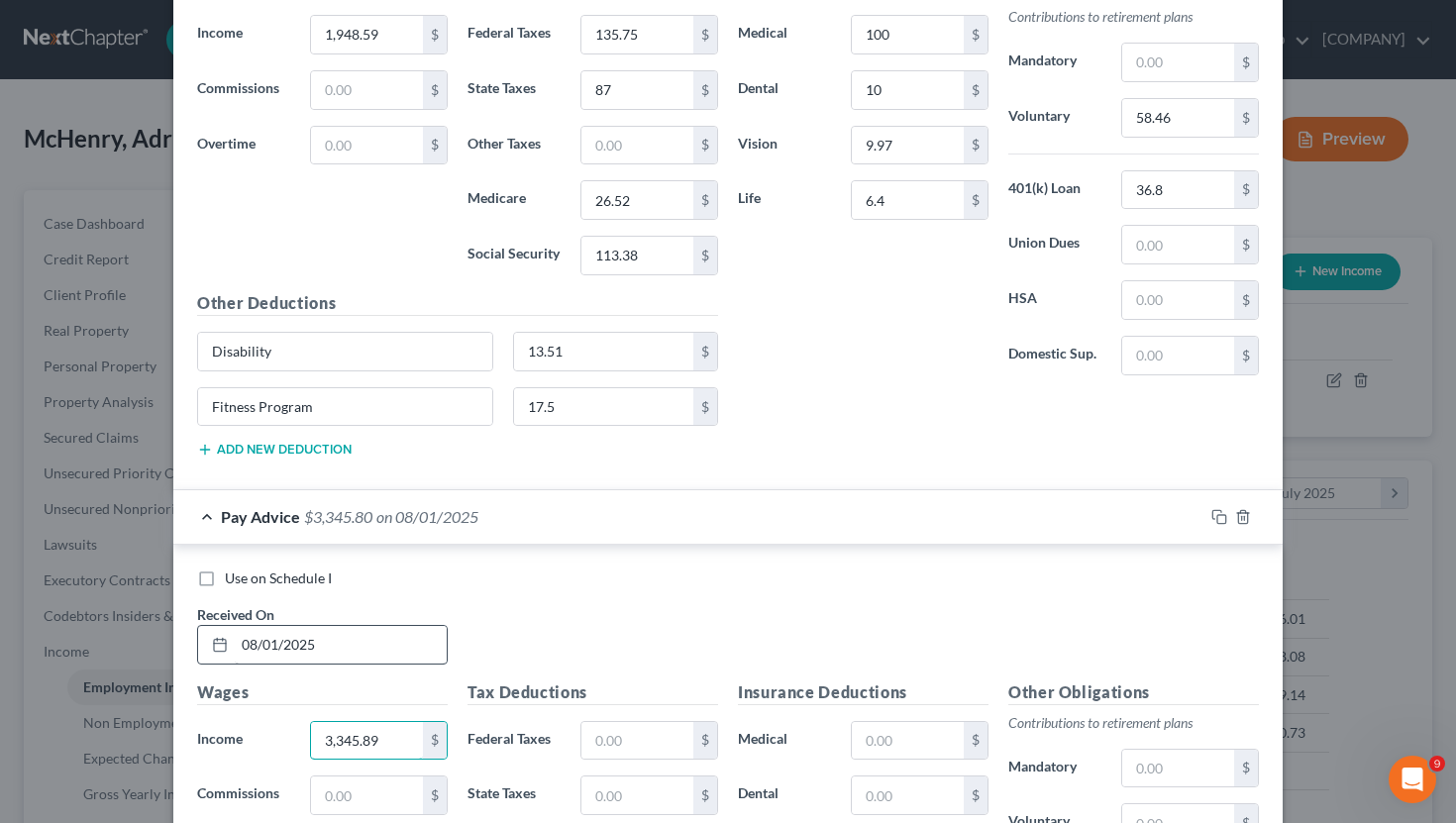 type on "3,345.89" 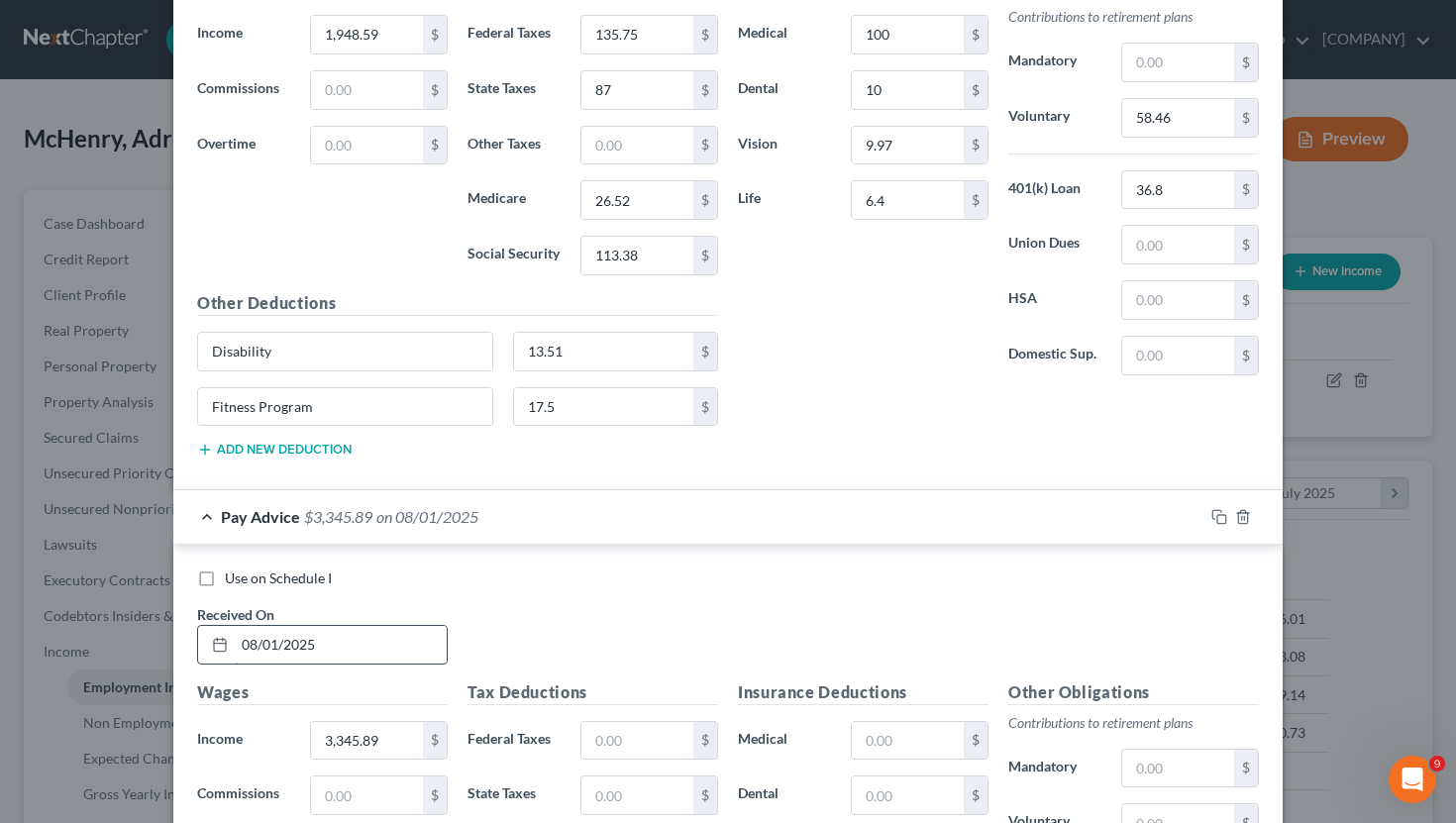 scroll, scrollTop: 4562, scrollLeft: 0, axis: vertical 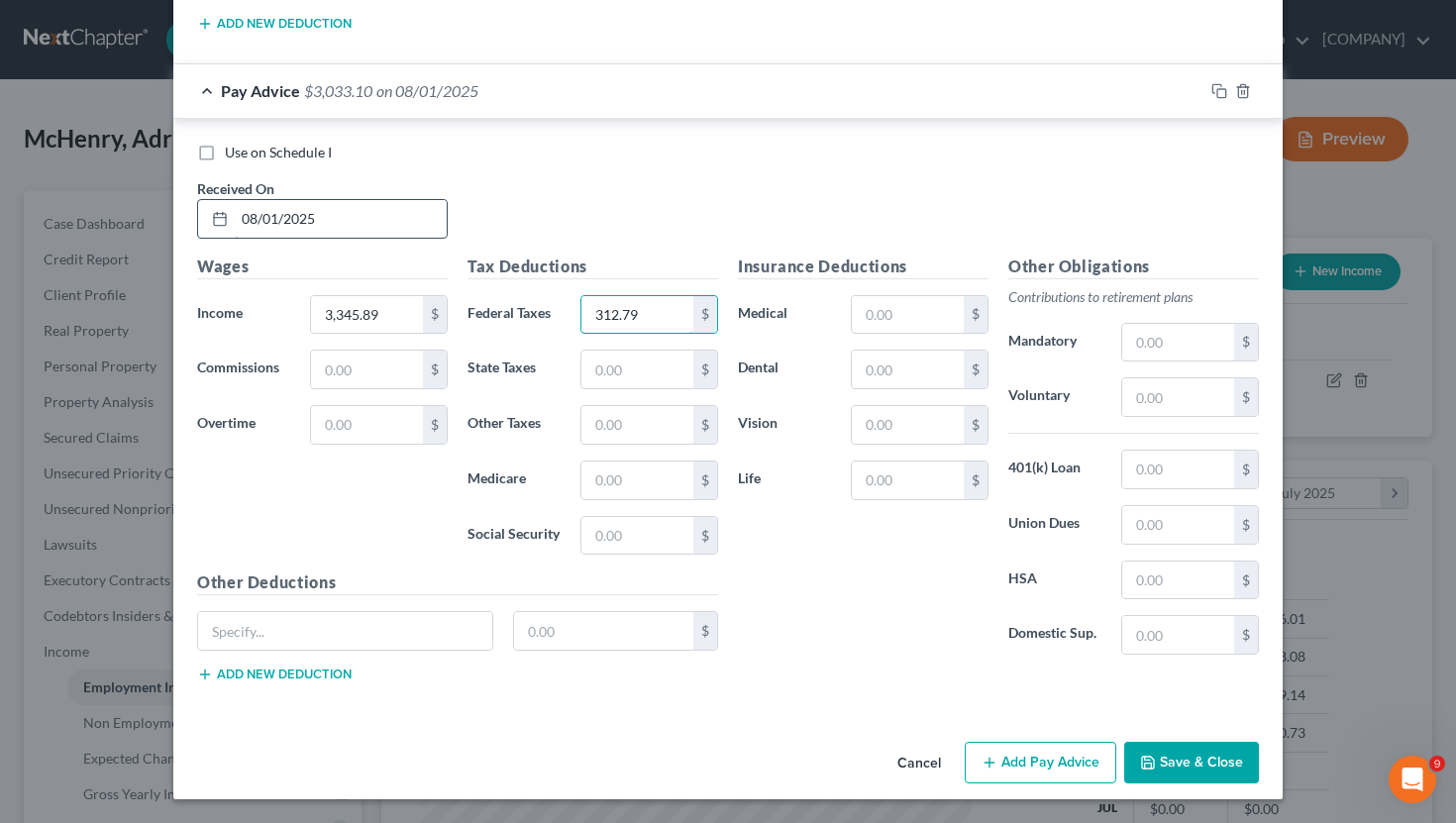 type on "312.79" 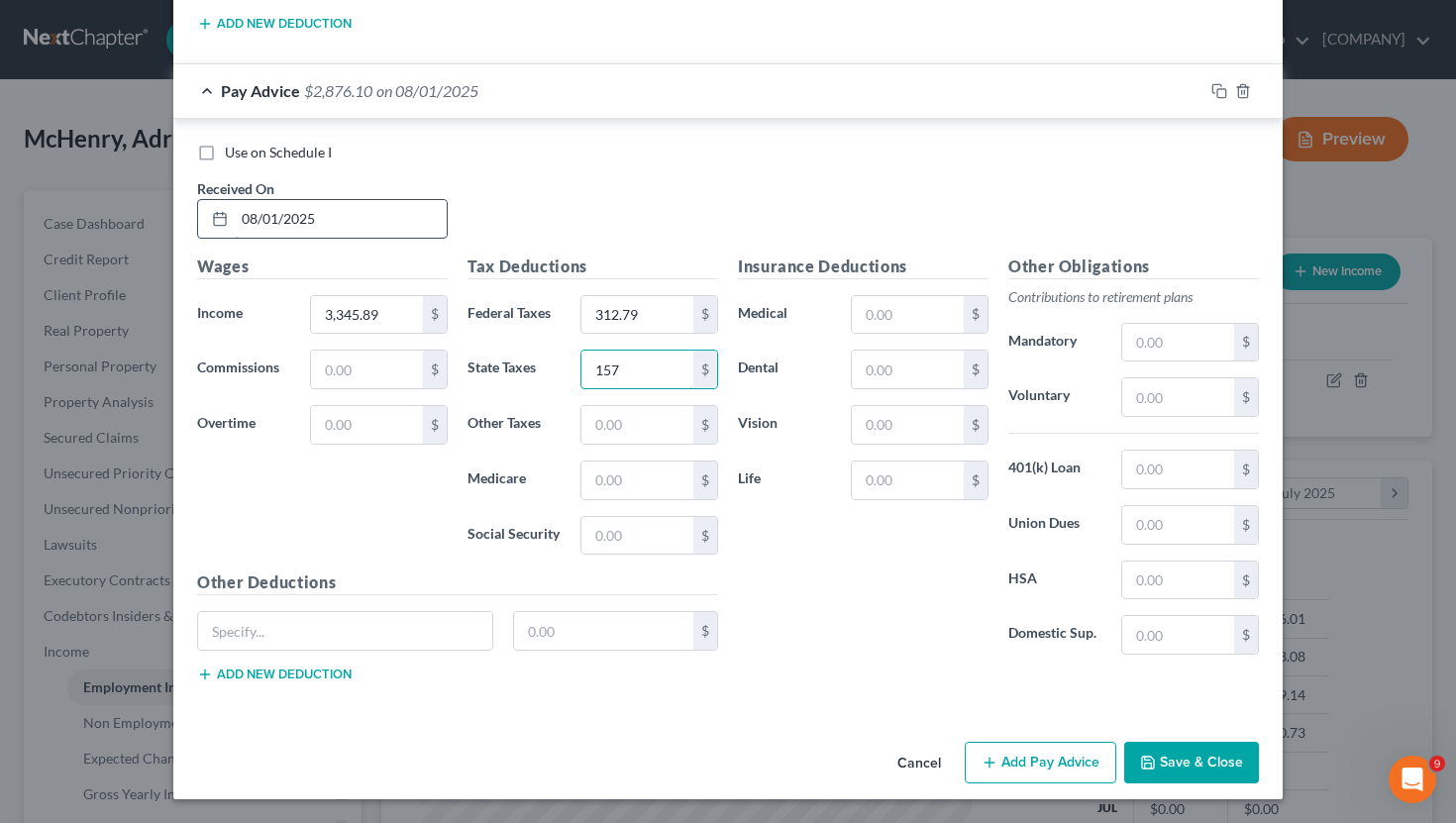 type on "157" 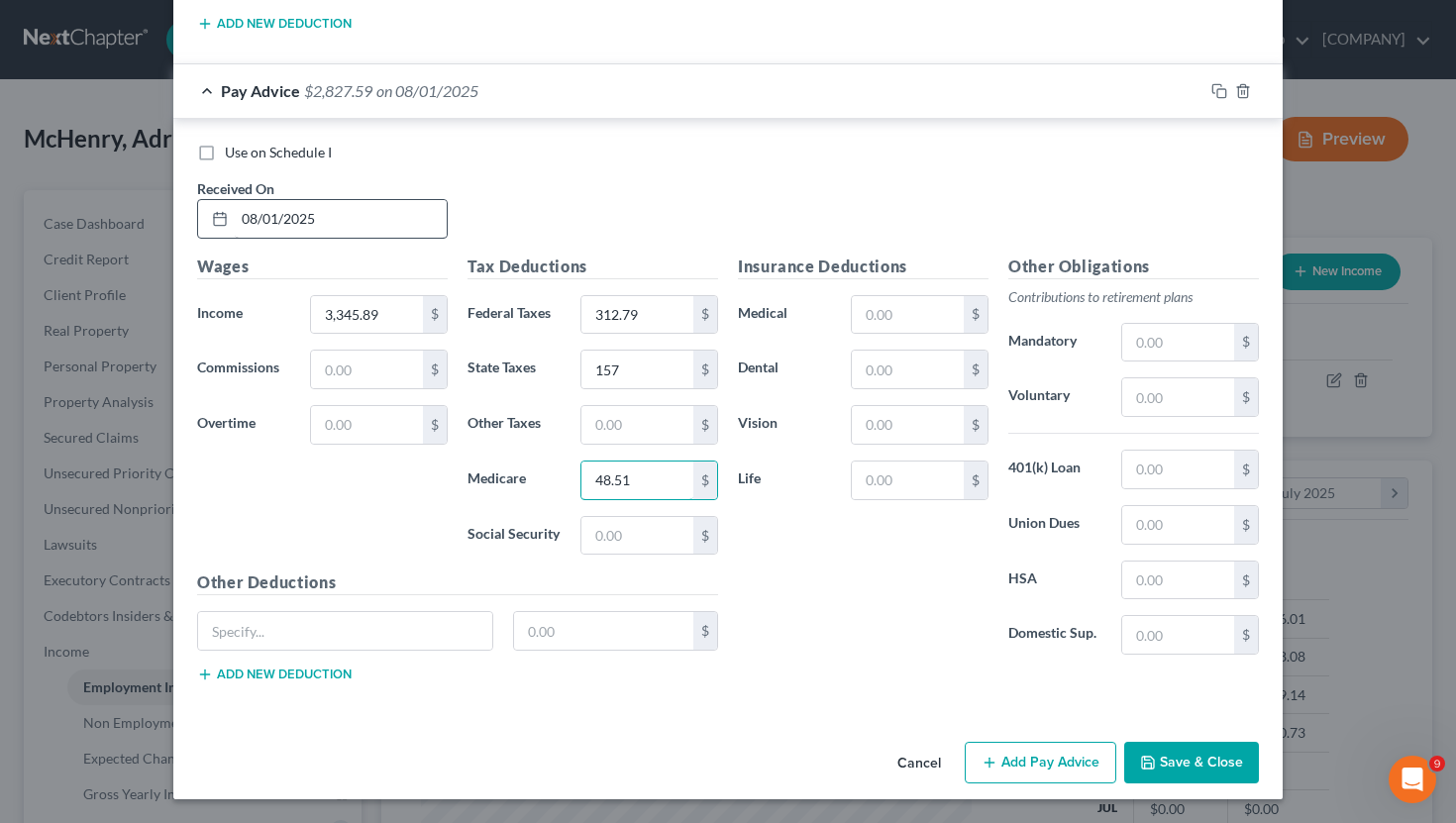 type on "48.51" 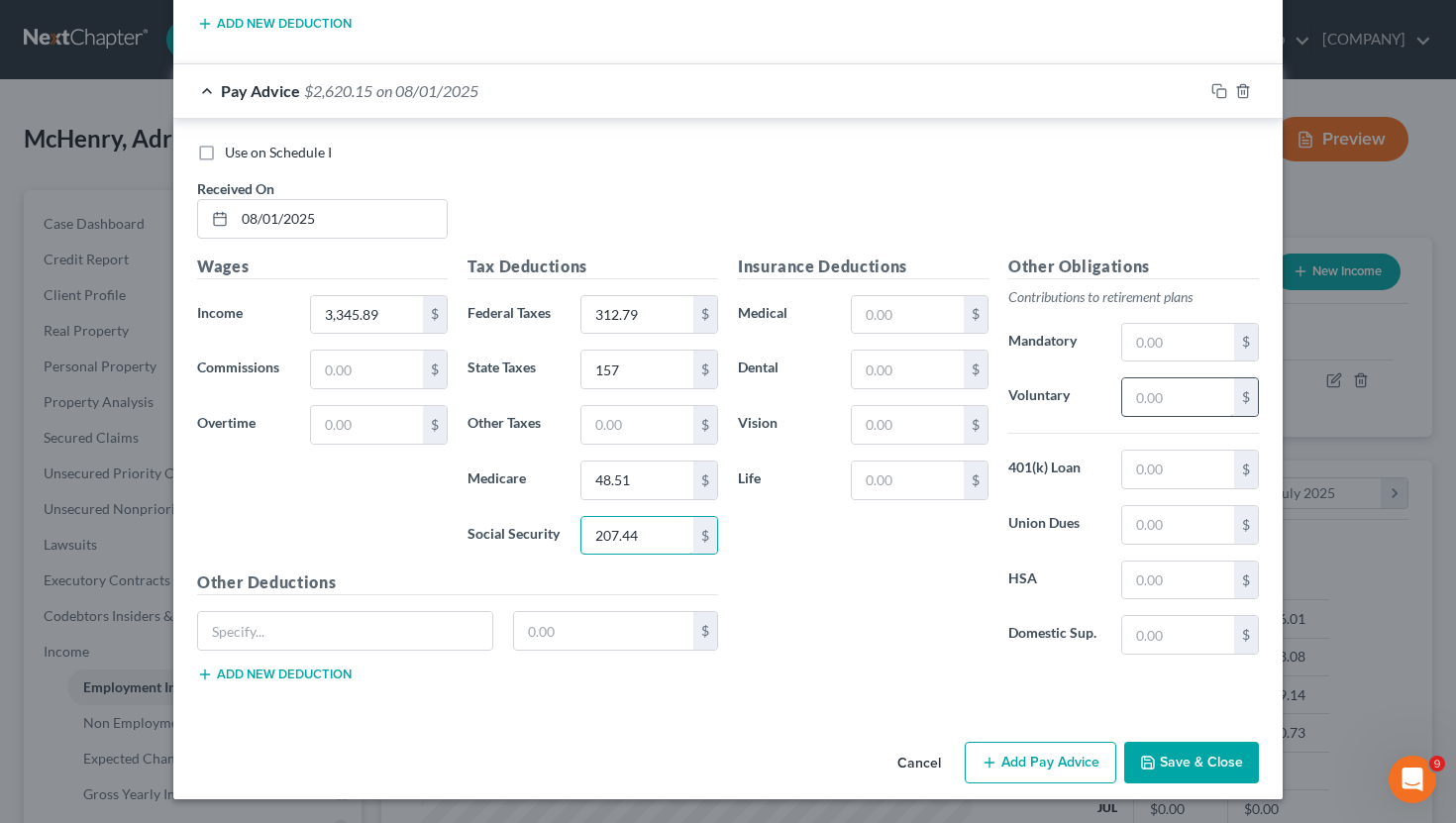 type on "207.44" 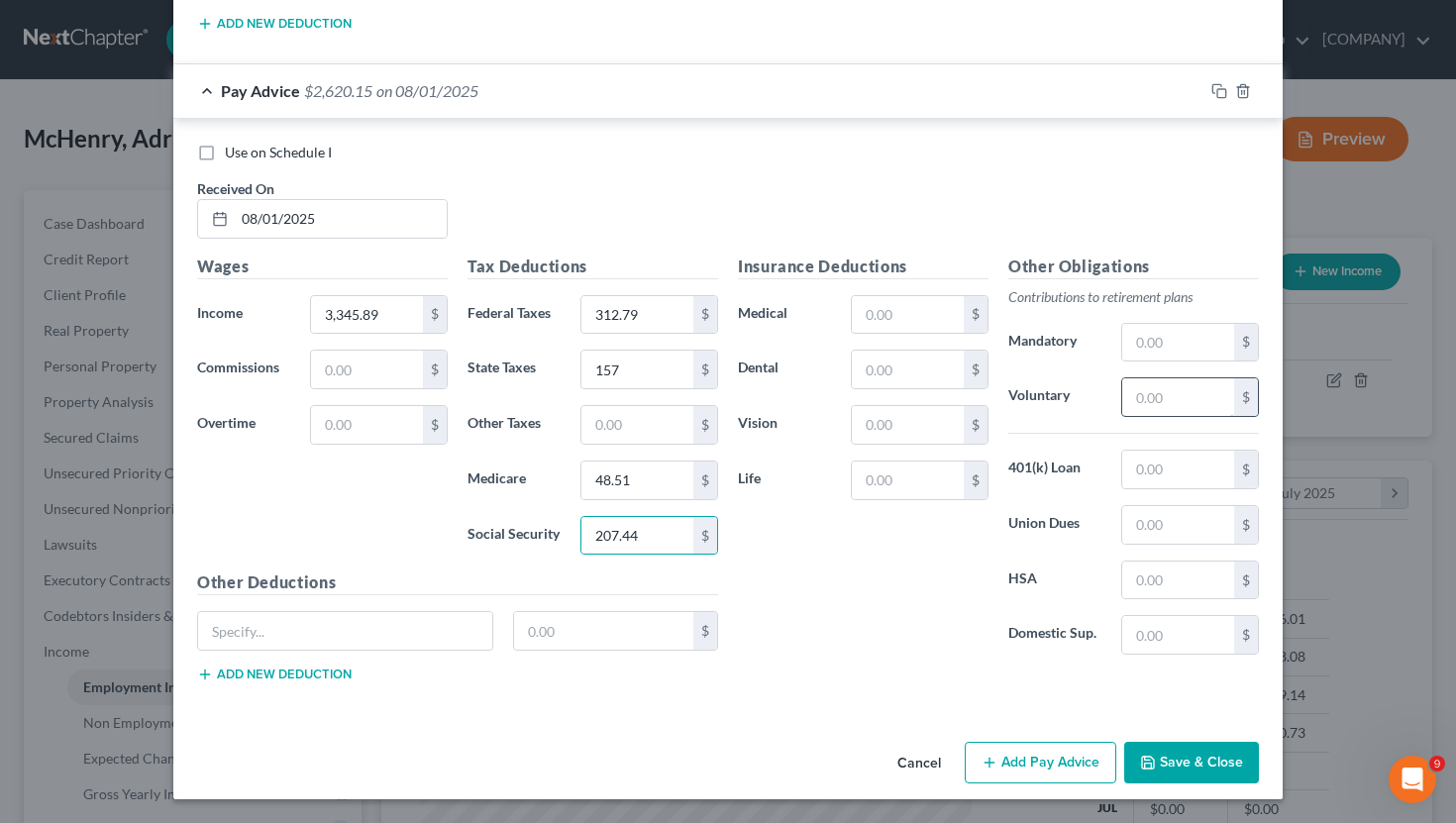 click at bounding box center (1178, 397) 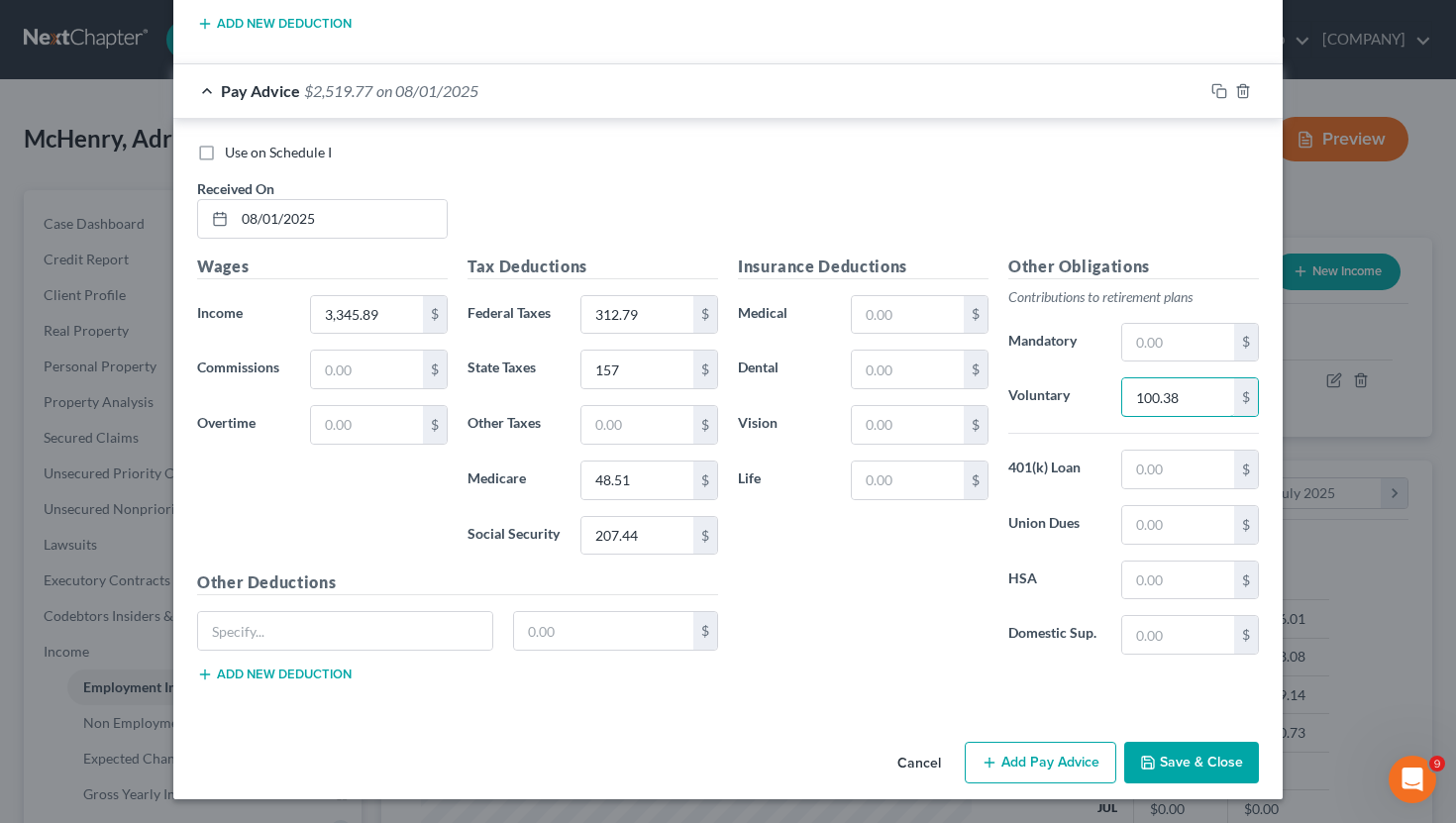 type on "100.38" 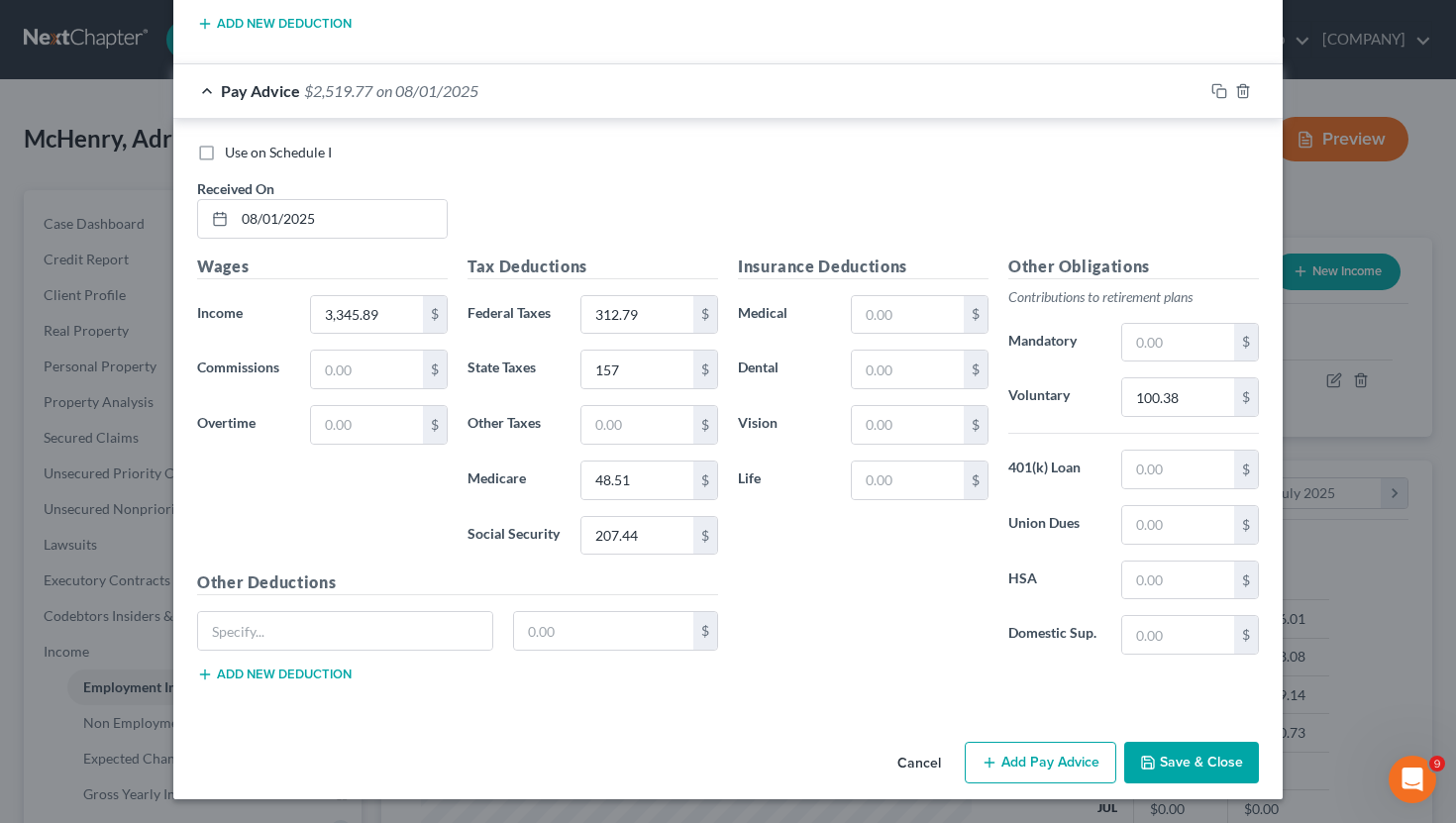click on "Save & Close" at bounding box center [1192, 763] 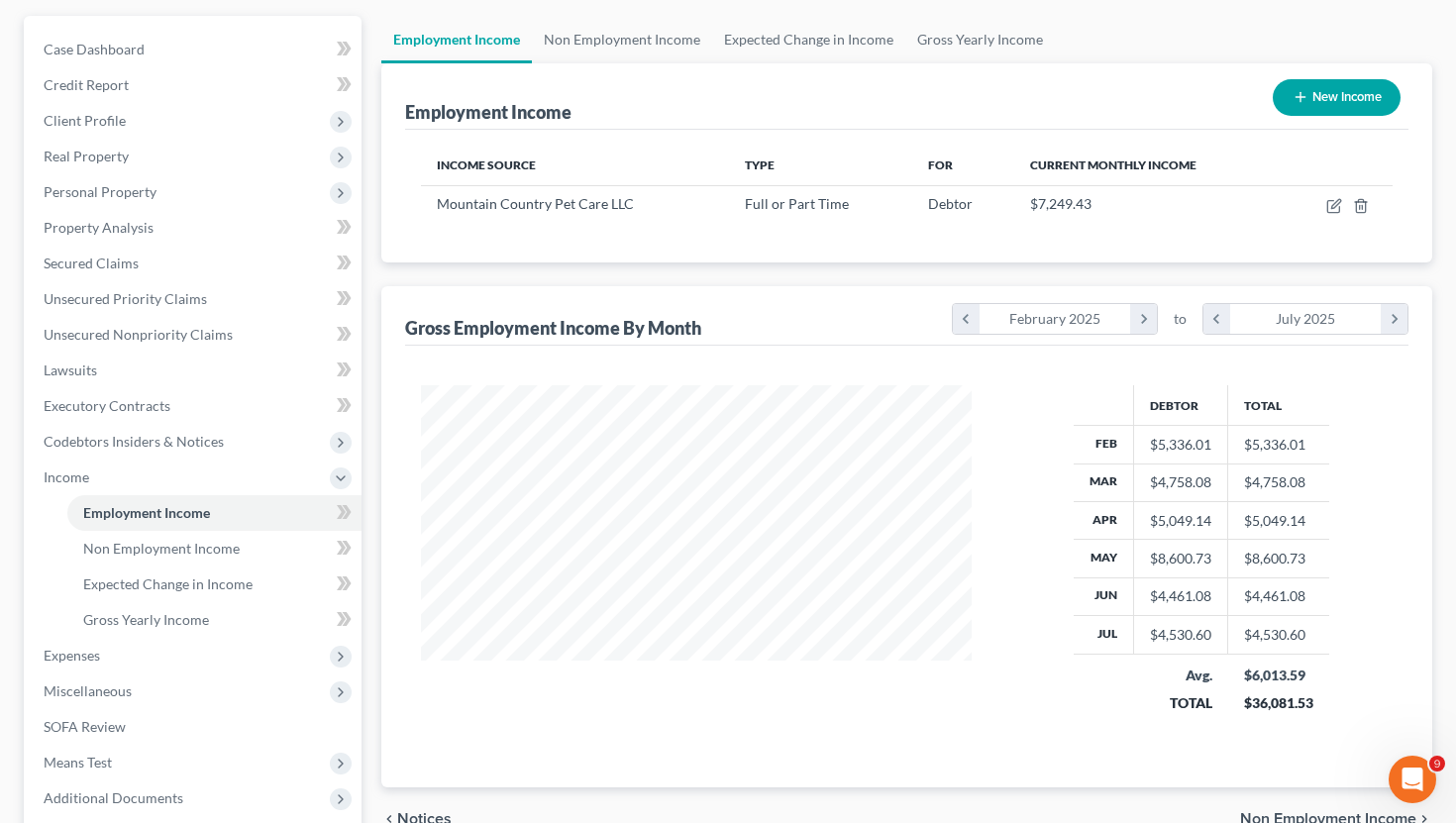 scroll, scrollTop: 172, scrollLeft: 0, axis: vertical 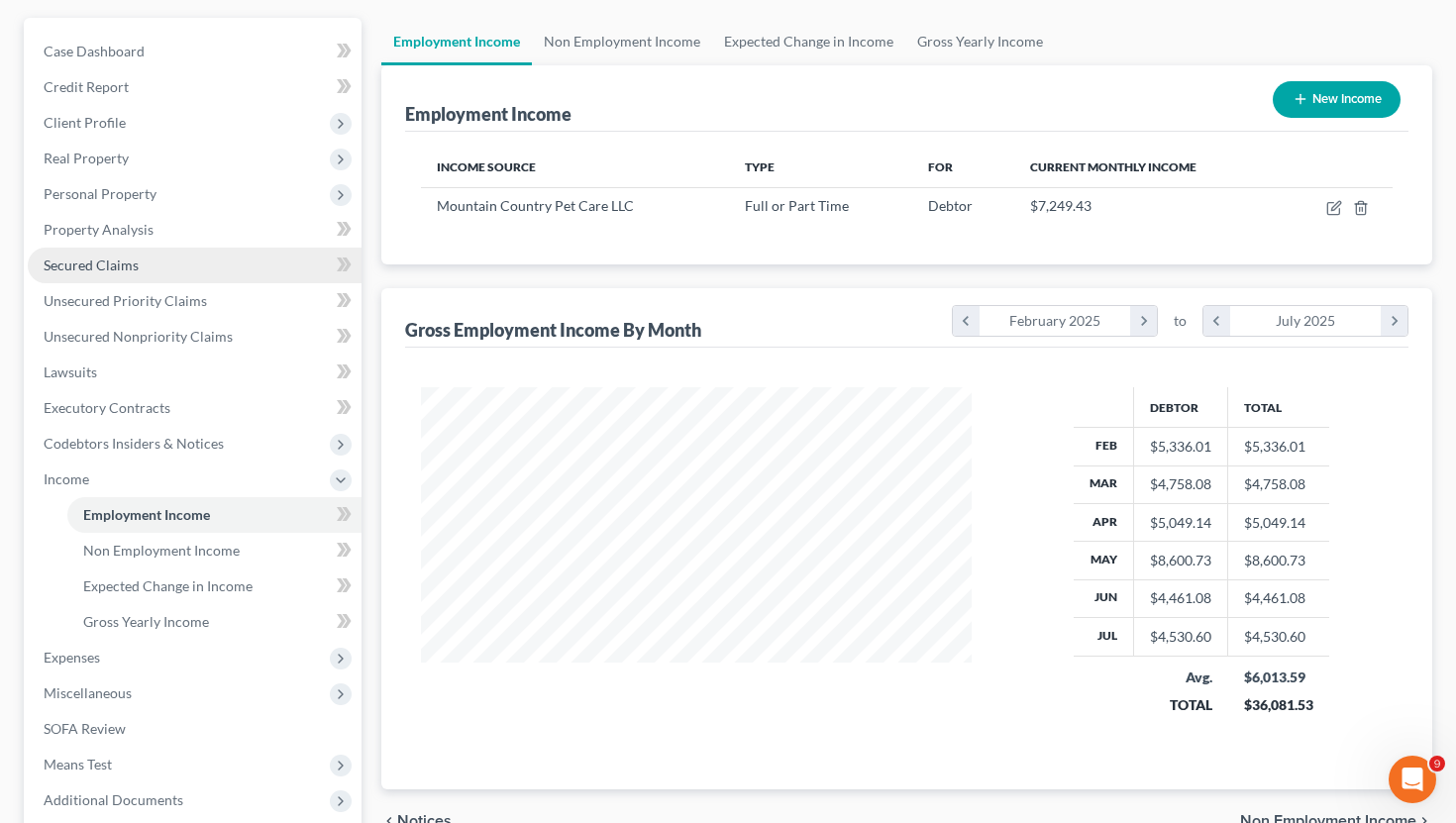 click on "Secured Claims" at bounding box center [194, 265] 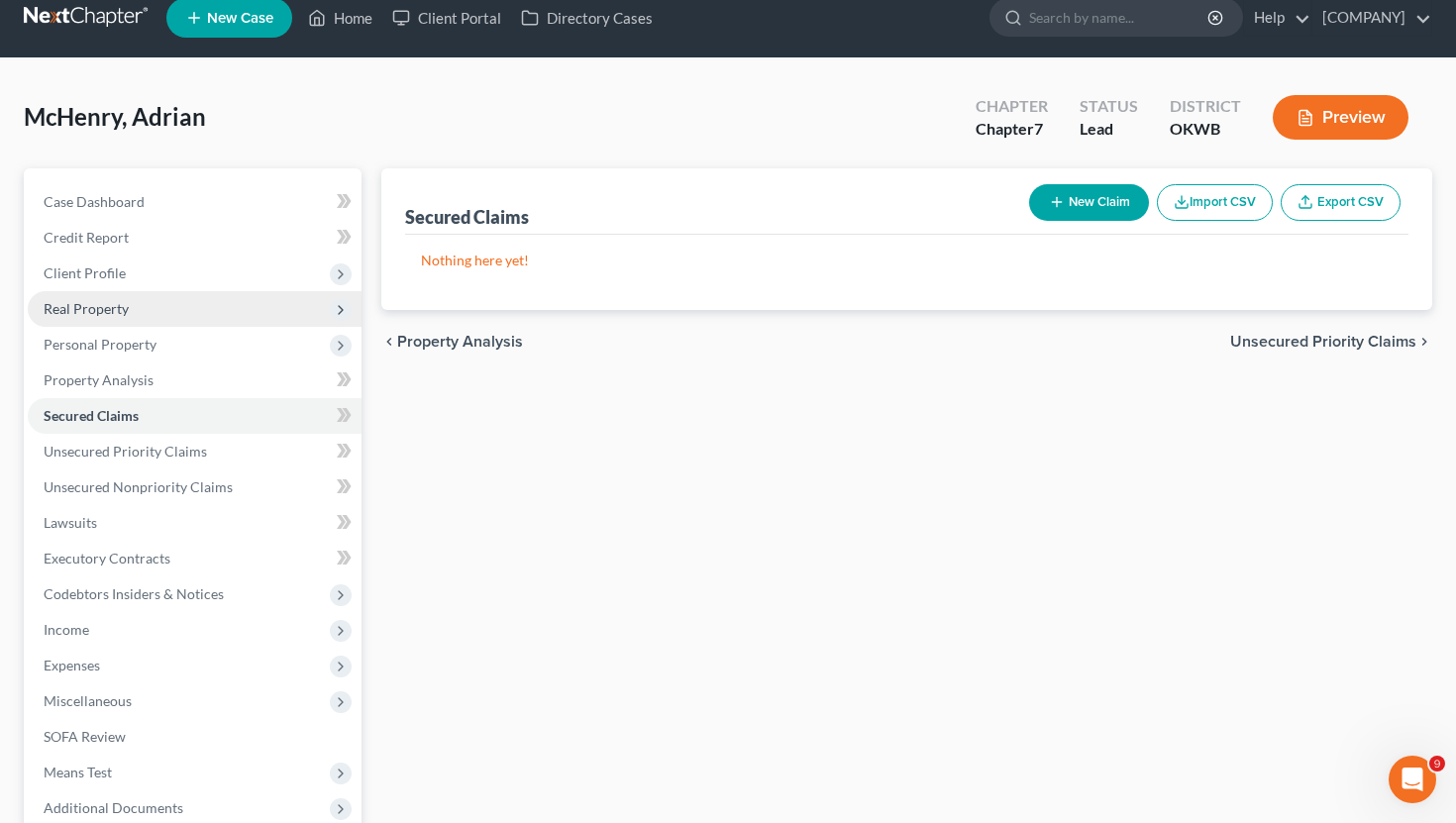 scroll, scrollTop: 0, scrollLeft: 0, axis: both 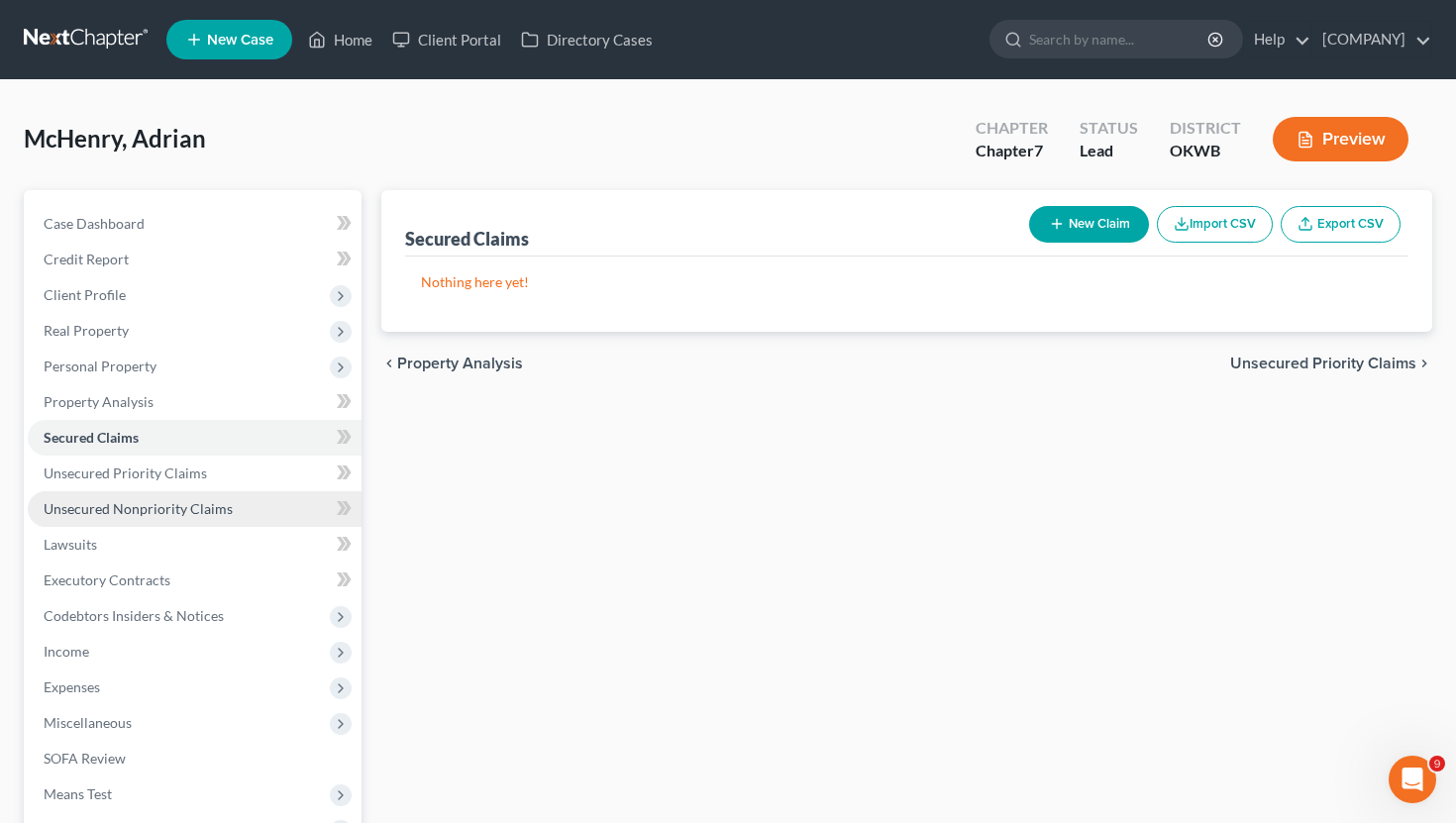 click on "Unsecured Nonpriority Claims" at bounding box center [138, 508] 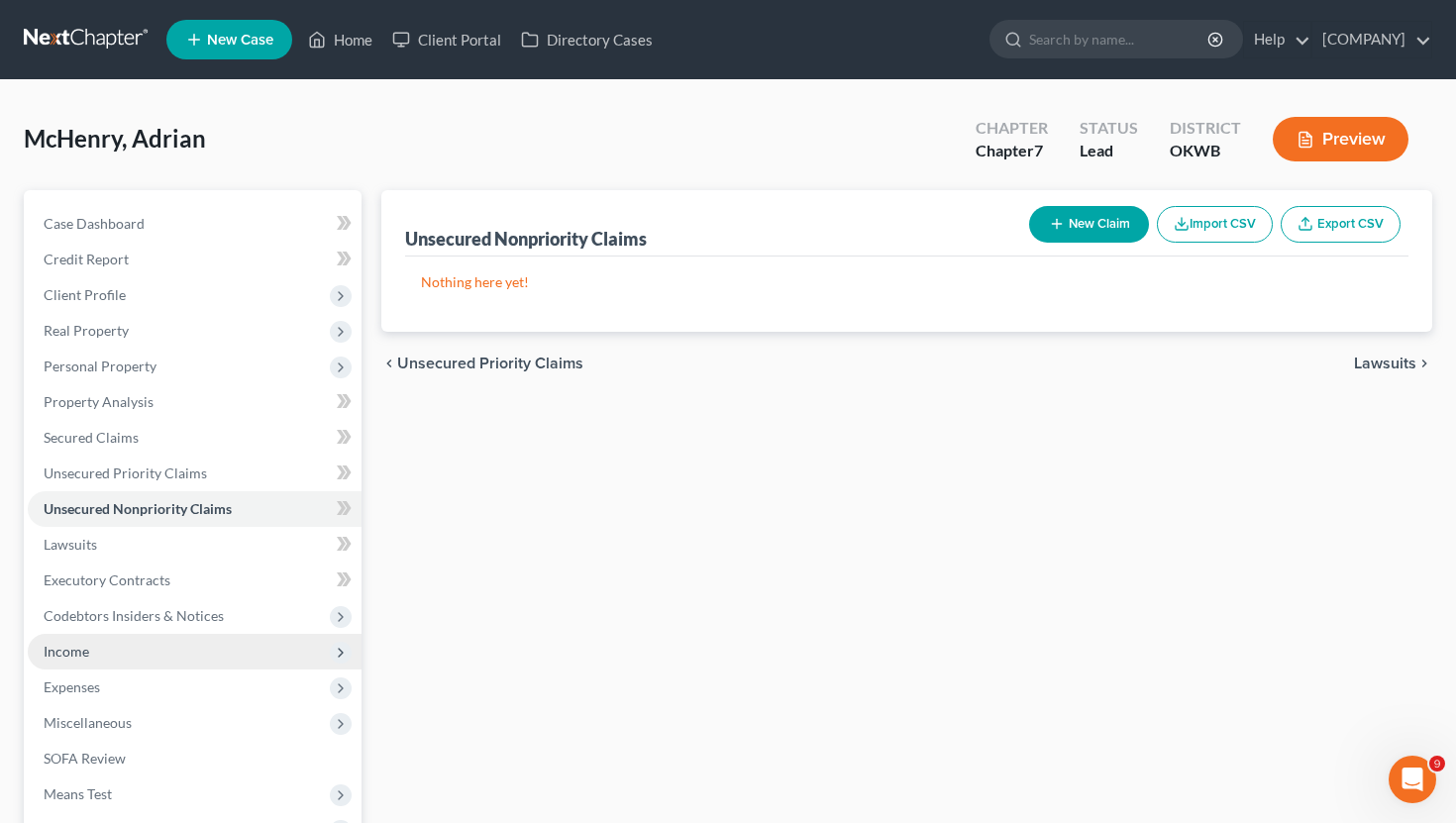 click on "Income" at bounding box center (194, 652) 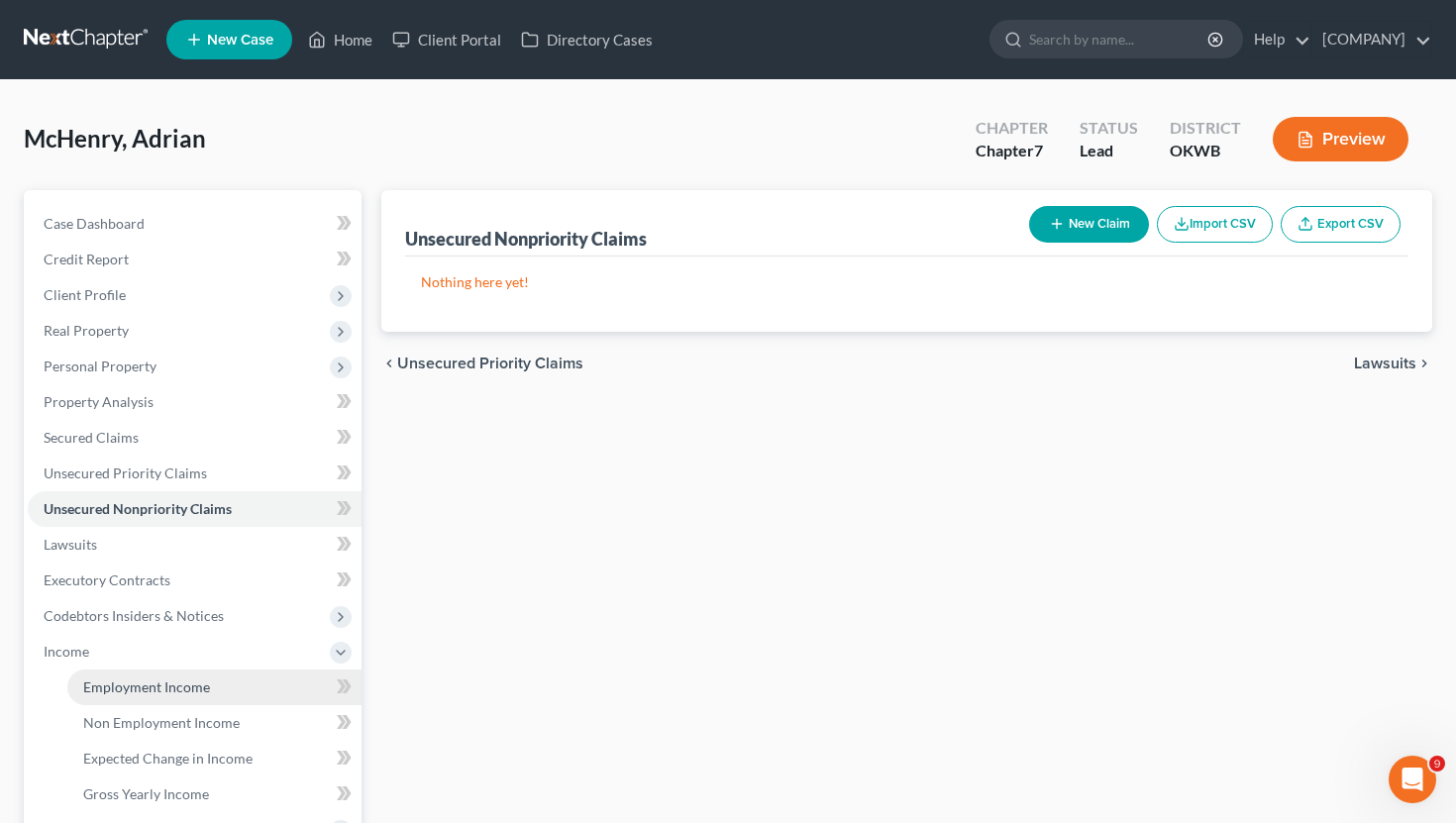 click on "Employment Income" at bounding box center [147, 686] 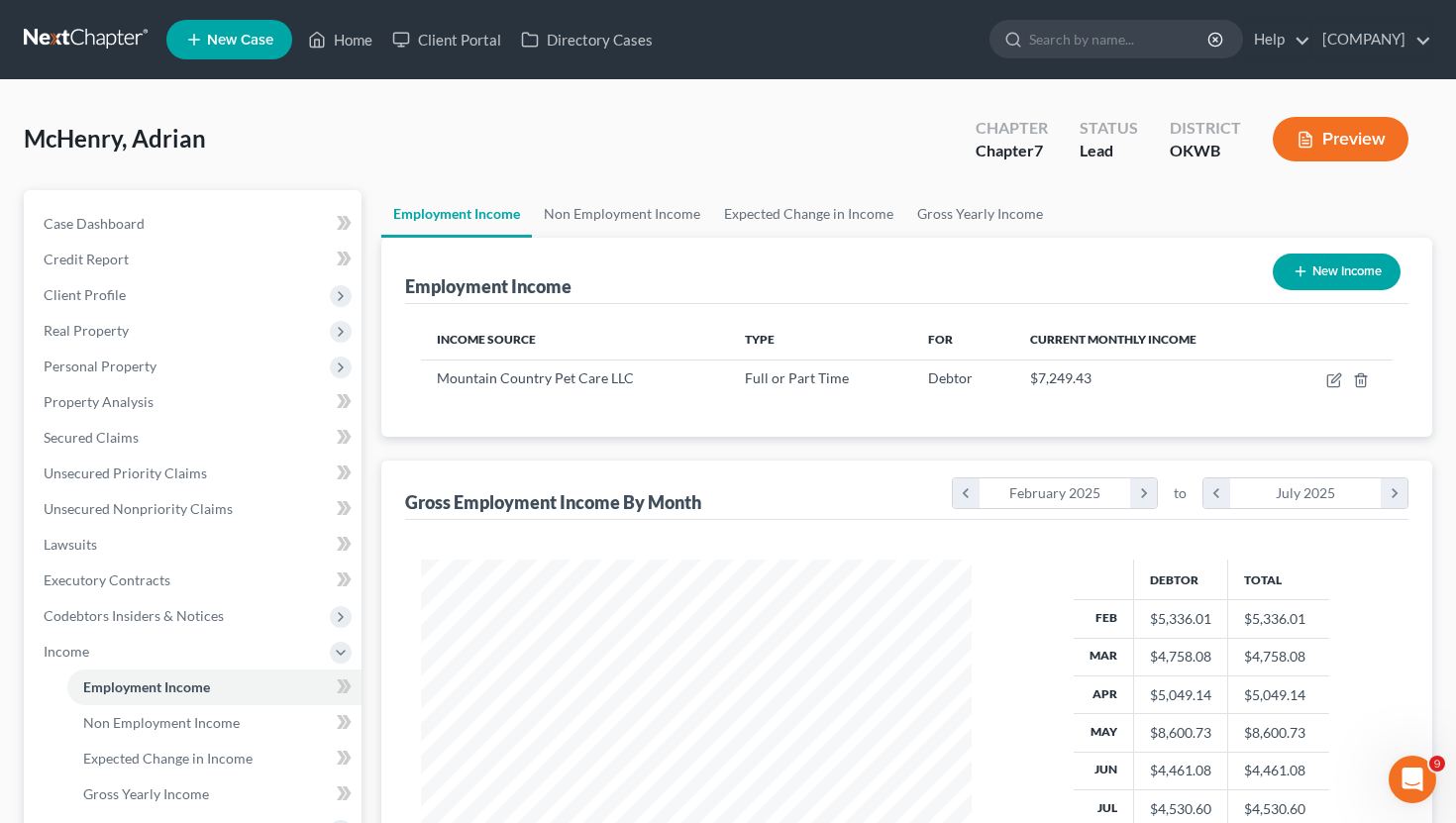 scroll, scrollTop: 990018, scrollLeft: 989886, axis: both 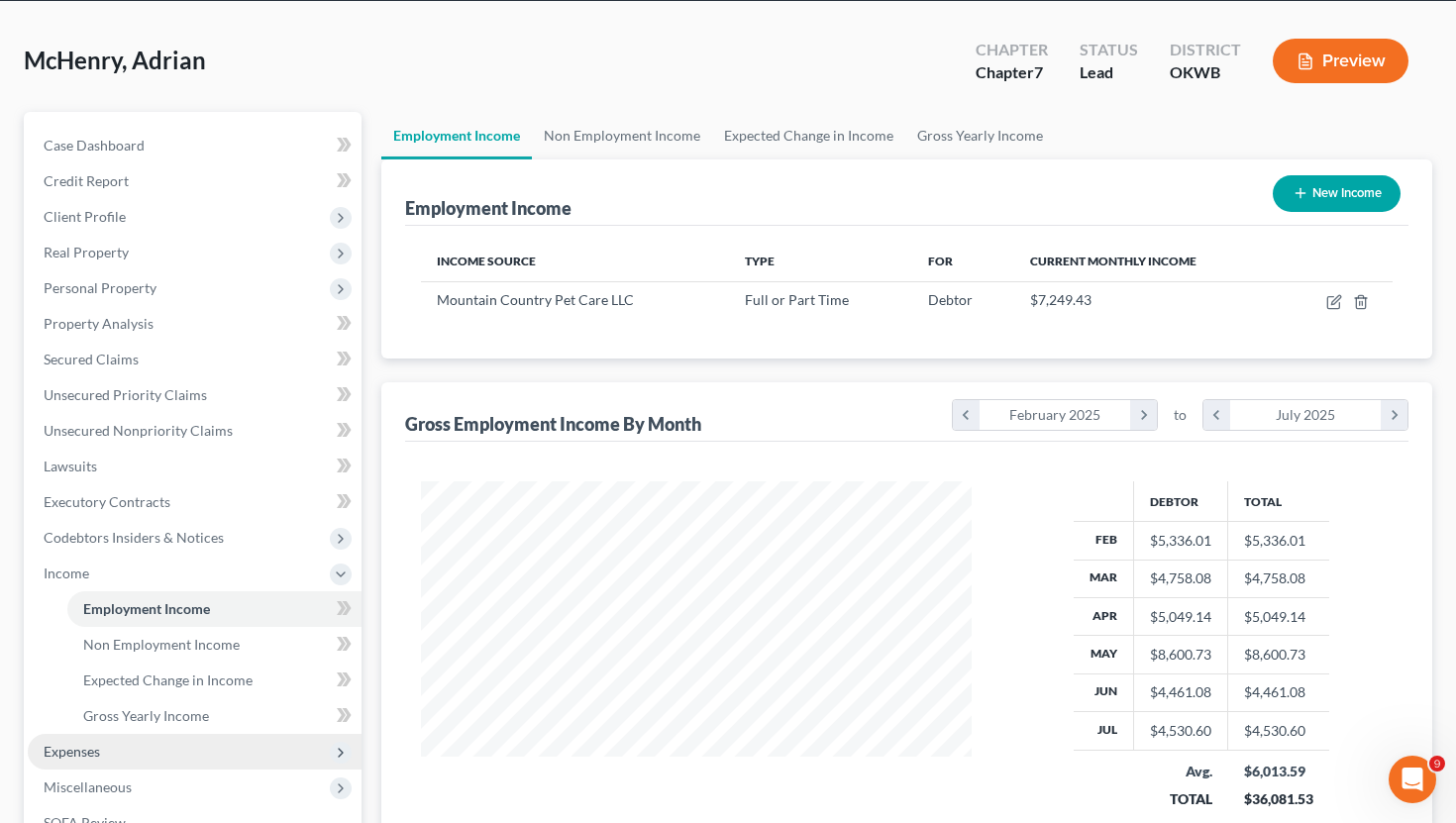 click on "Expenses" at bounding box center [194, 752] 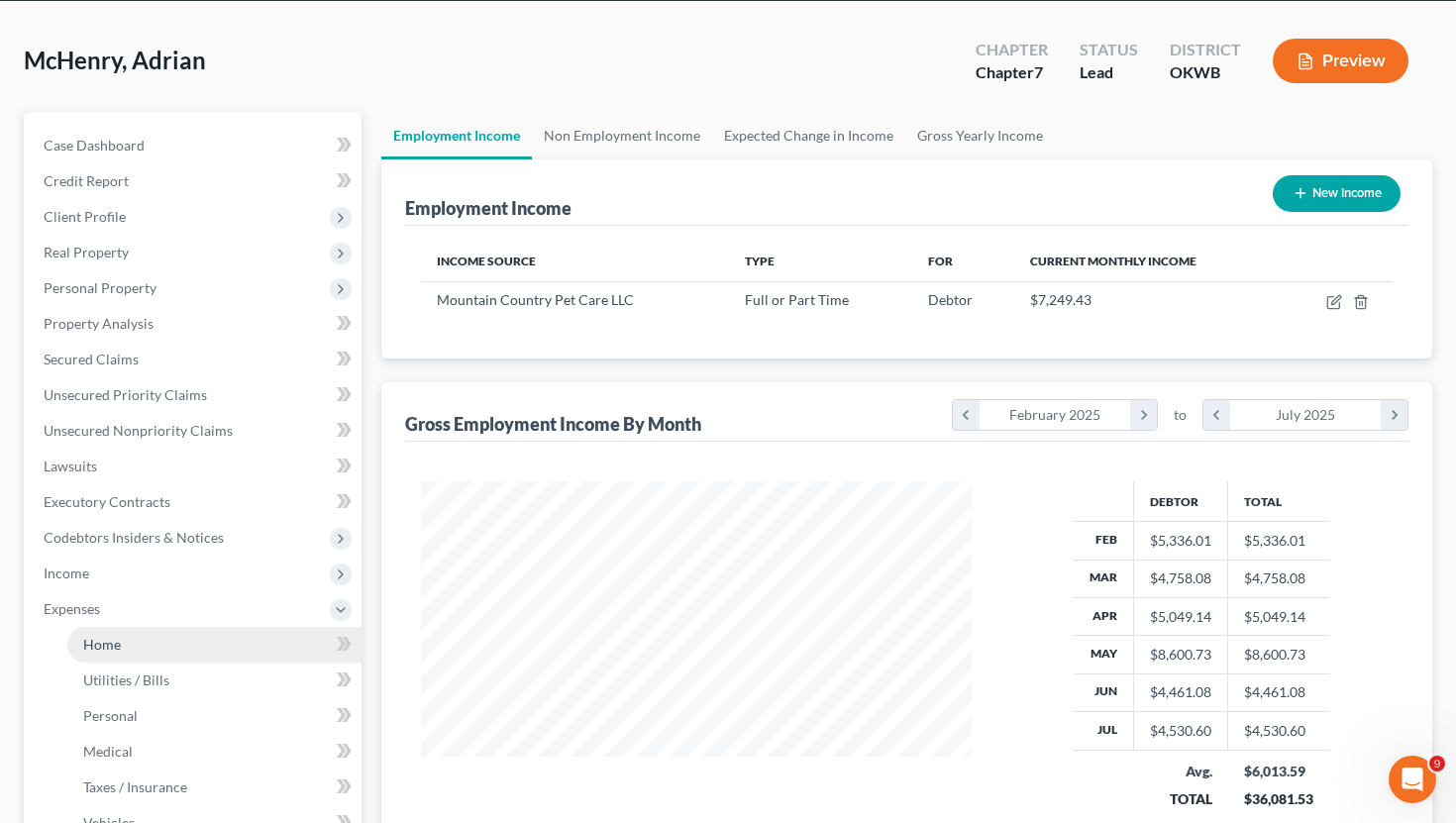 click on "Home" at bounding box center [214, 645] 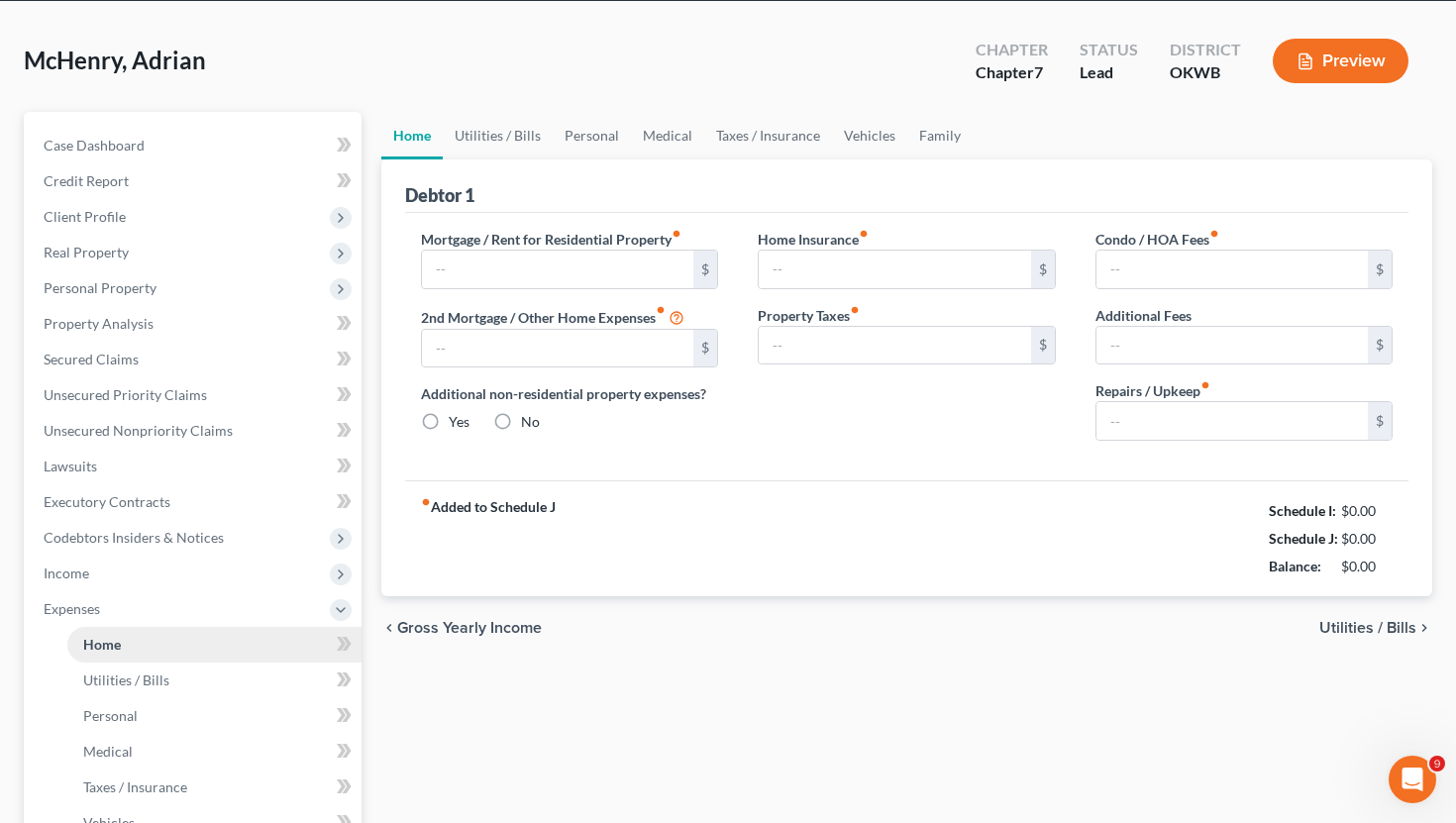type on "611.00" 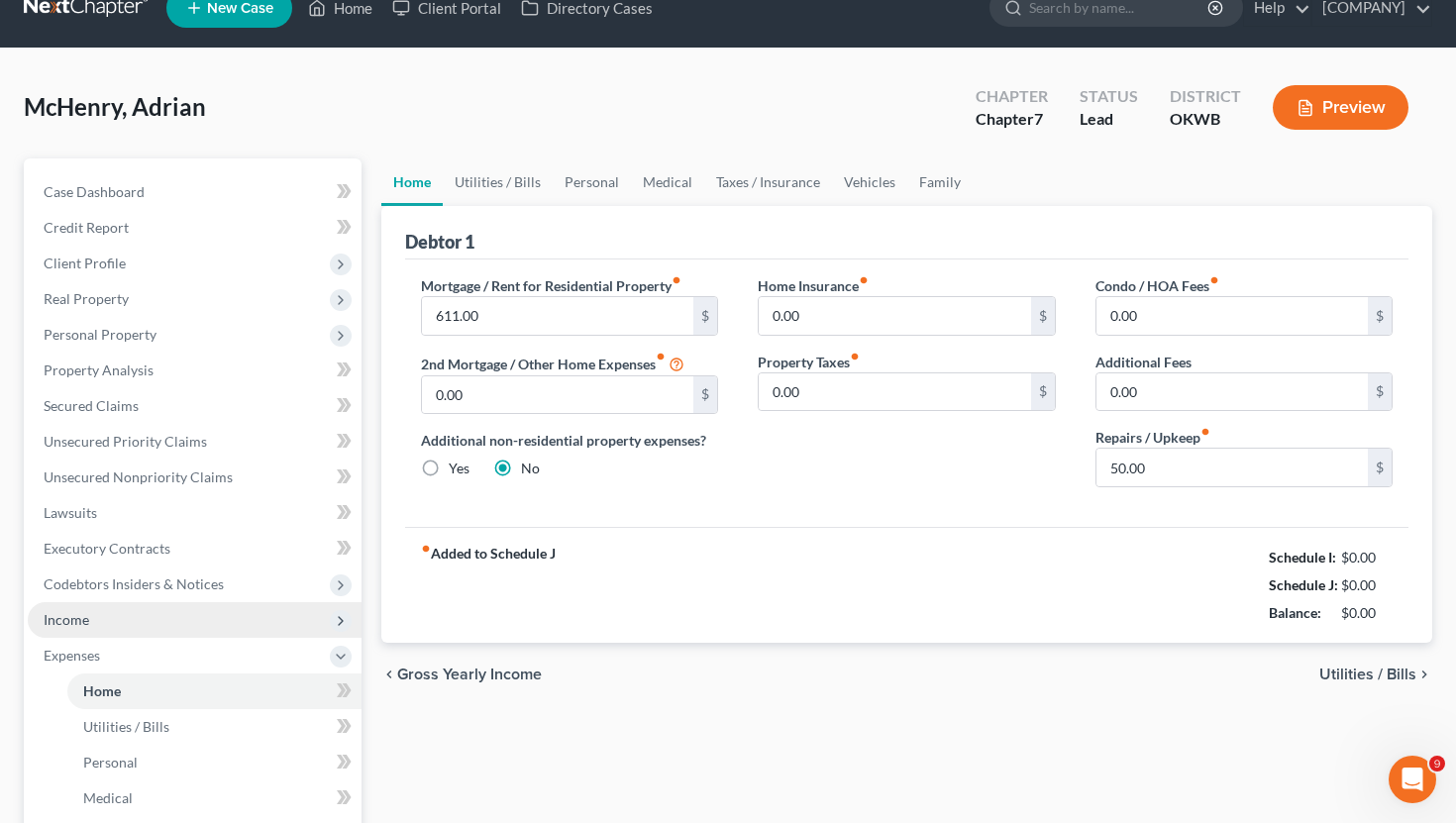 scroll, scrollTop: 0, scrollLeft: 0, axis: both 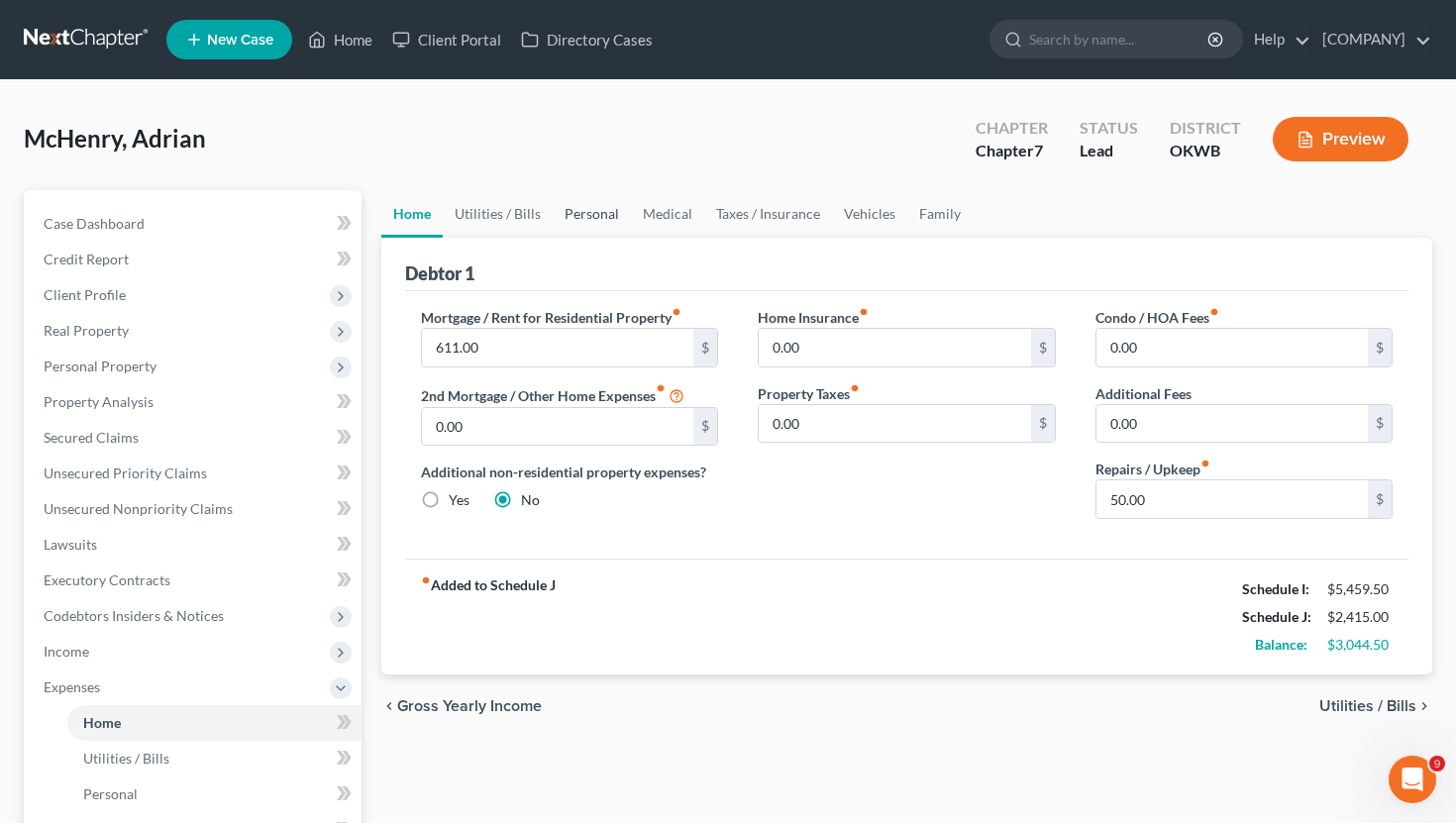 click on "Personal" at bounding box center [591, 214] 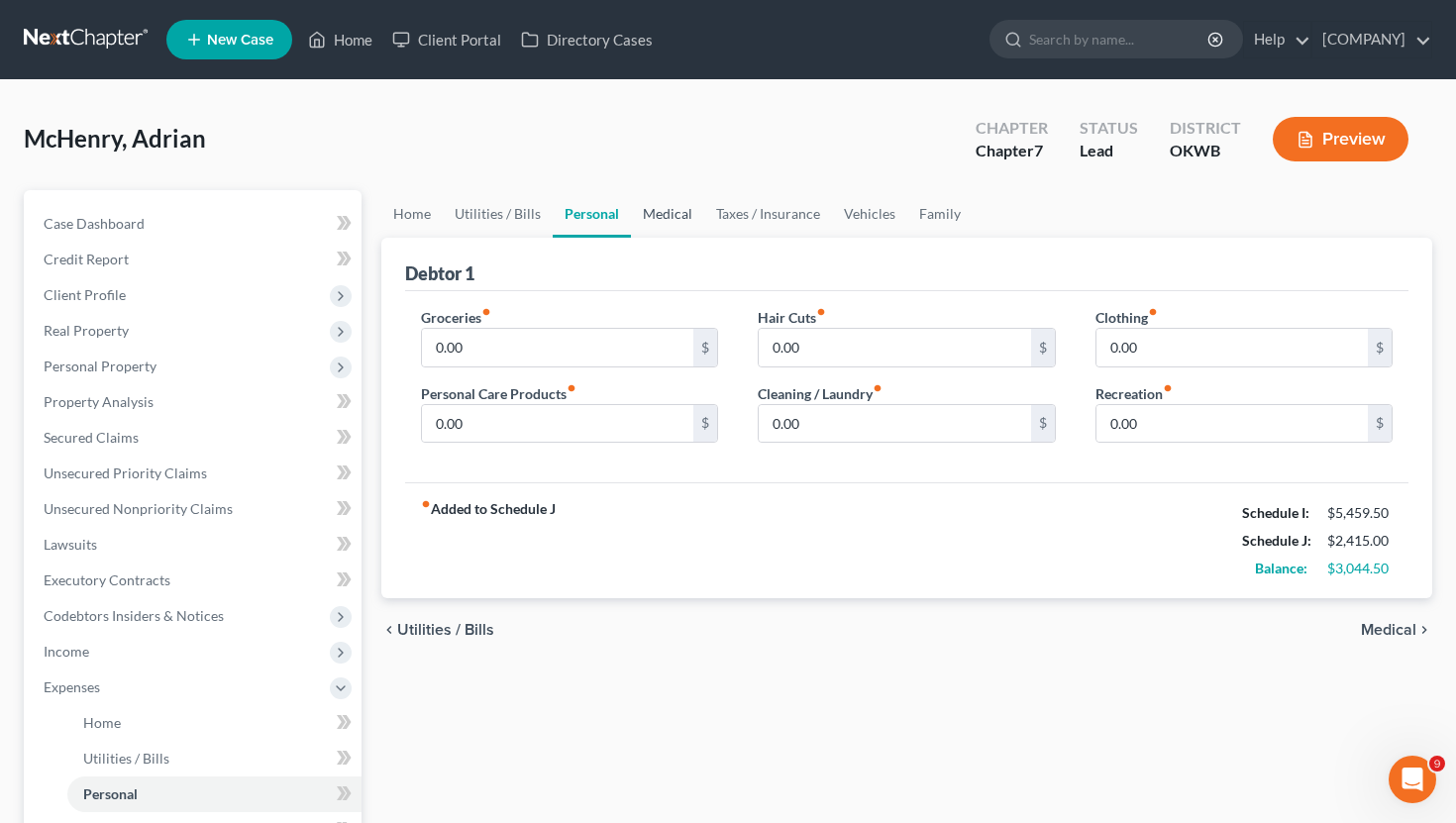 click on "Medical" at bounding box center [668, 214] 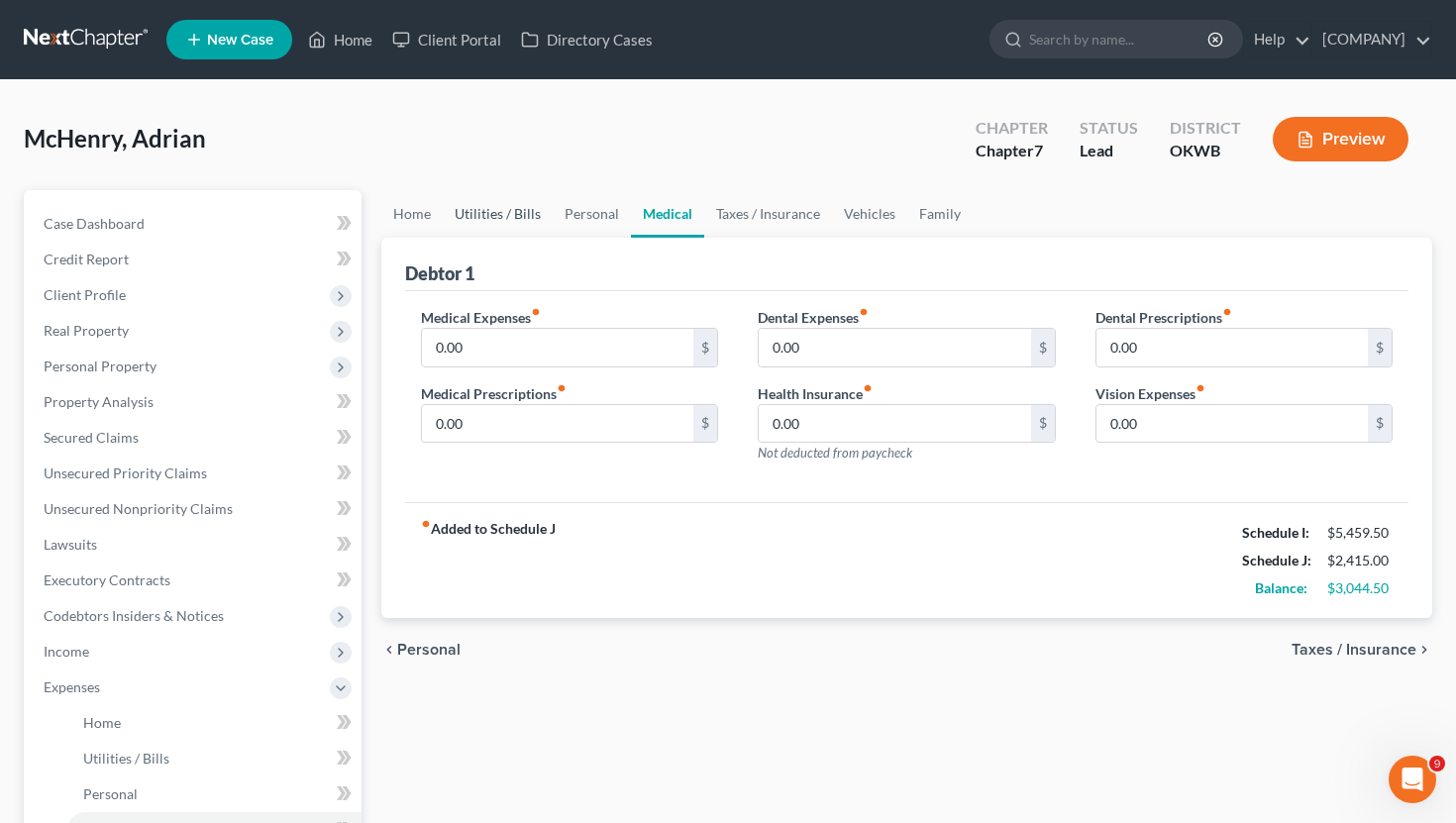 click on "Utilities / Bills" at bounding box center (497, 214) 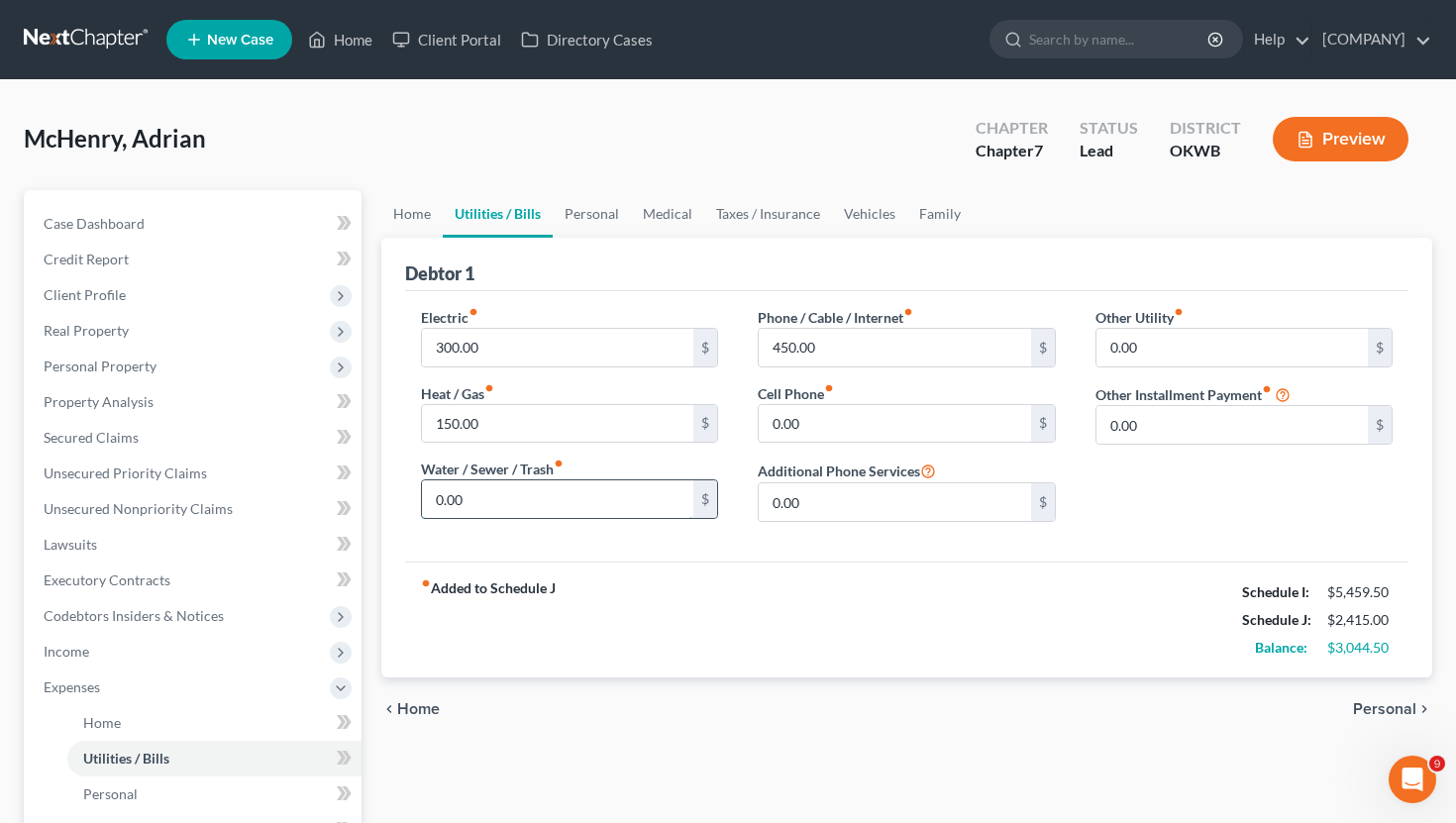 click on "0.00" at bounding box center [558, 499] 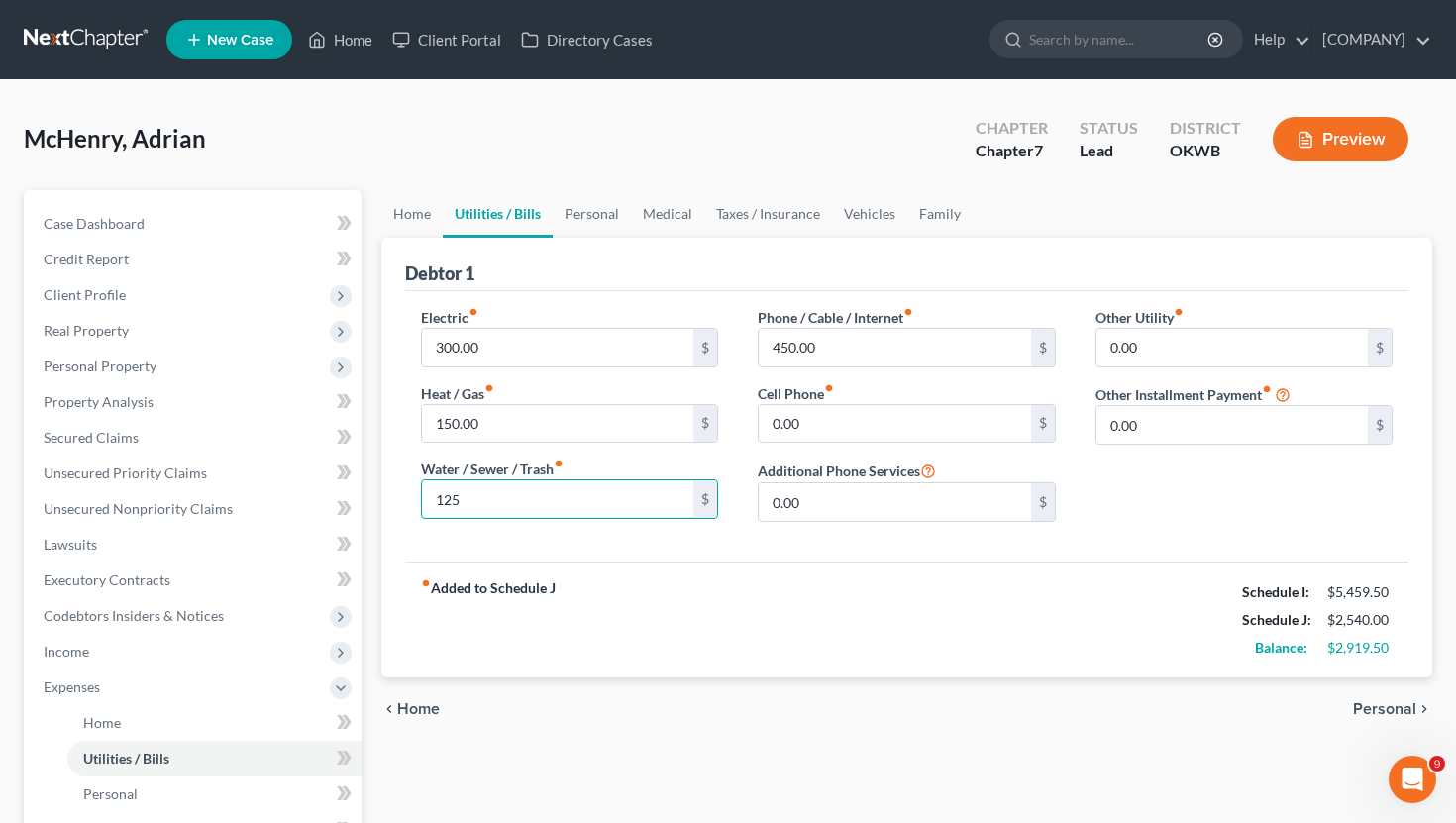 type on "125" 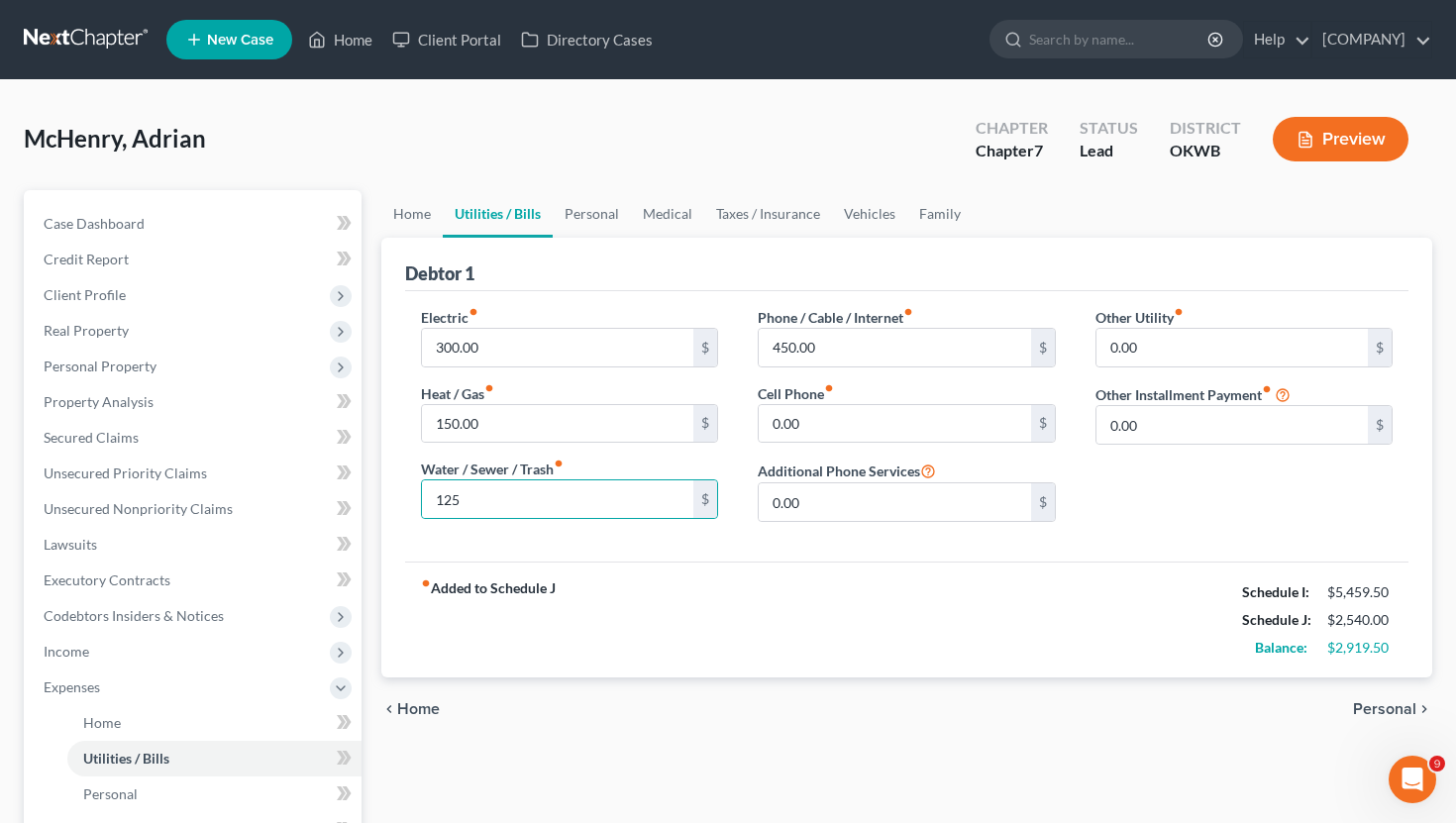 click on "fiber_manual_record  Added to Schedule J Schedule I: $5,459.50 Schedule J: $2,540.00 Balance: $2,919.50" at bounding box center (907, 619) 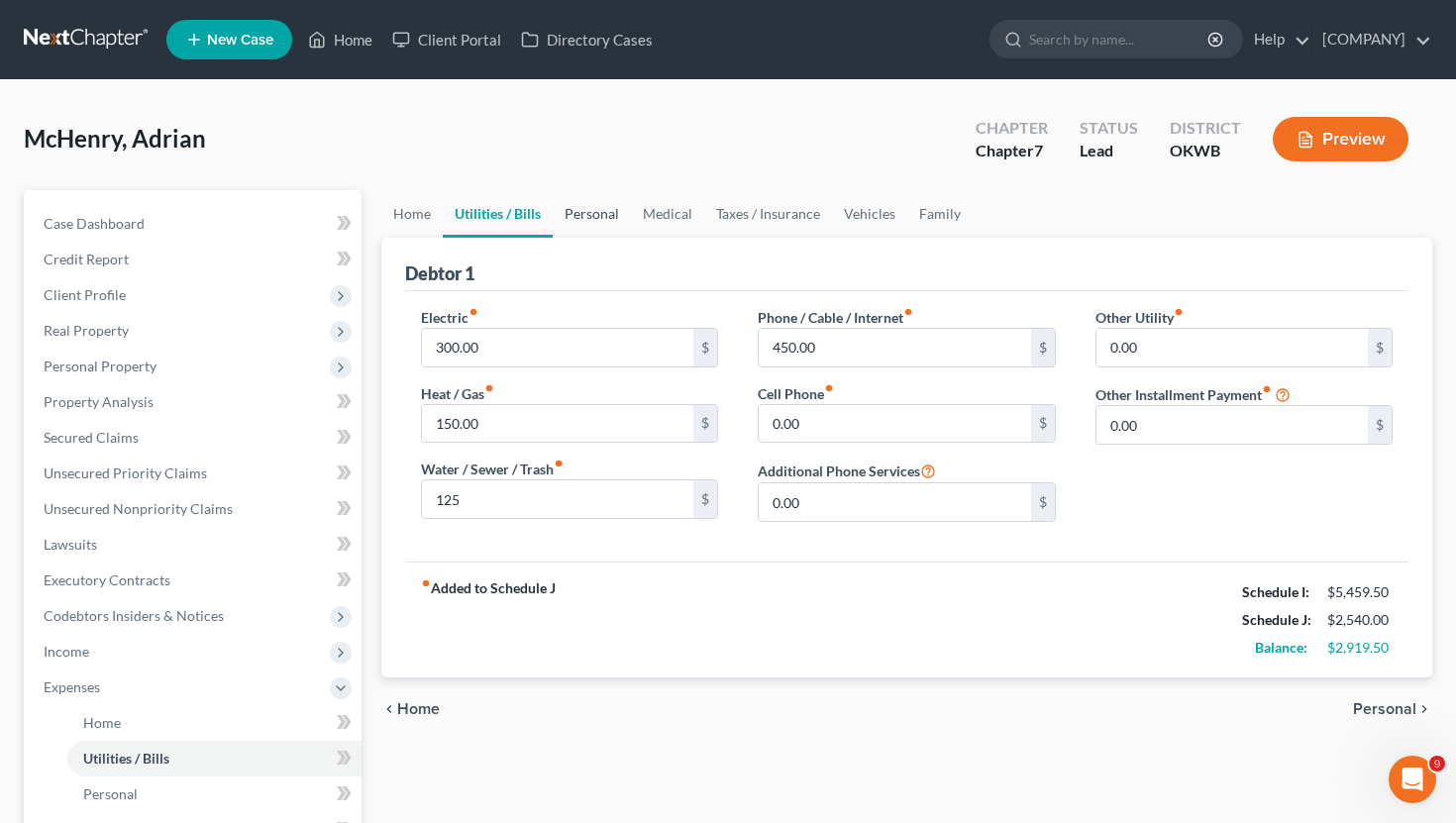 click on "Personal" at bounding box center [591, 214] 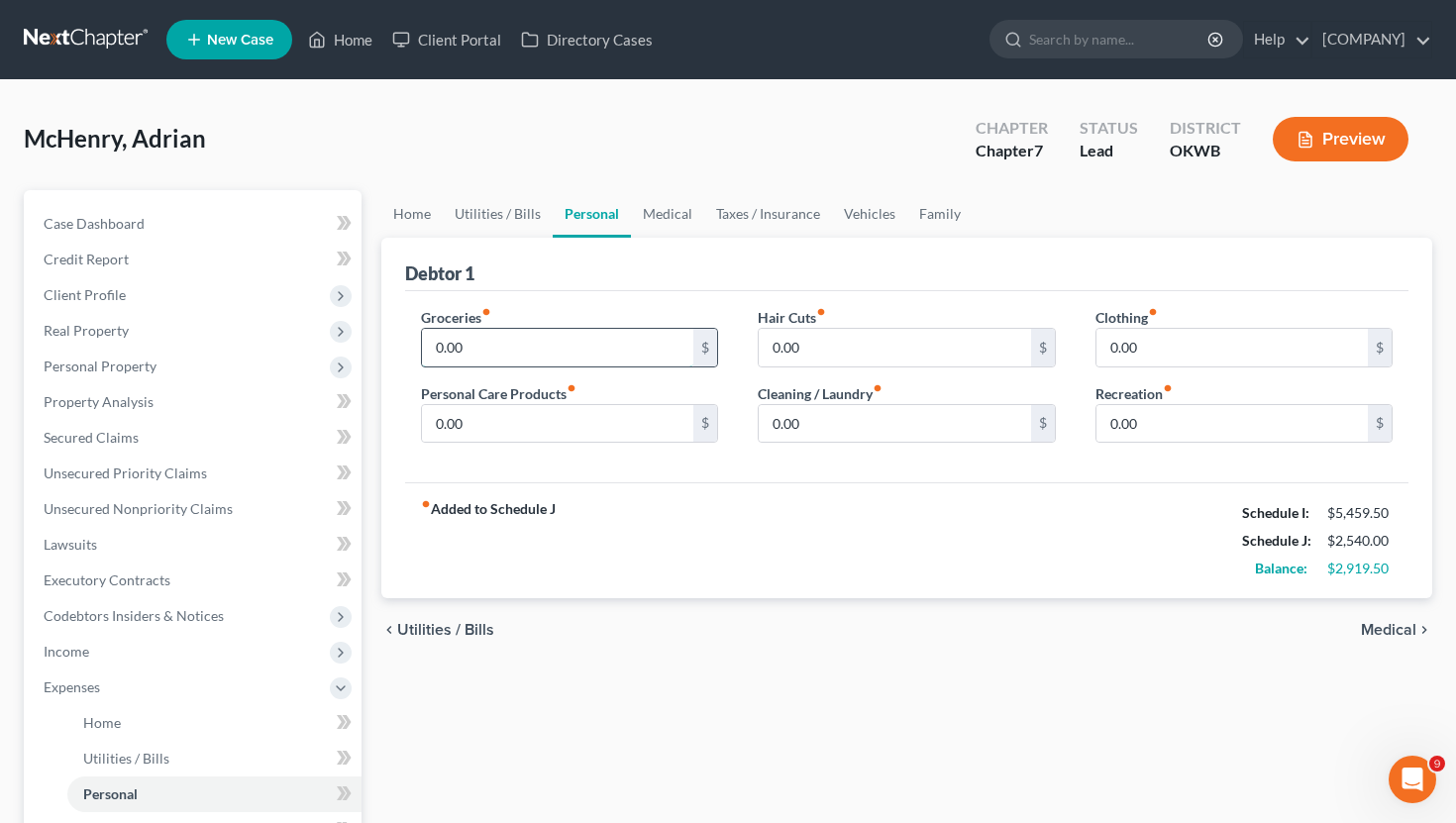 click on "0.00" at bounding box center [558, 348] 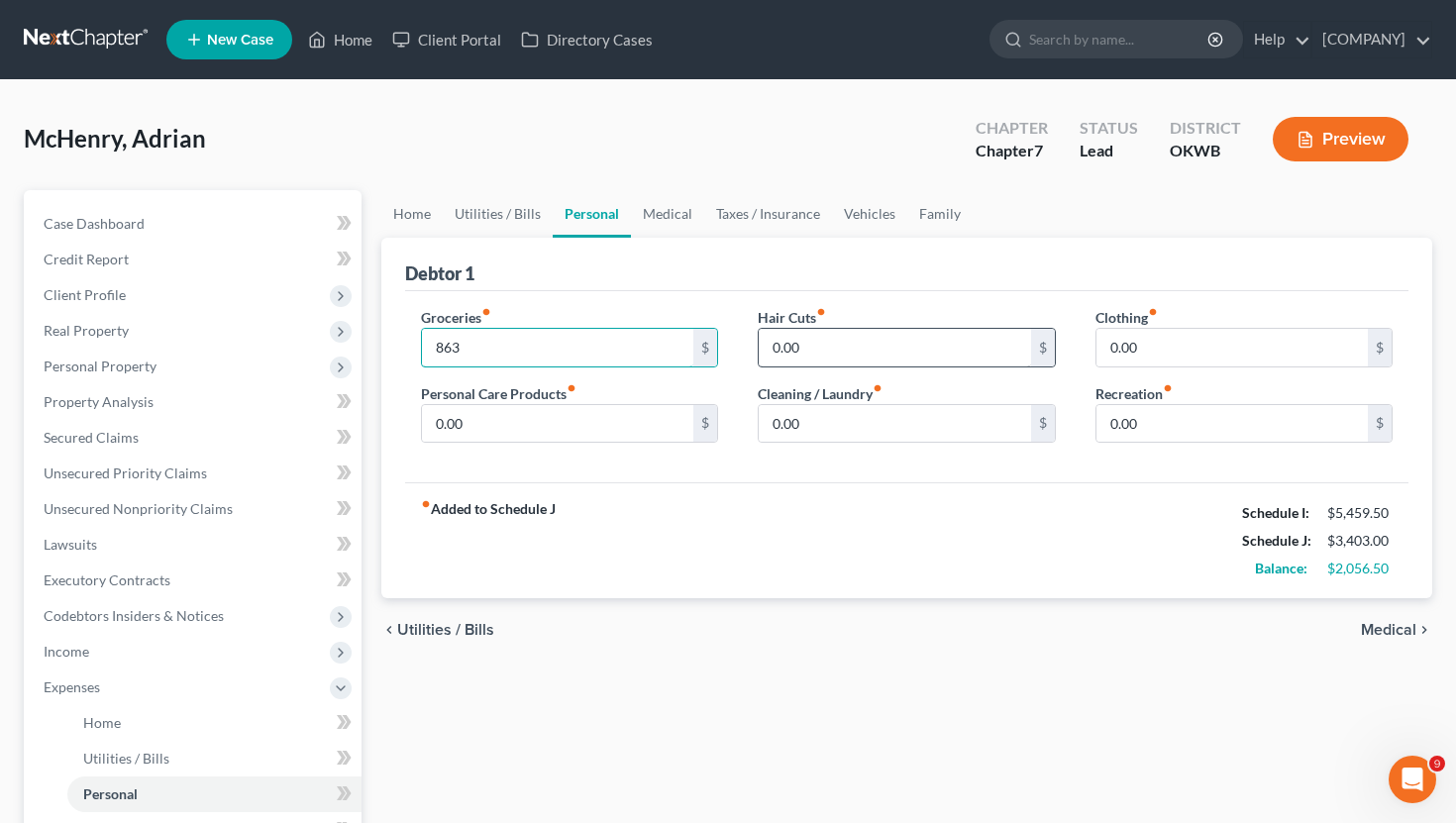 type on "863" 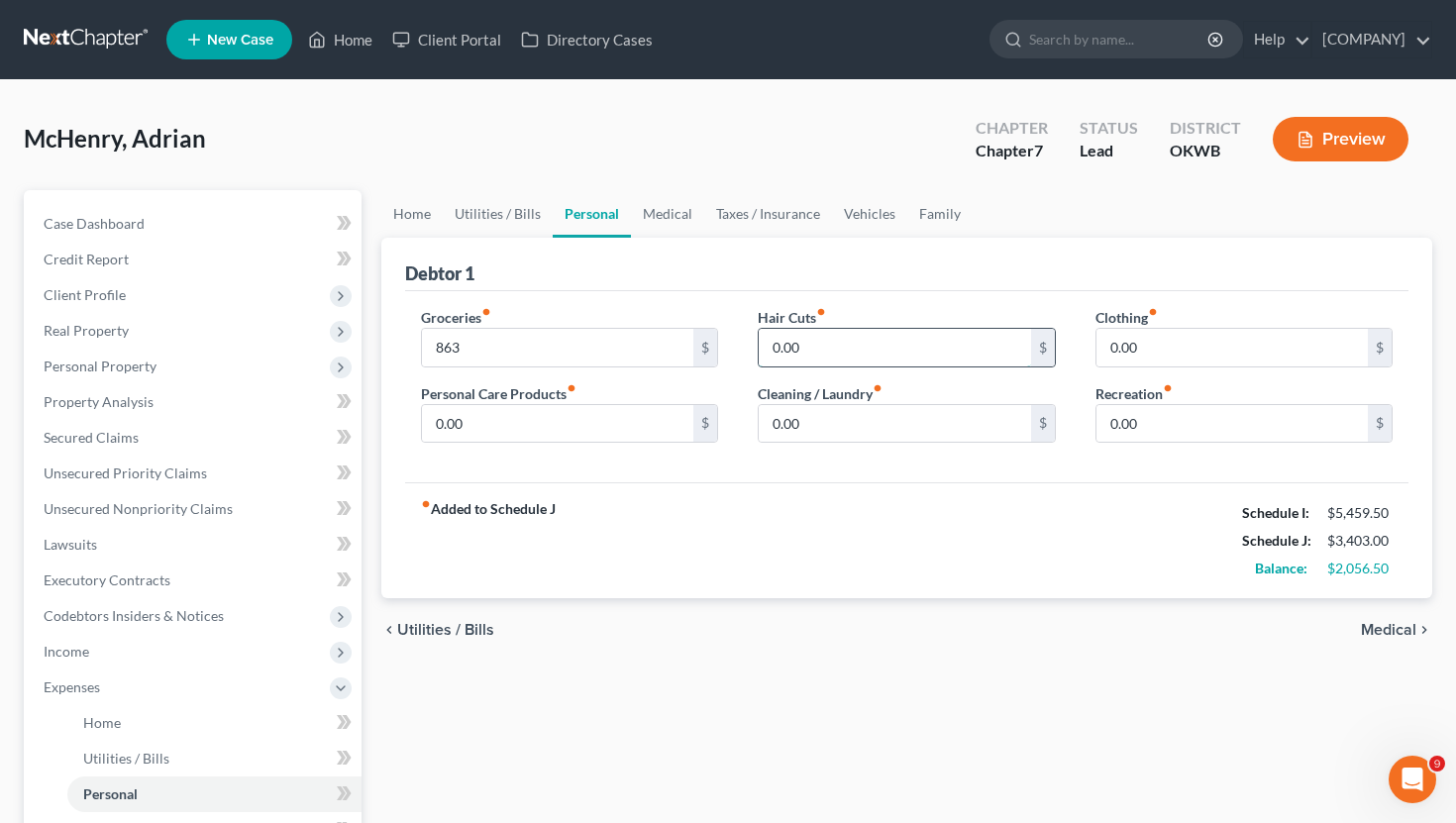 click on "0.00" at bounding box center [894, 348] 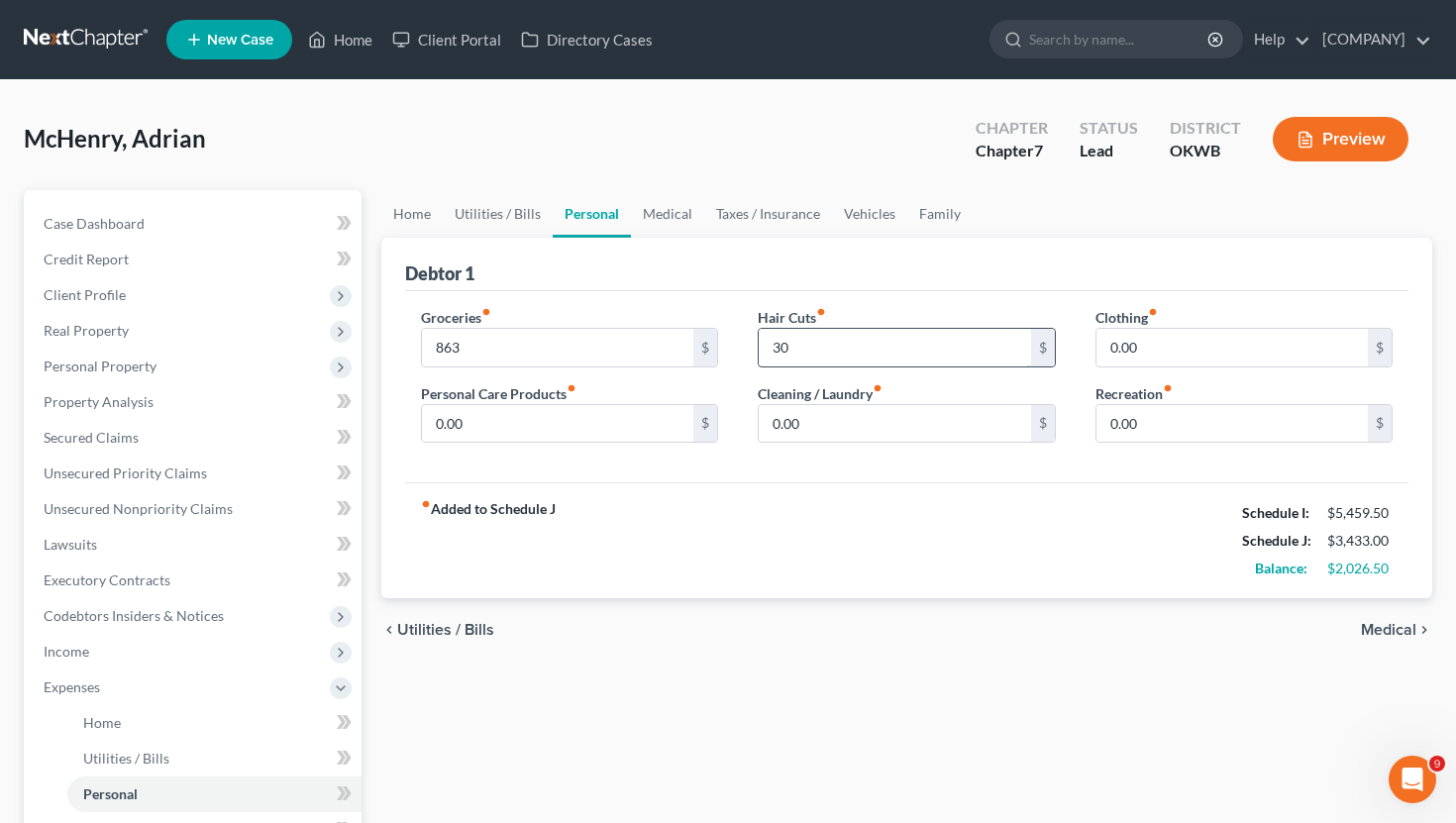 type on "30" 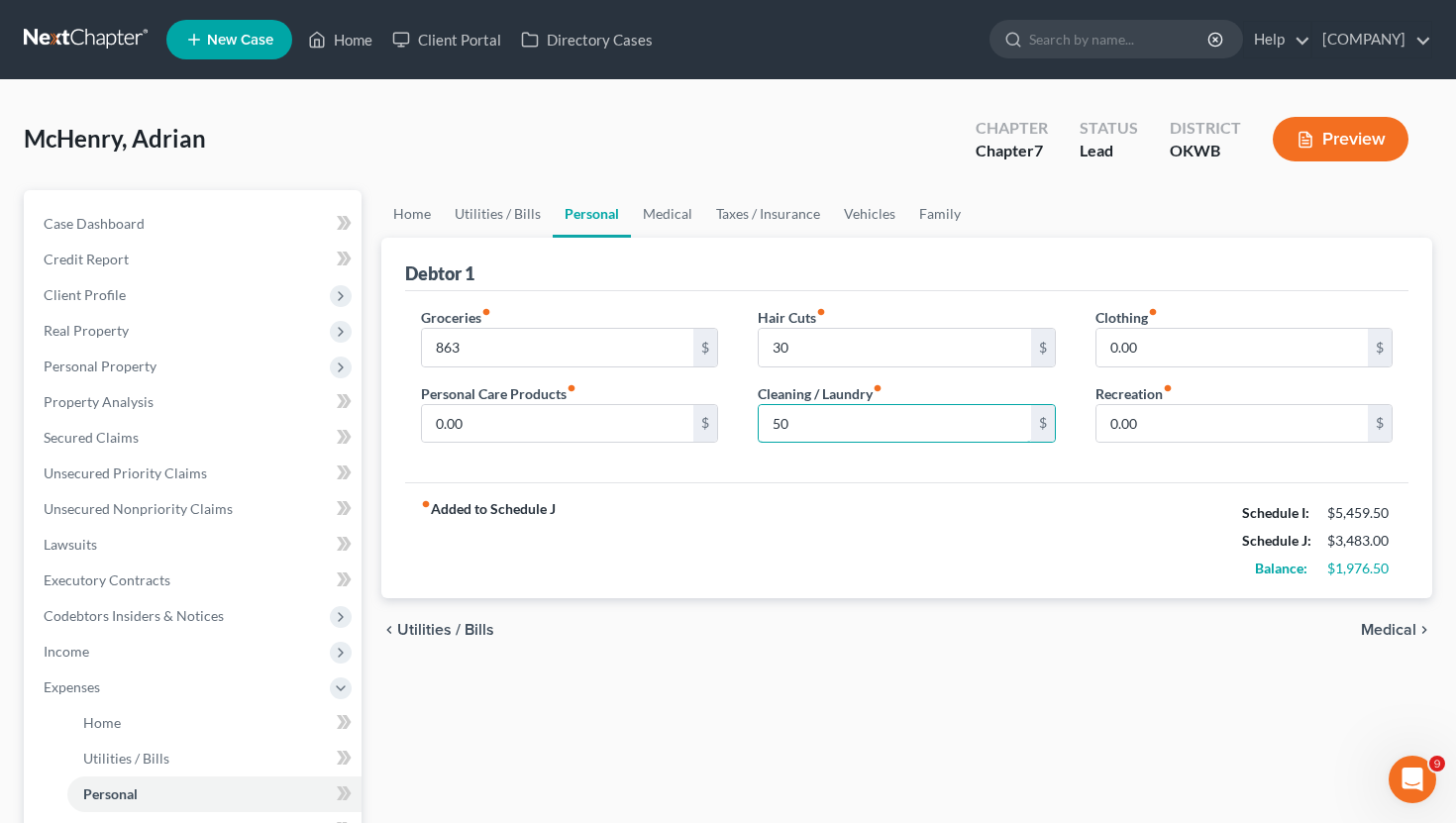 type on "50" 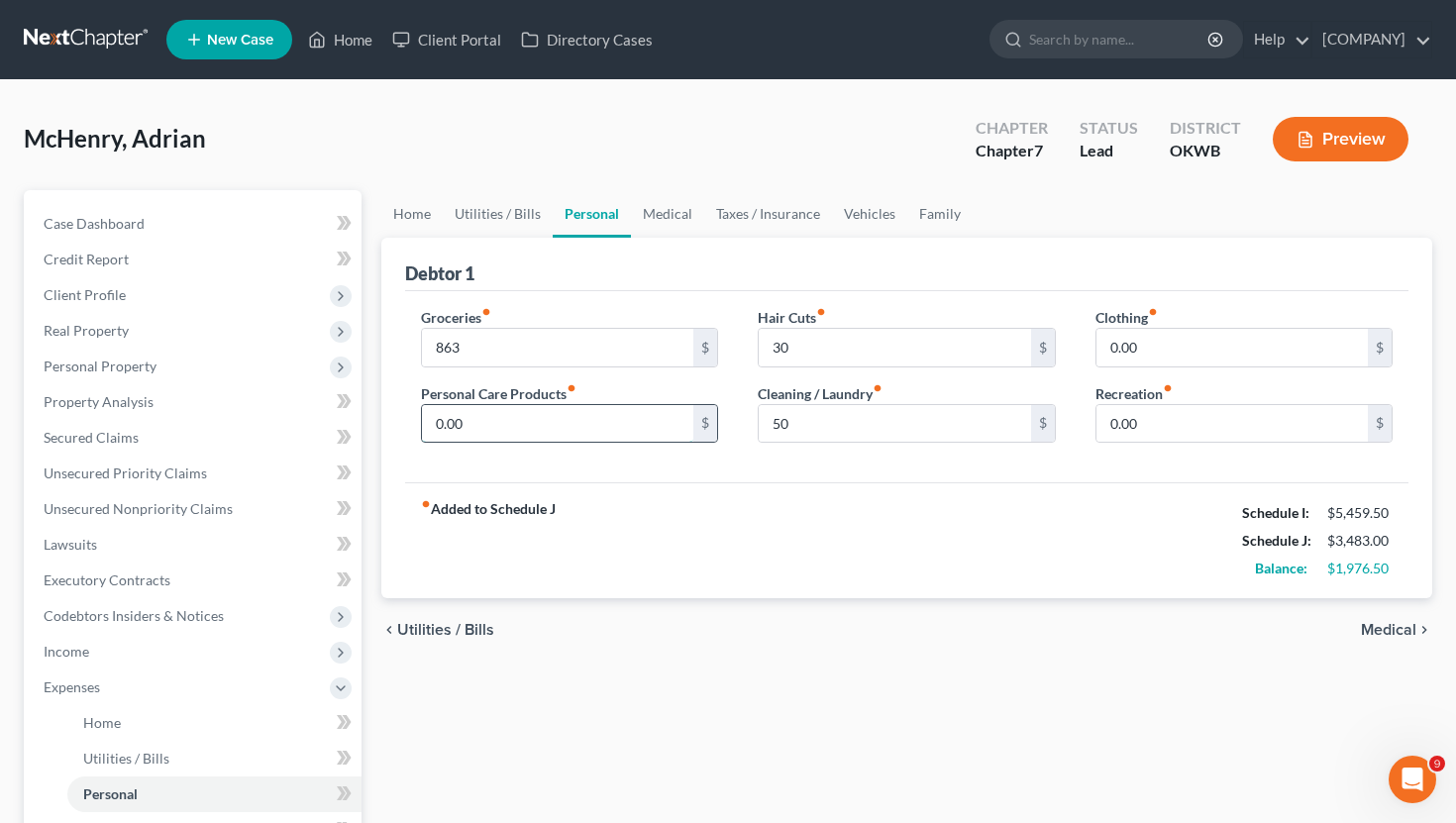 click on "0.00" at bounding box center [558, 424] 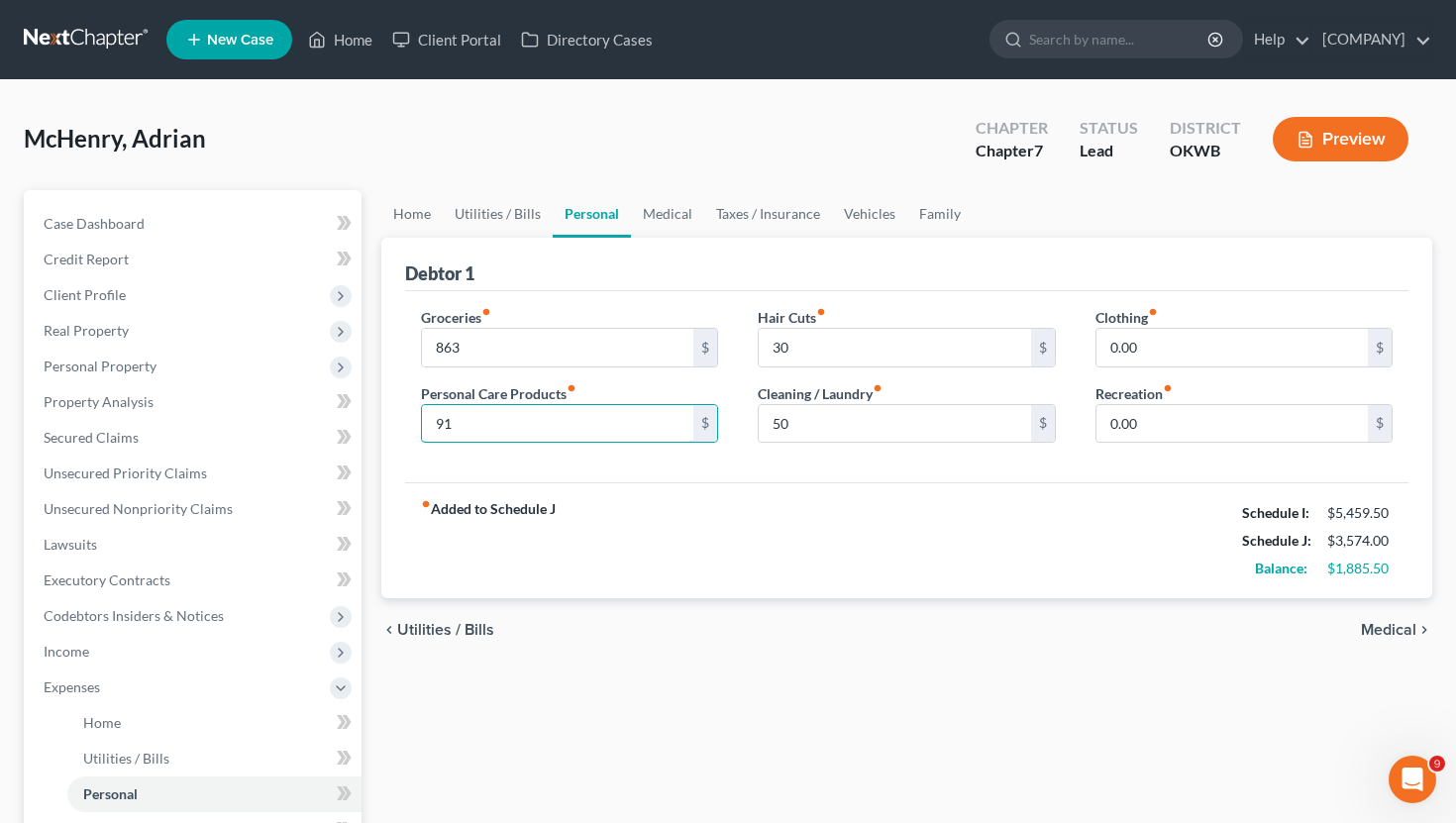 type on "91" 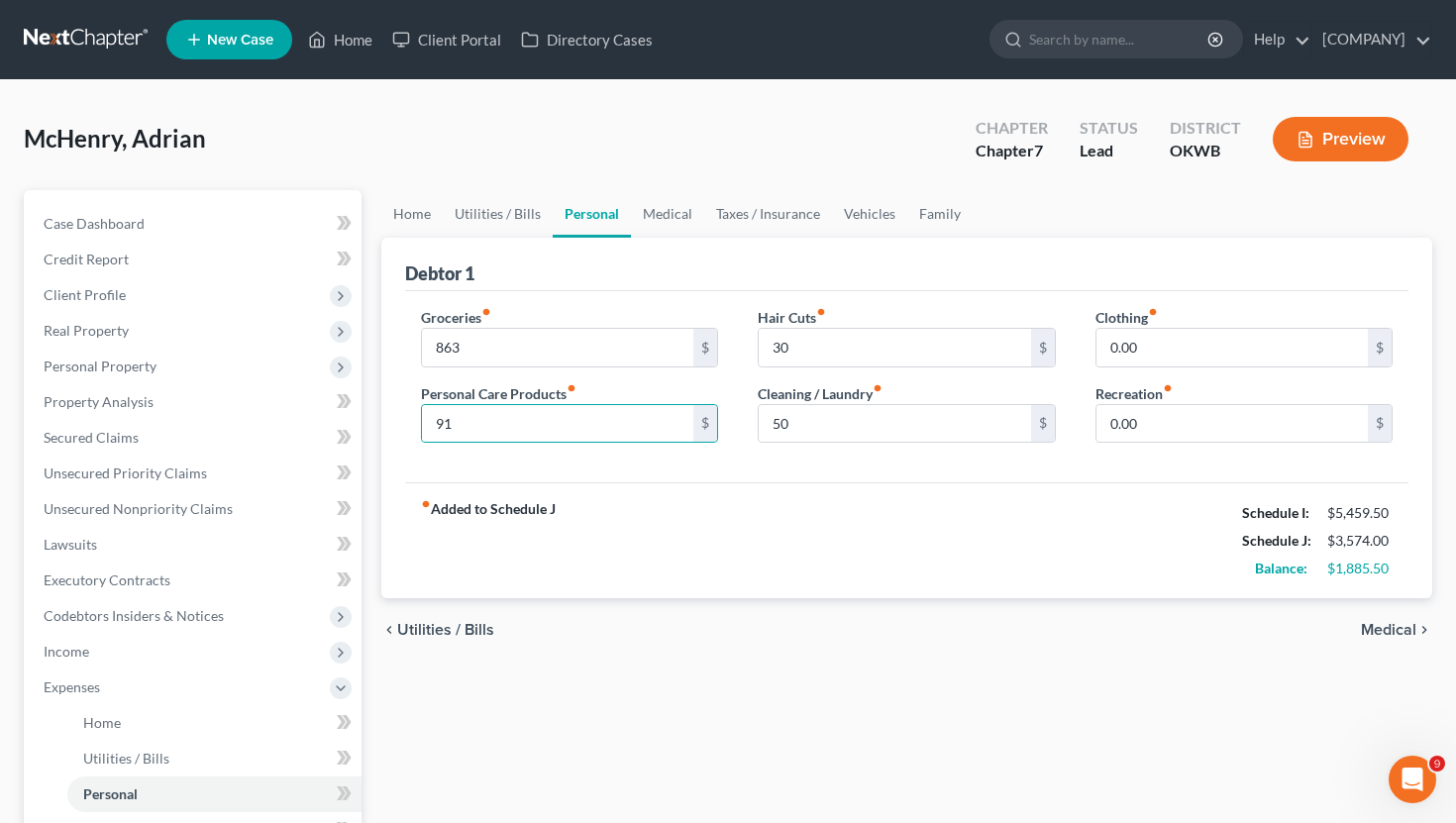 click on "chevron_left
Utilities / Bills
Medical
chevron_right" at bounding box center (907, 630) 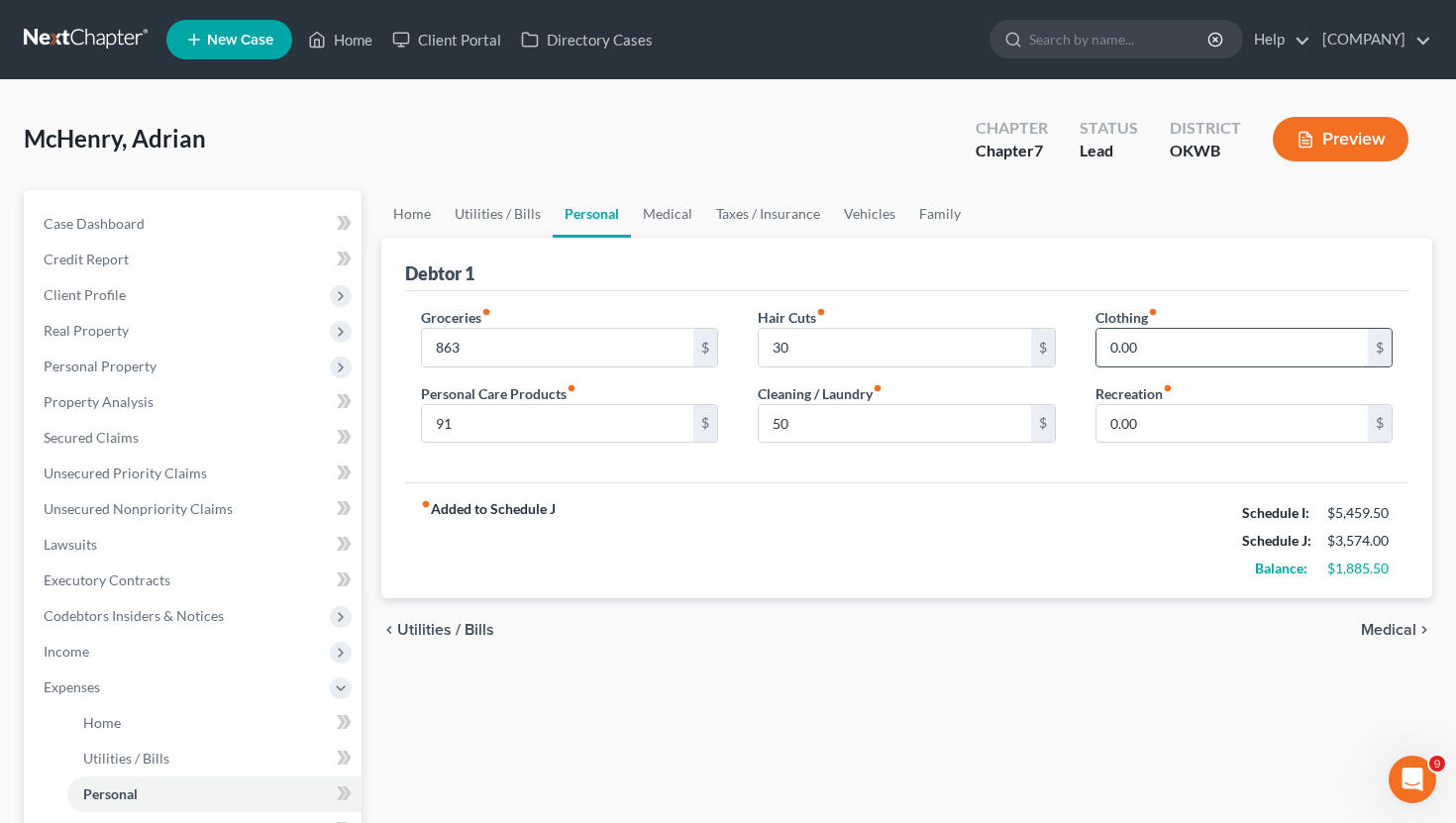 click on "0.00" at bounding box center [1232, 348] 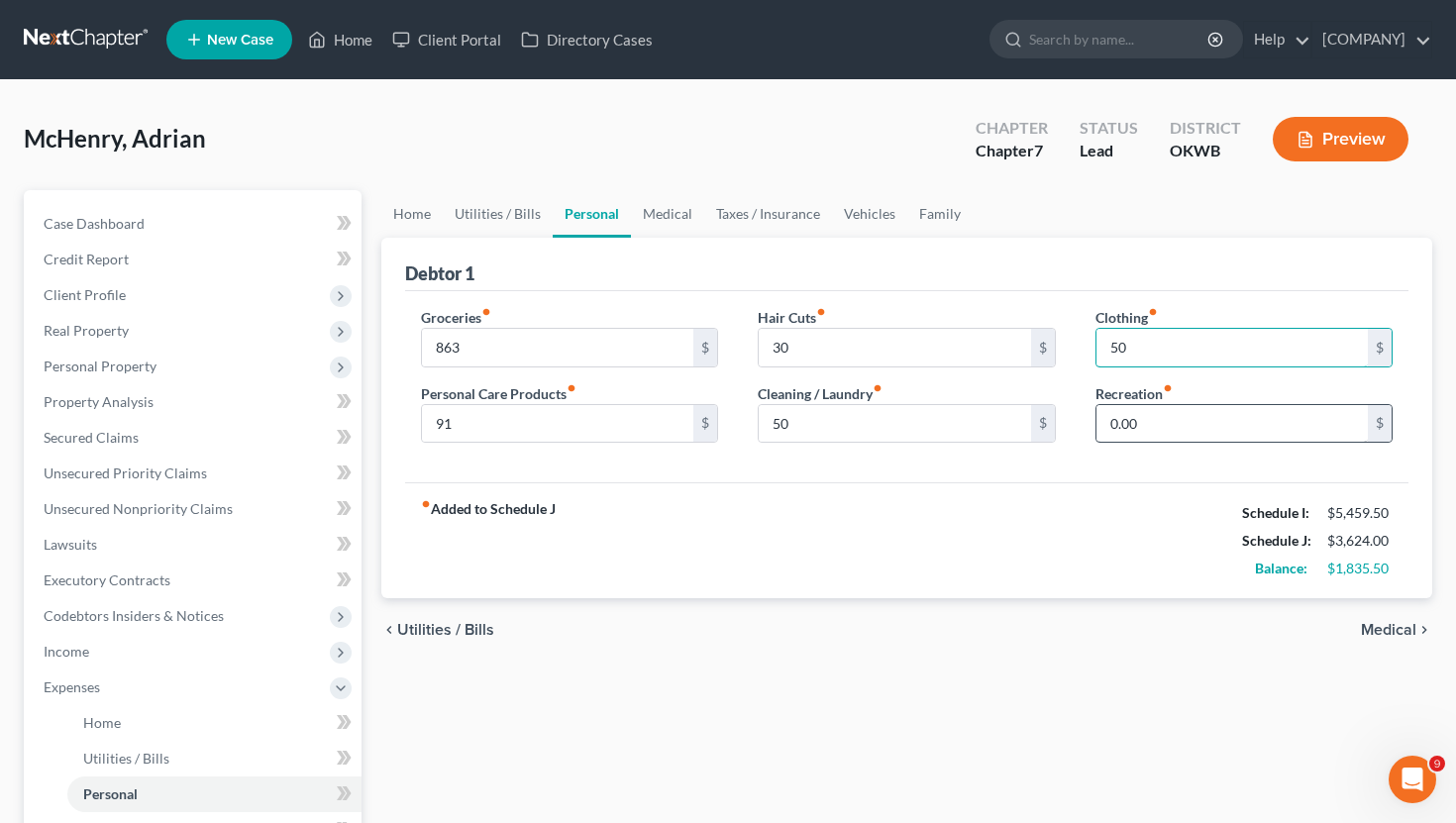 type on "50" 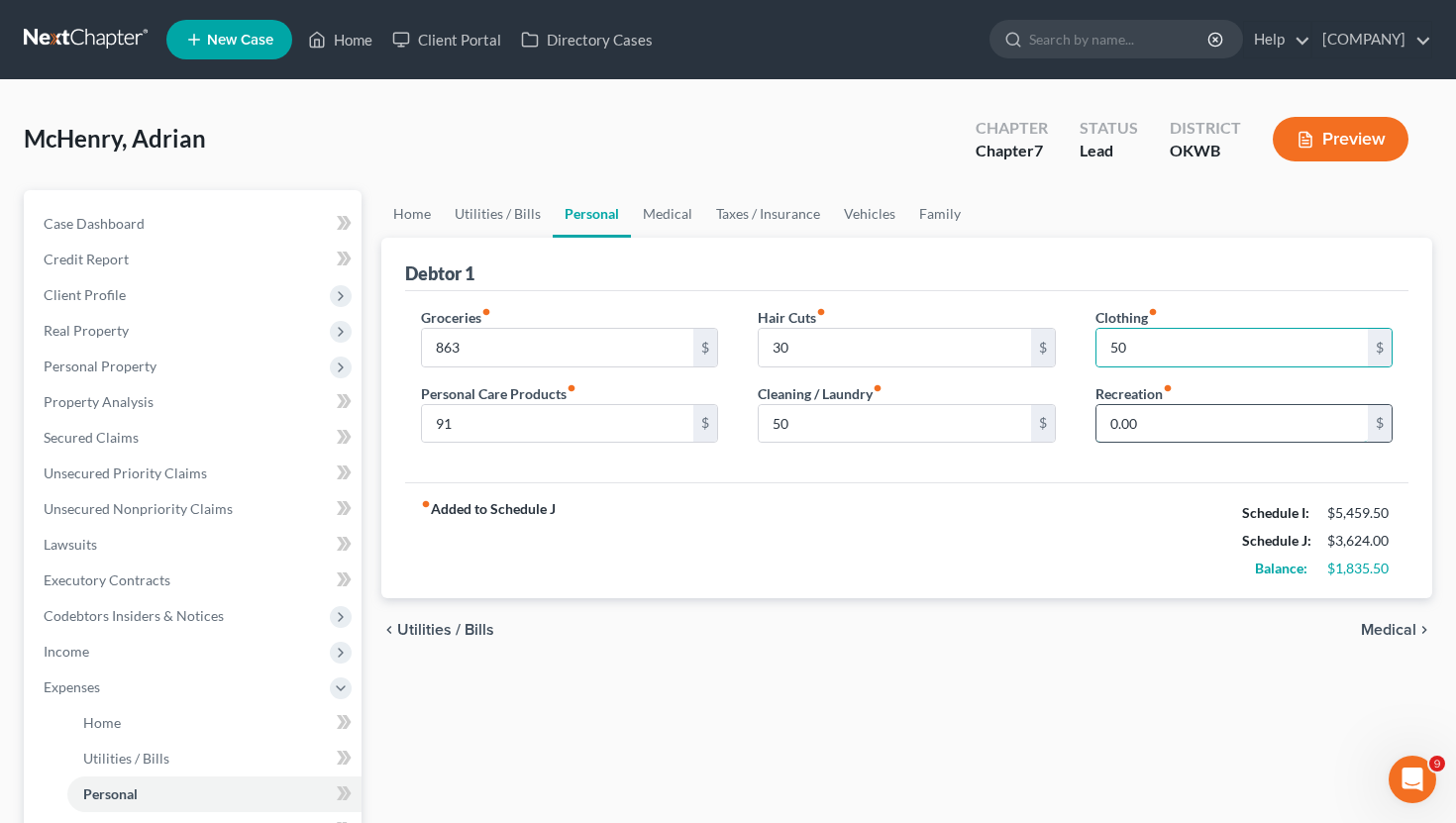 click on "0.00" at bounding box center (1232, 424) 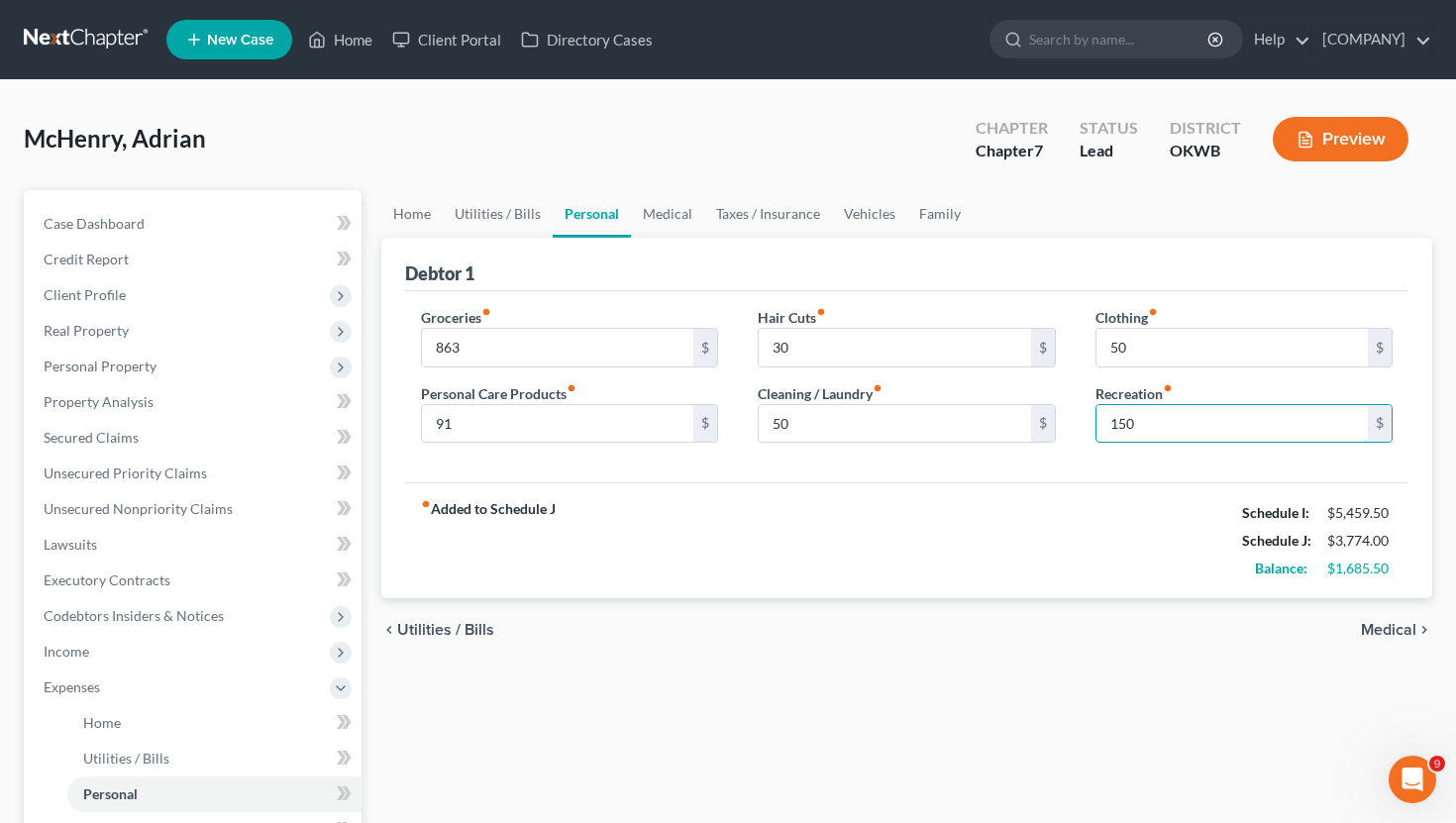 type on "150" 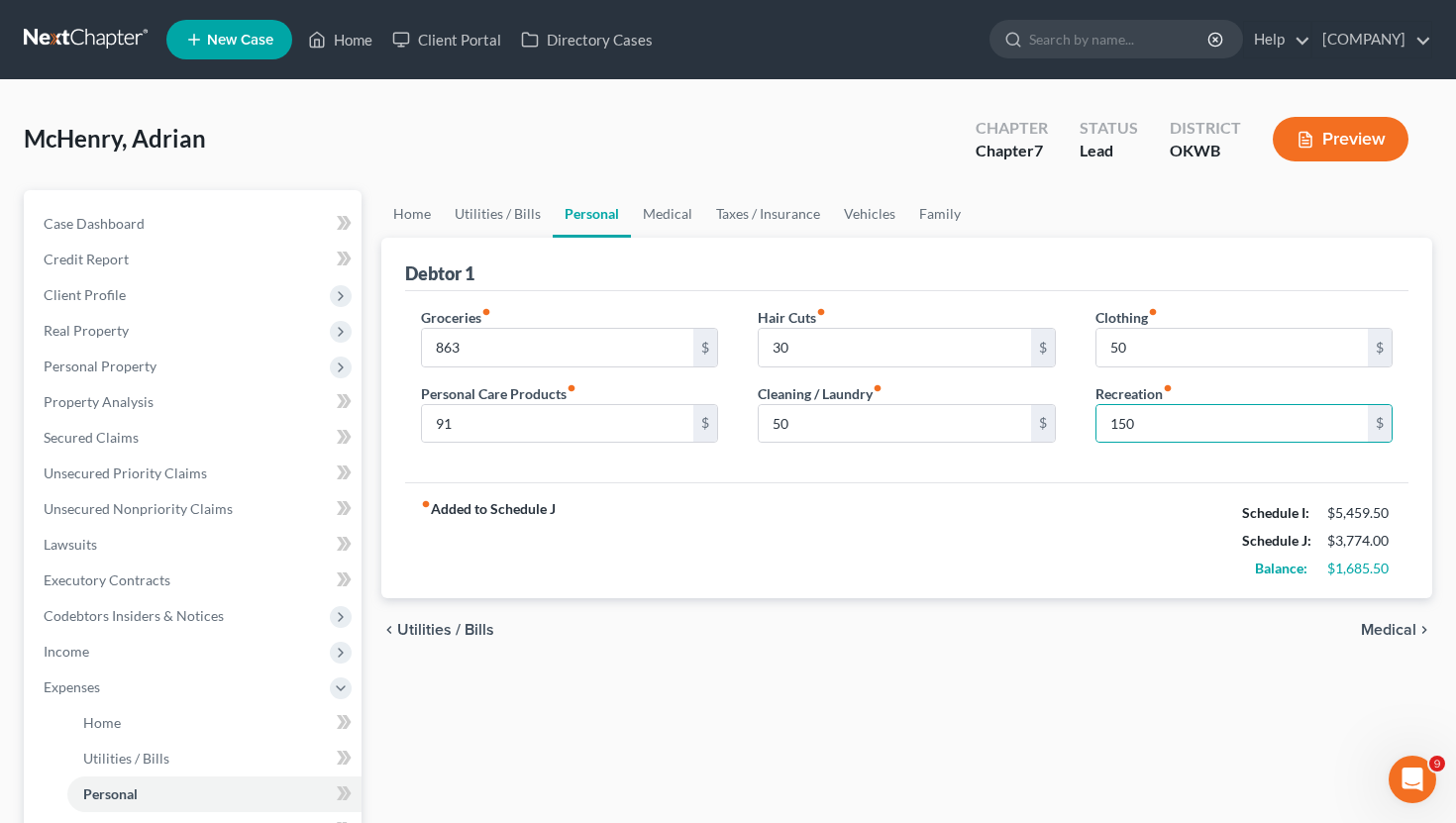 click on "fiber_manual_record  Added to Schedule J Schedule I: $5,459.50 Schedule J: $3,774.00 Balance: $1,685.50" at bounding box center [907, 540] 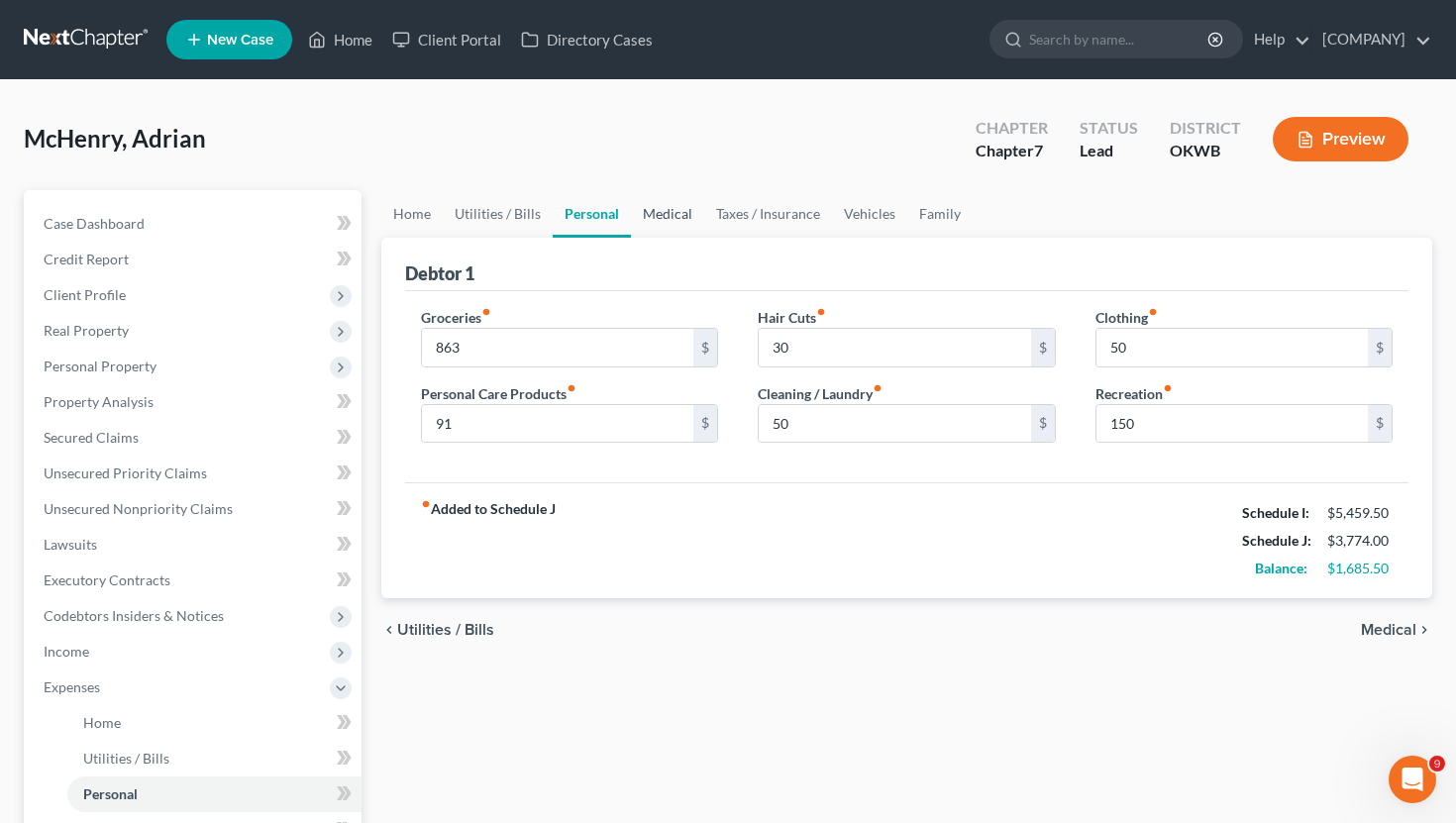 click on "Medical" at bounding box center (668, 214) 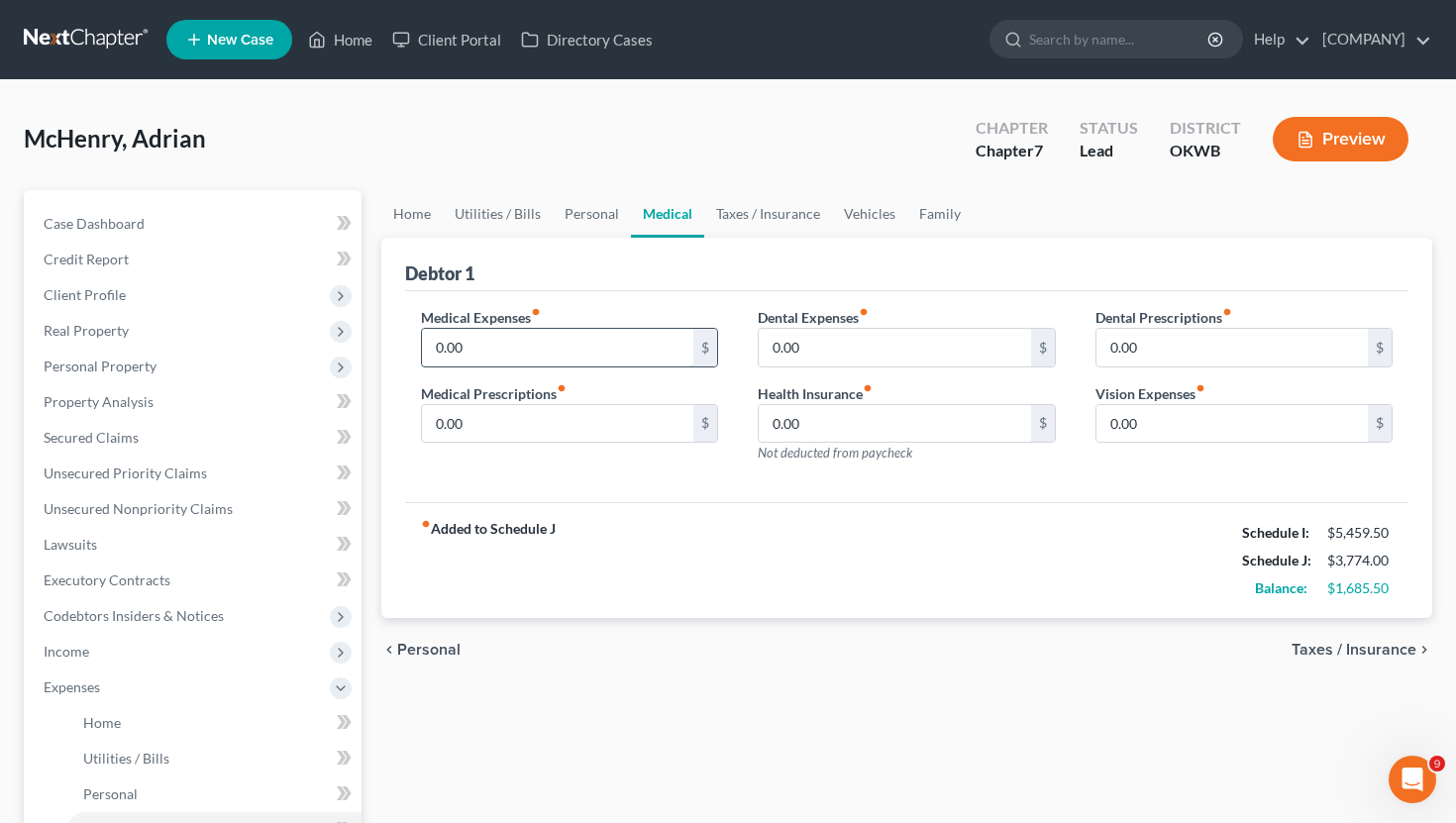 click on "0.00" at bounding box center [558, 348] 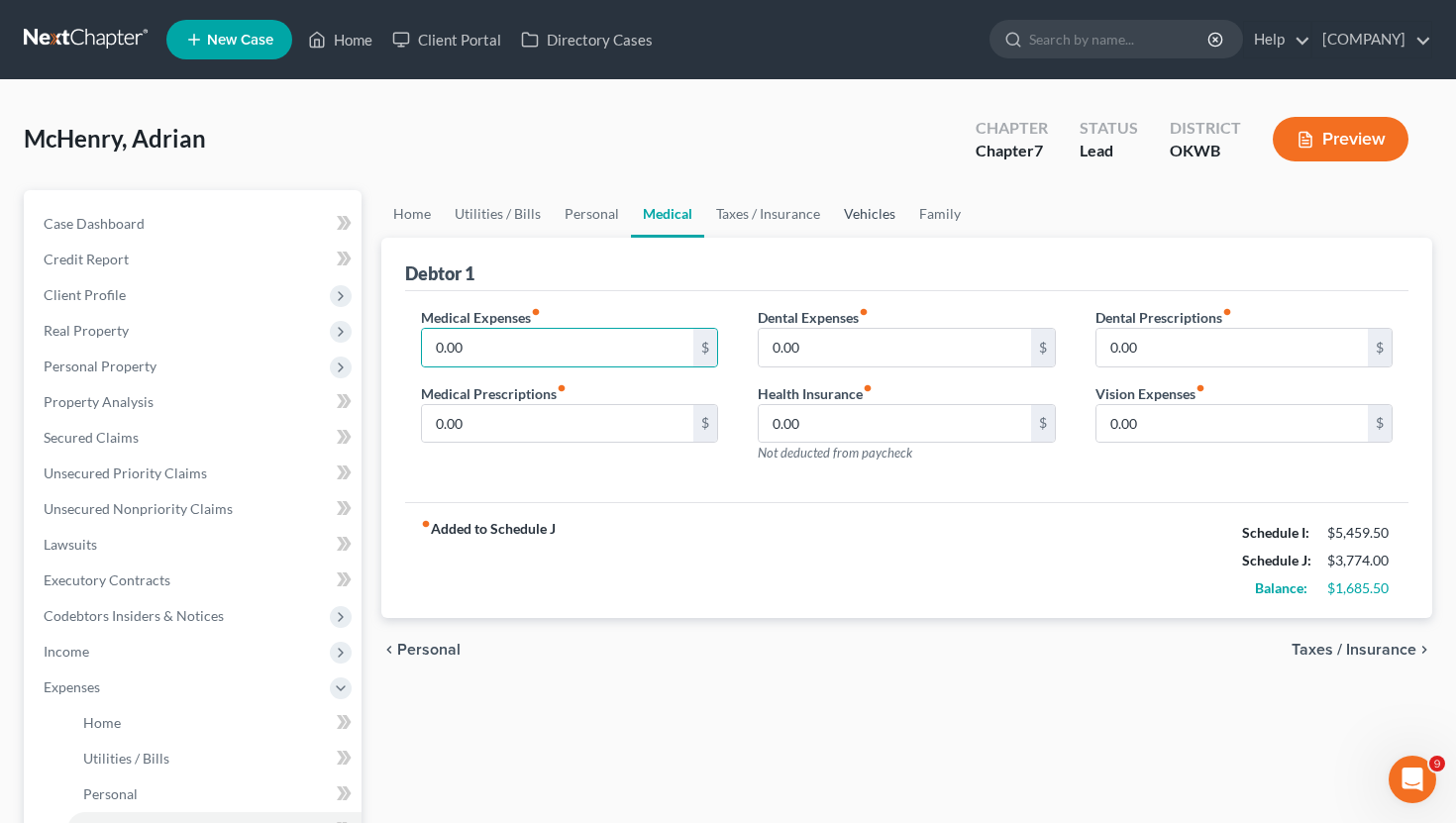 click on "Vehicles" at bounding box center [870, 214] 